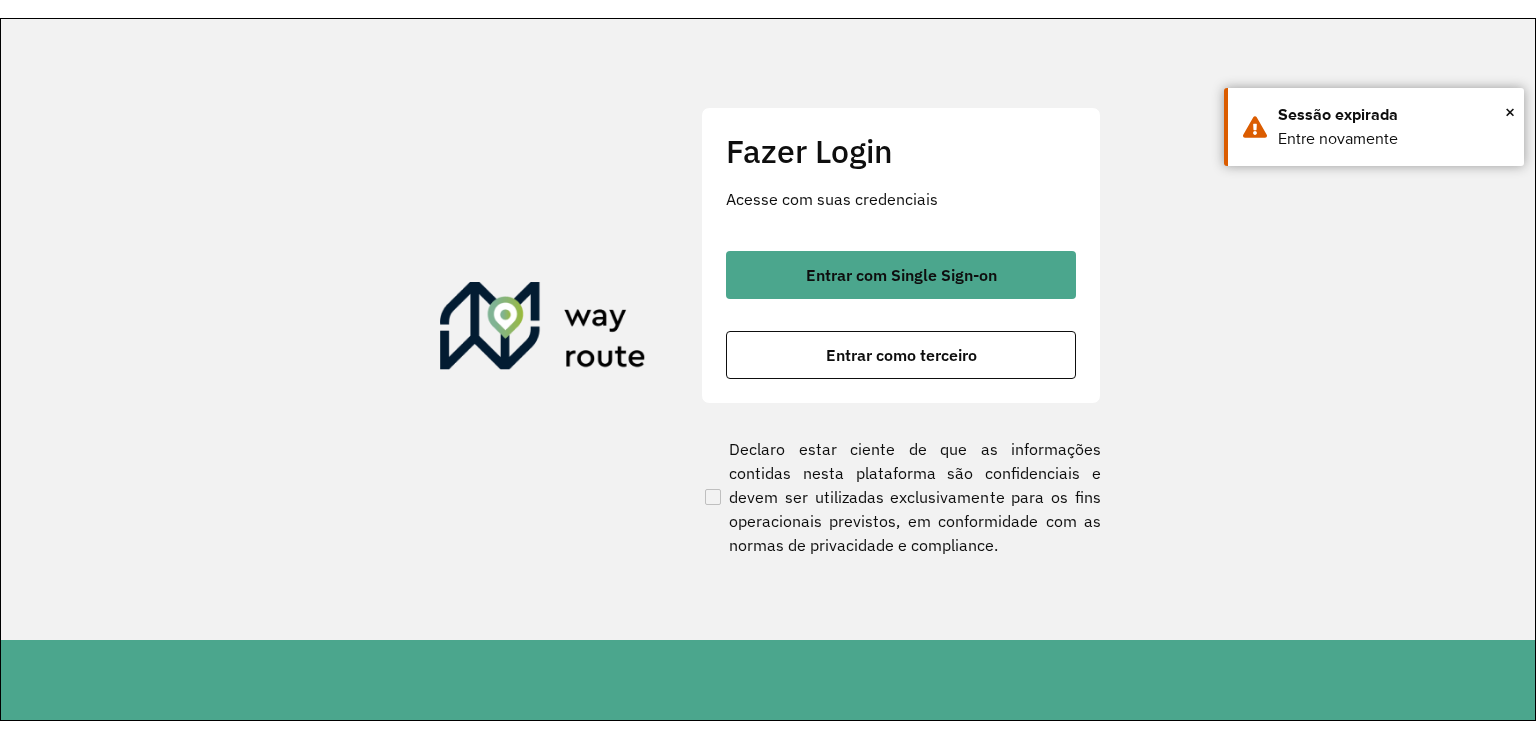 scroll, scrollTop: 0, scrollLeft: 0, axis: both 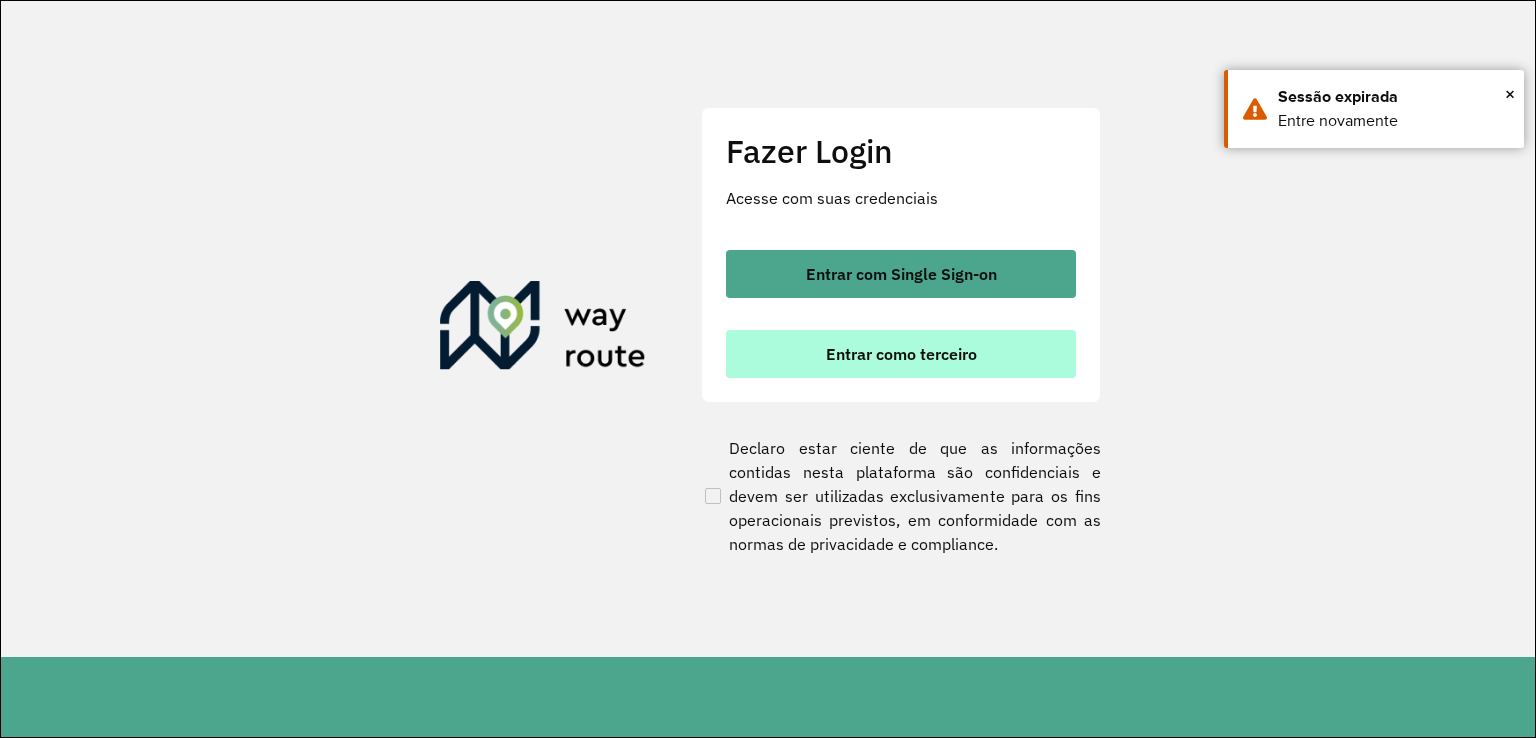 click on "Entrar como terceiro" at bounding box center [901, 354] 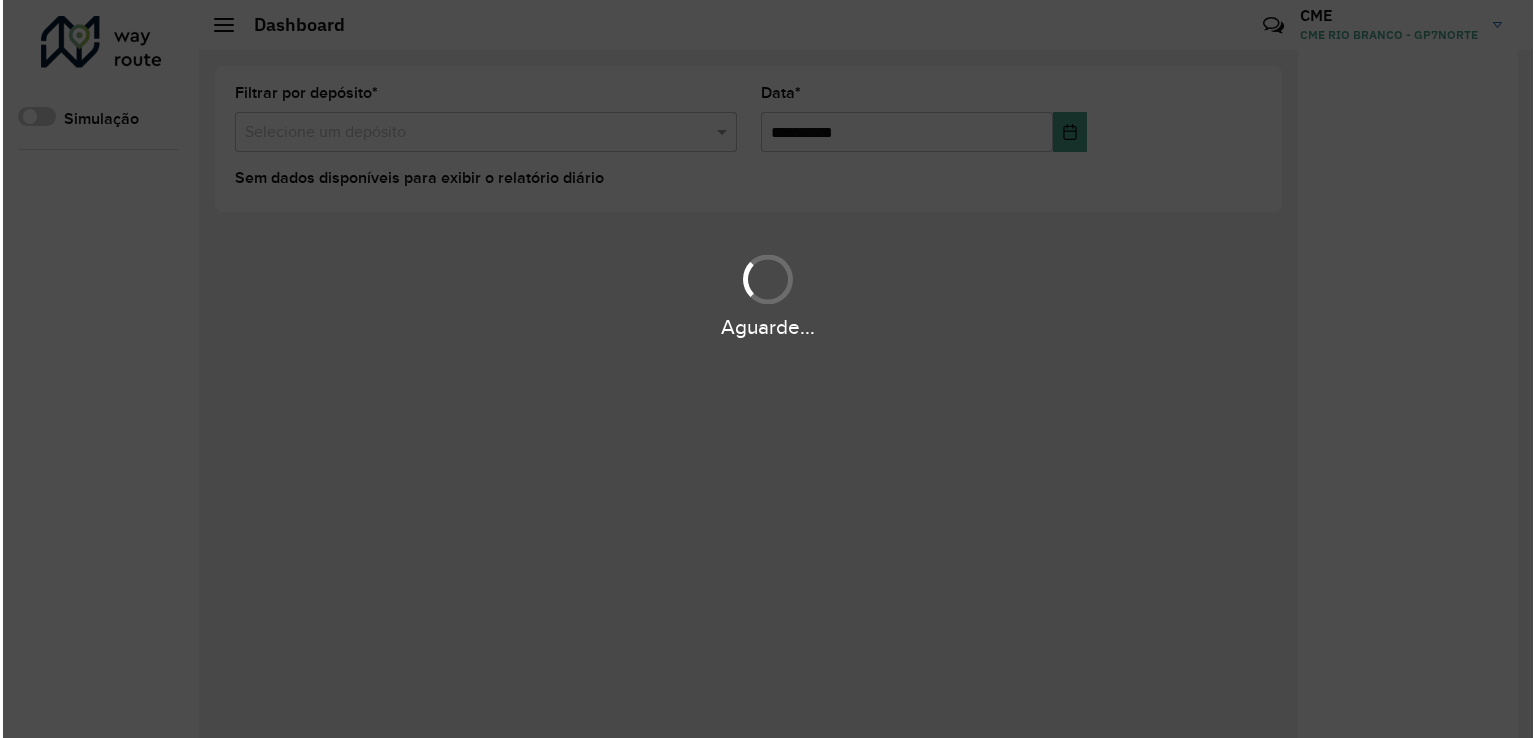 scroll, scrollTop: 0, scrollLeft: 0, axis: both 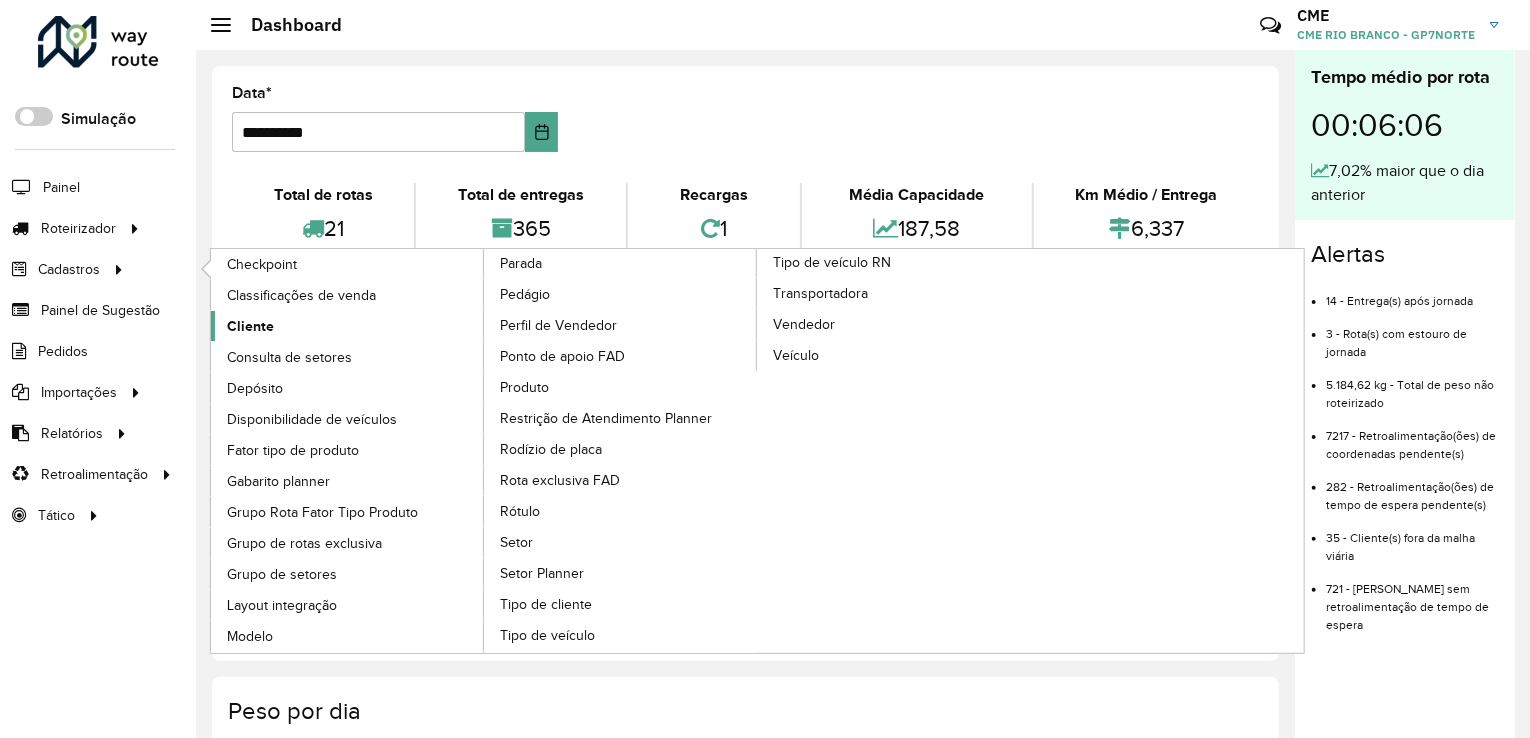 click on "Cliente" 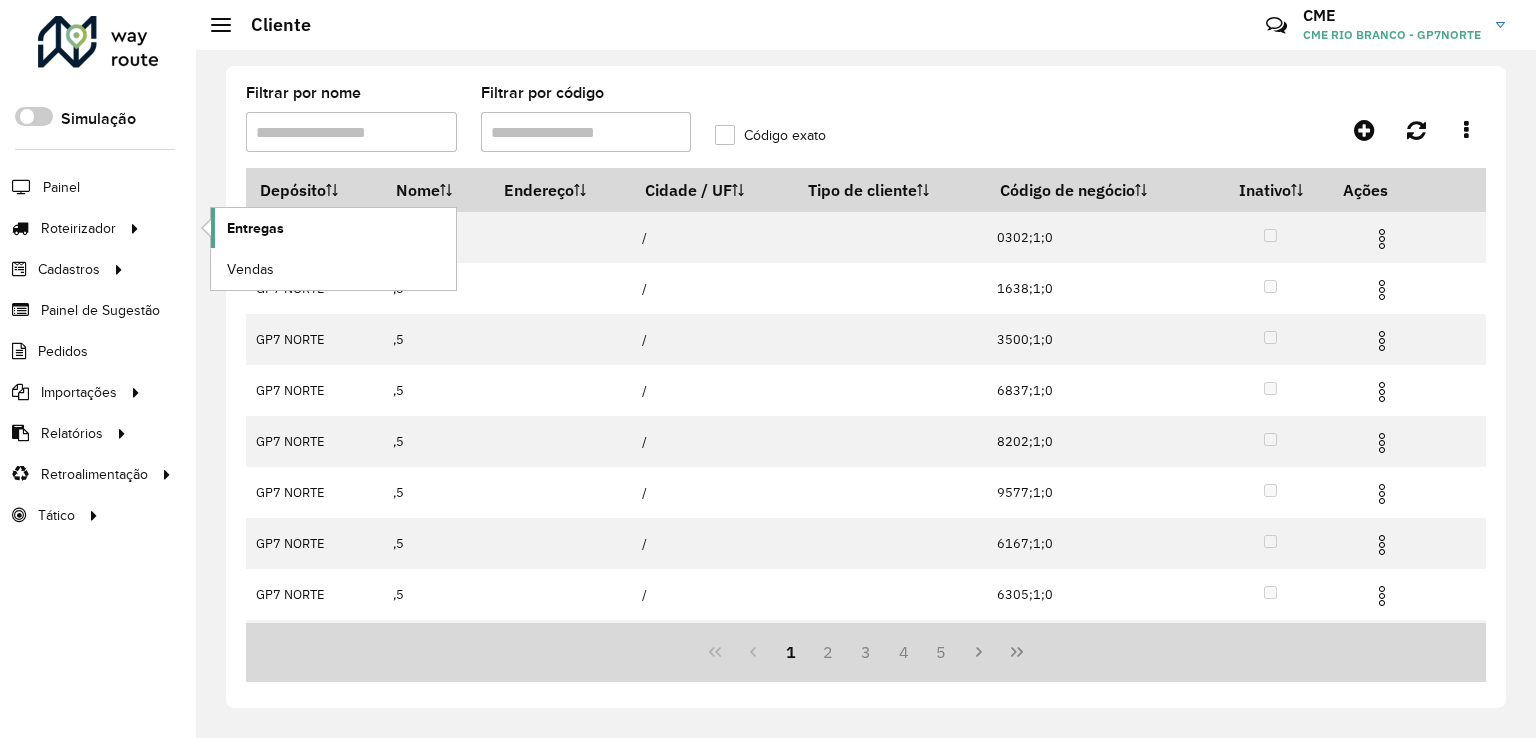 click on "Entregas" 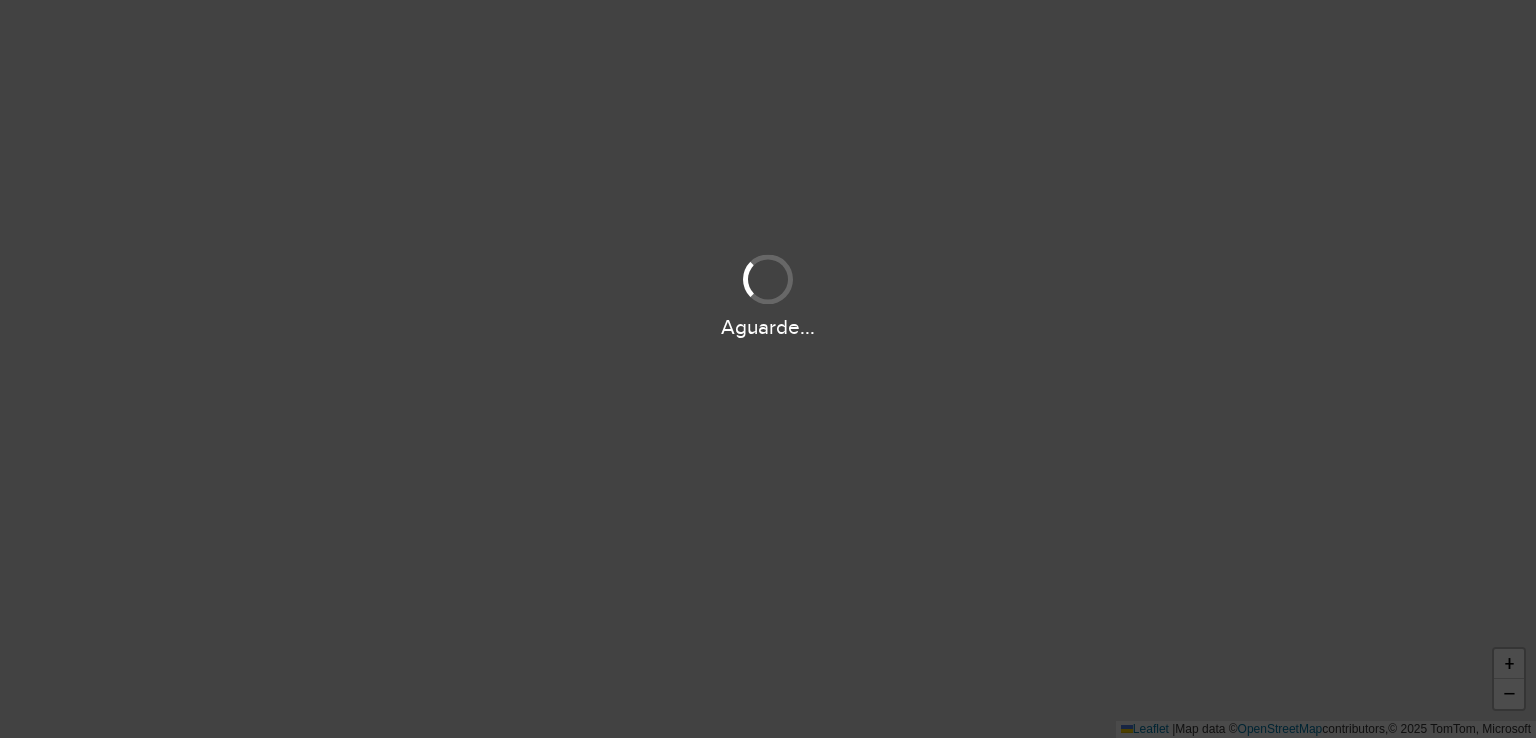 scroll, scrollTop: 0, scrollLeft: 0, axis: both 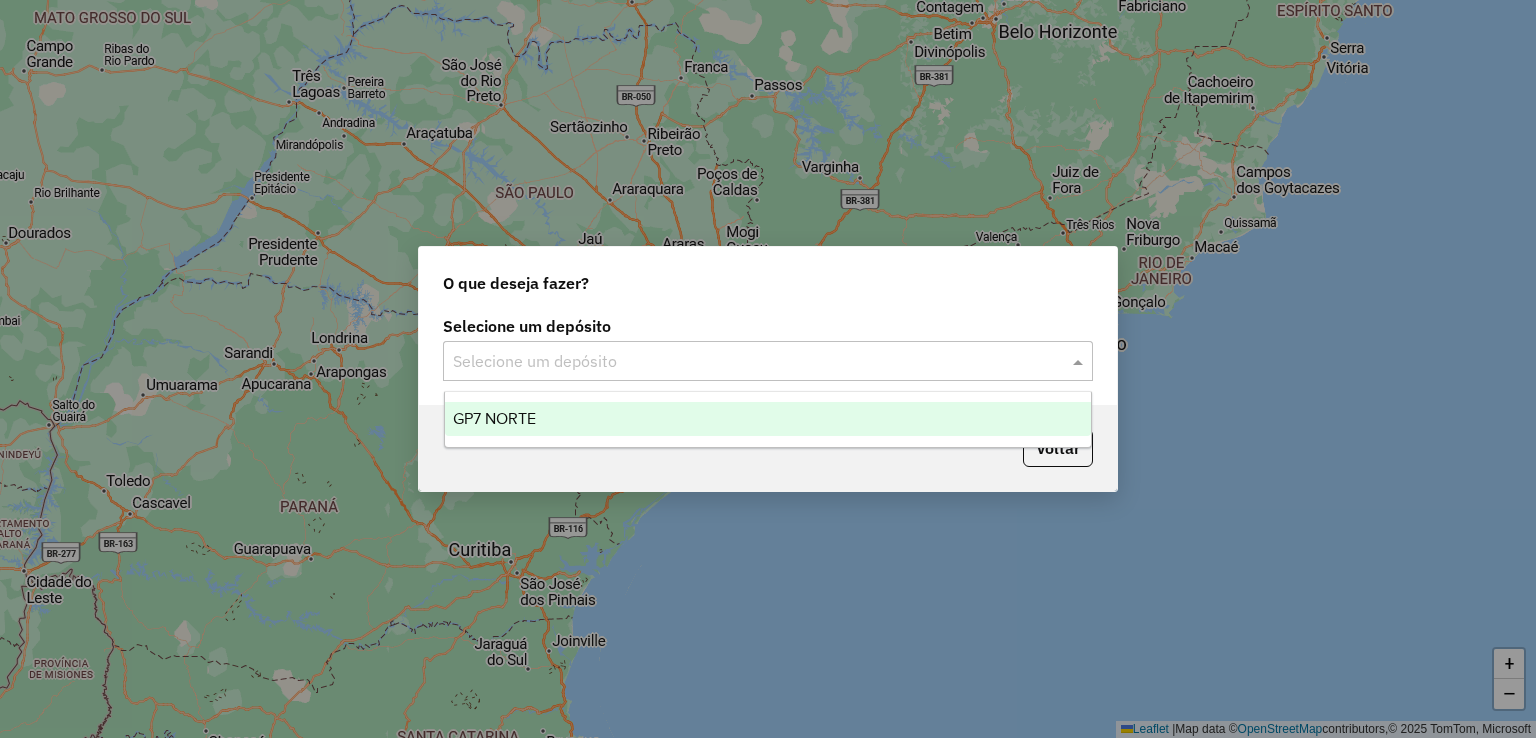 click on "Selecione um depósito" 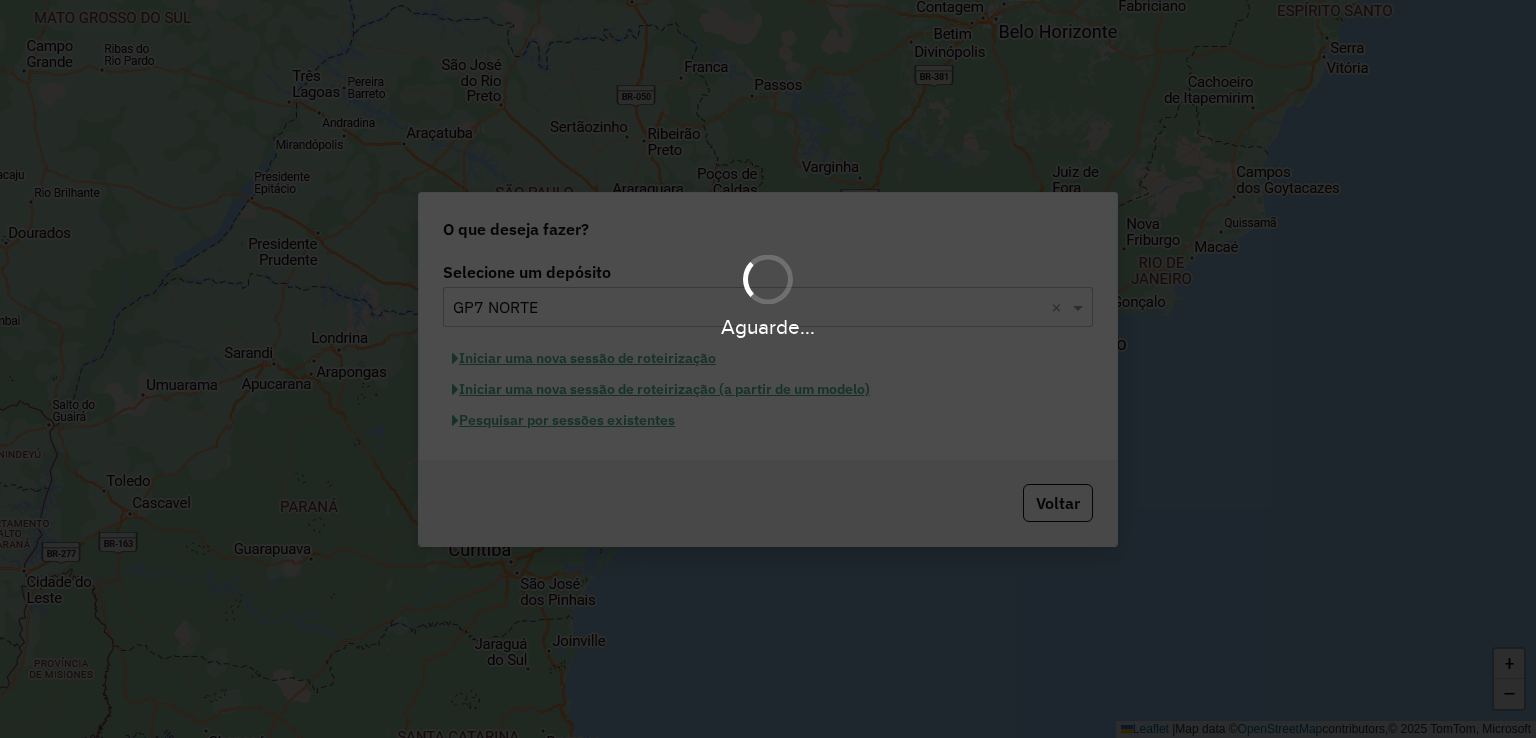 click on "Aguarde..." at bounding box center (768, 369) 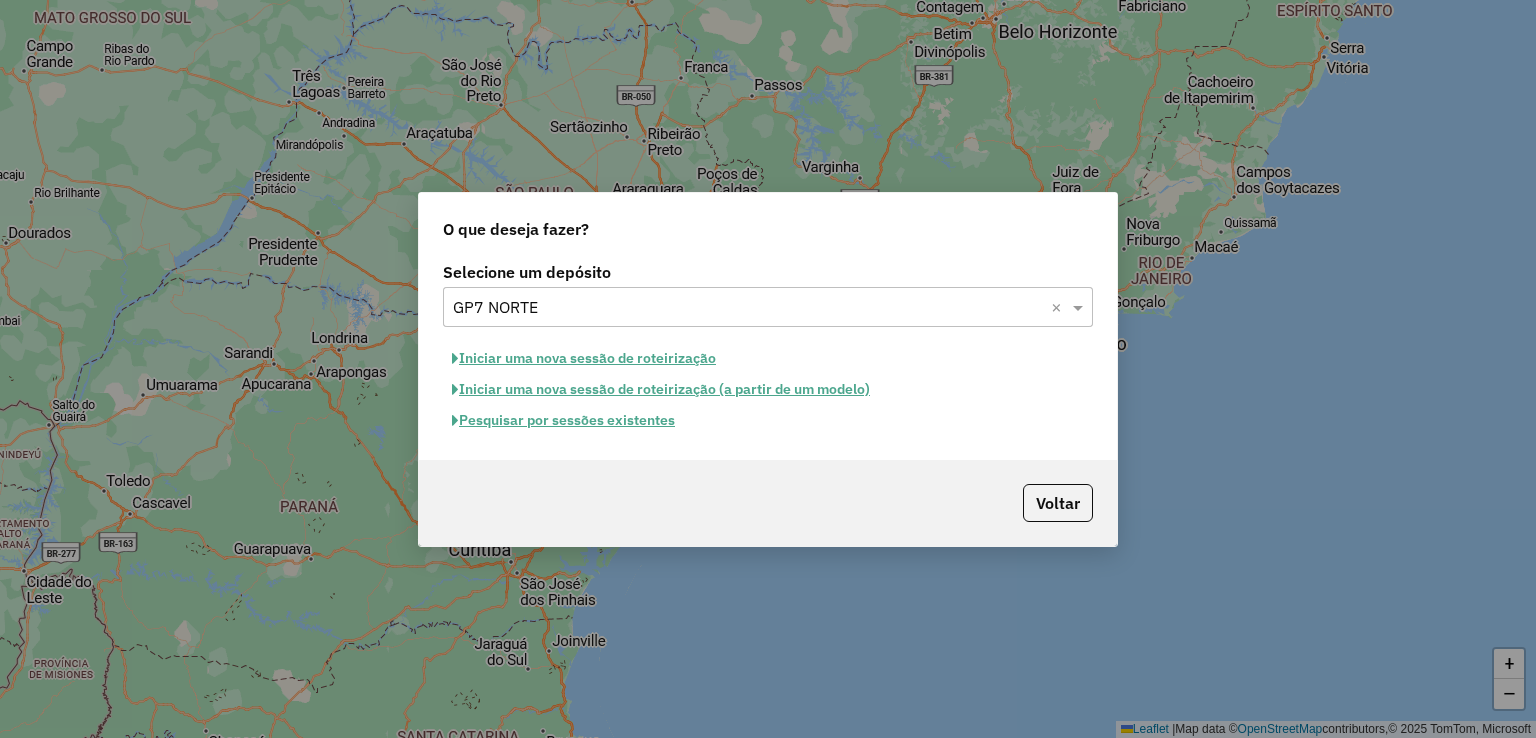 click on "Pesquisar por sessões existentes" 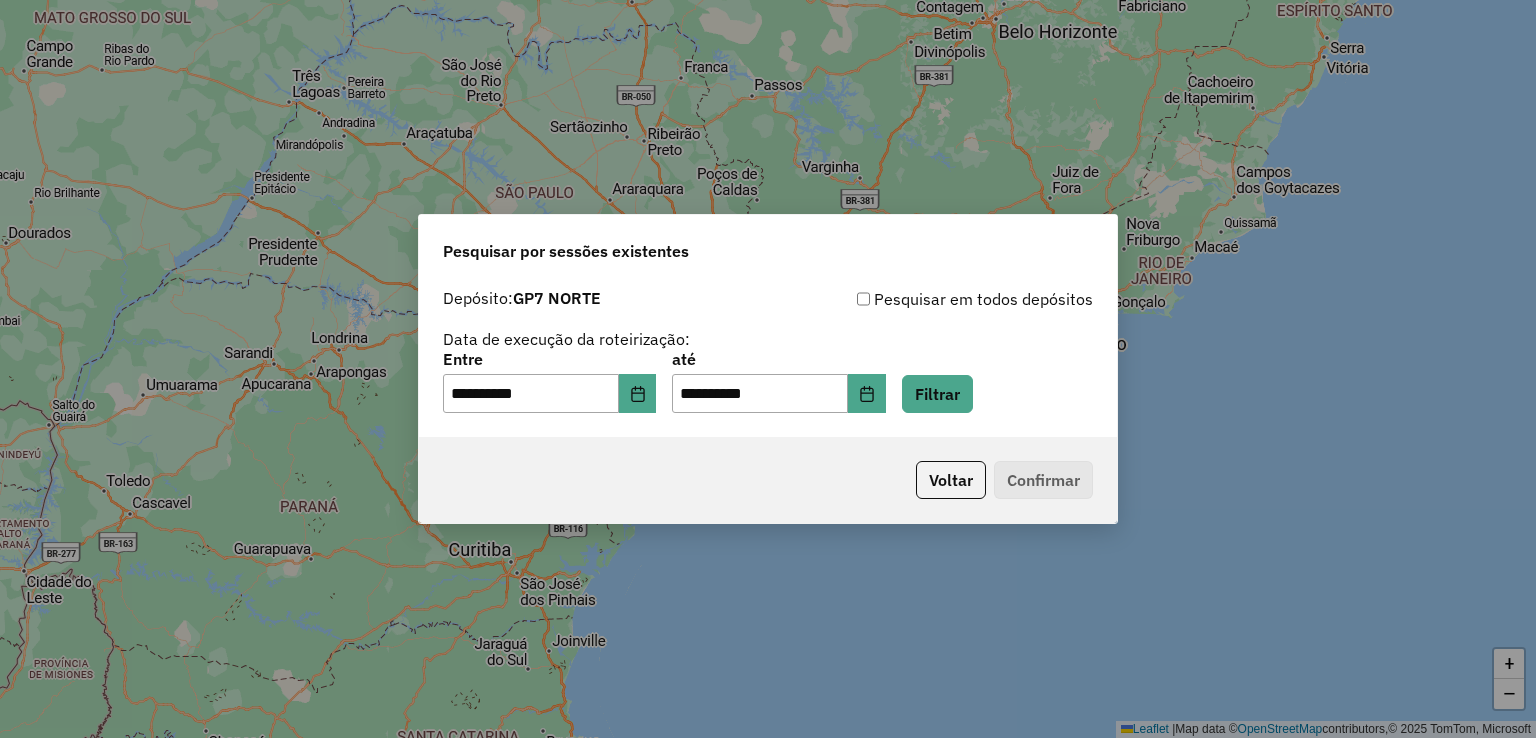 click on "**********" 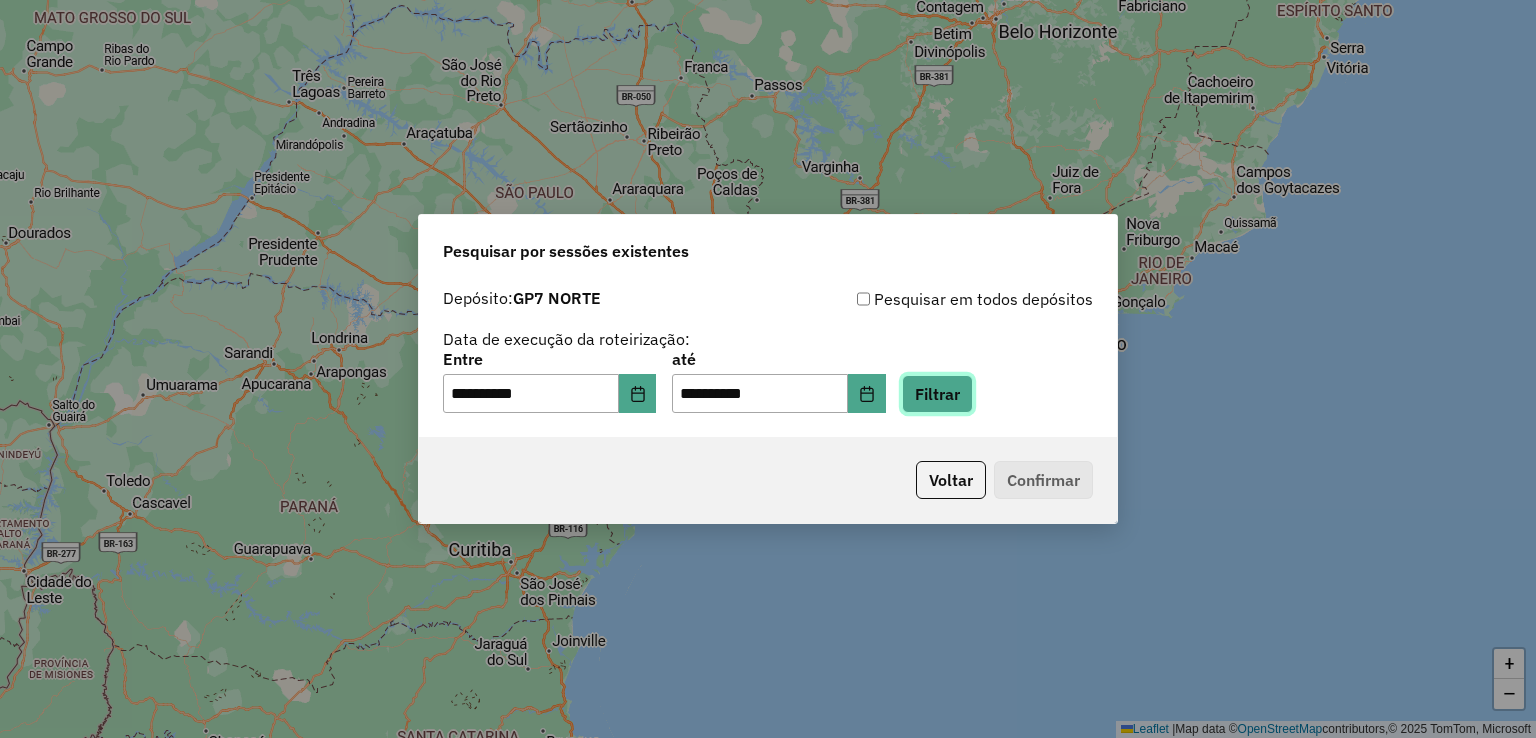 click on "Filtrar" 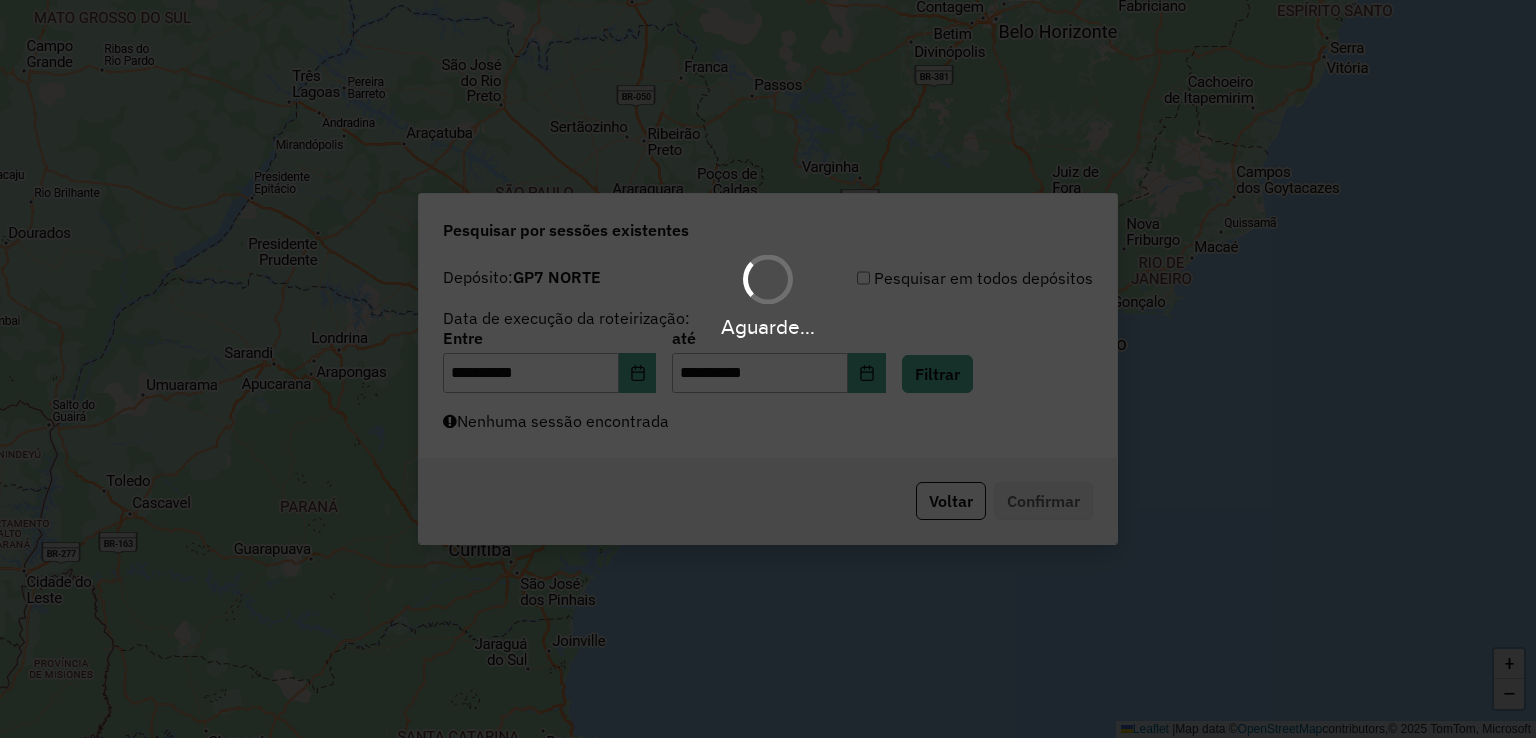 click on "Aguarde..." at bounding box center [768, 369] 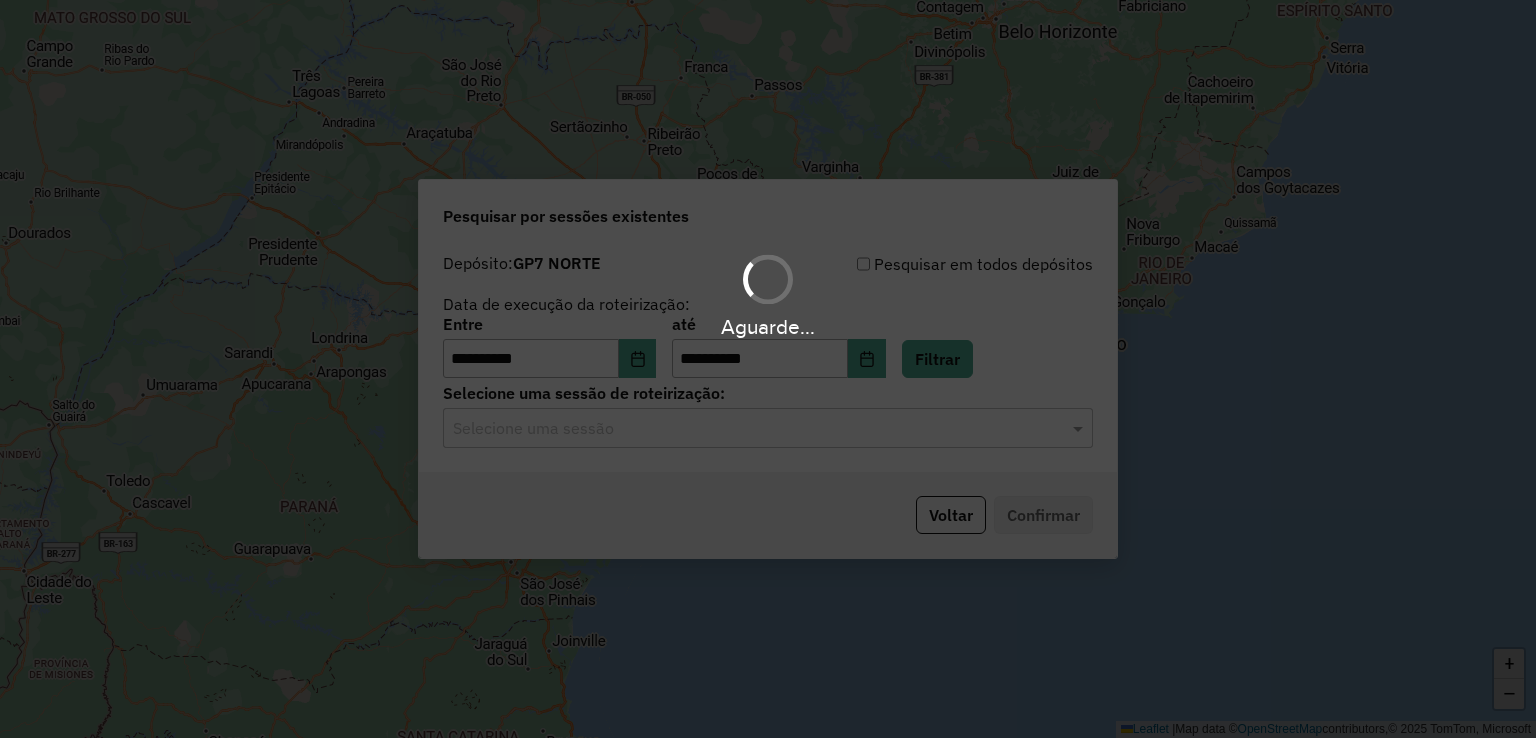 click on "**********" at bounding box center [768, 369] 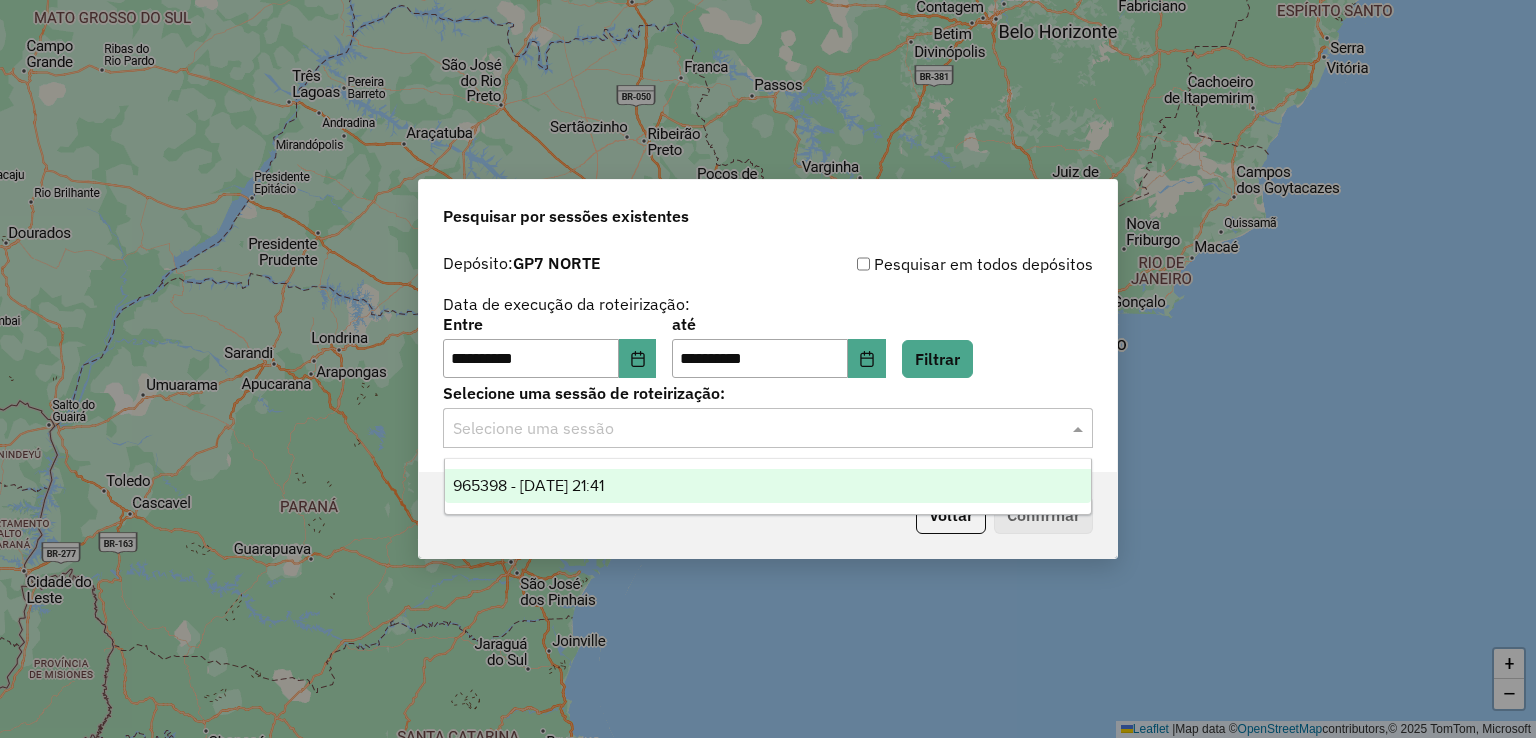click 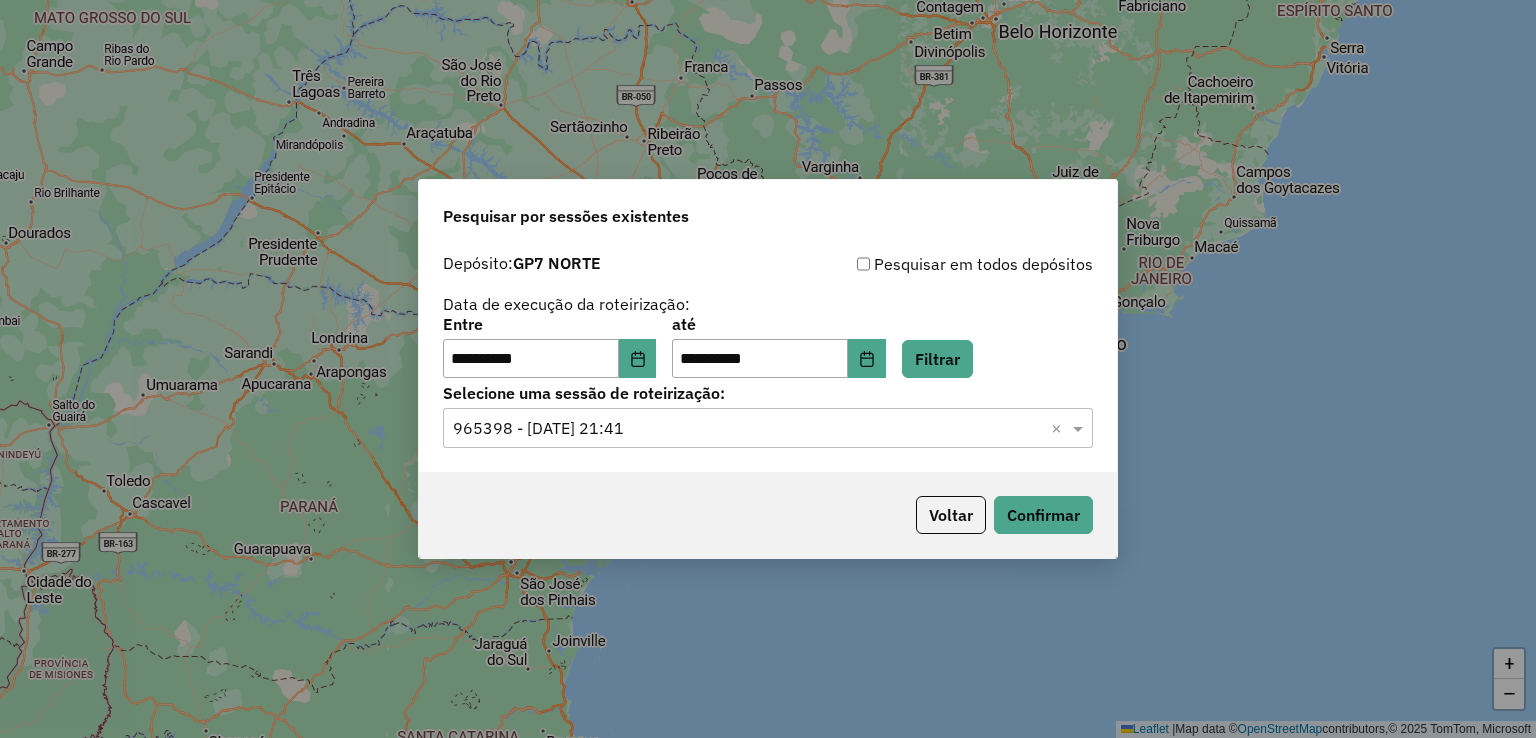 click on "Voltar   Confirmar" 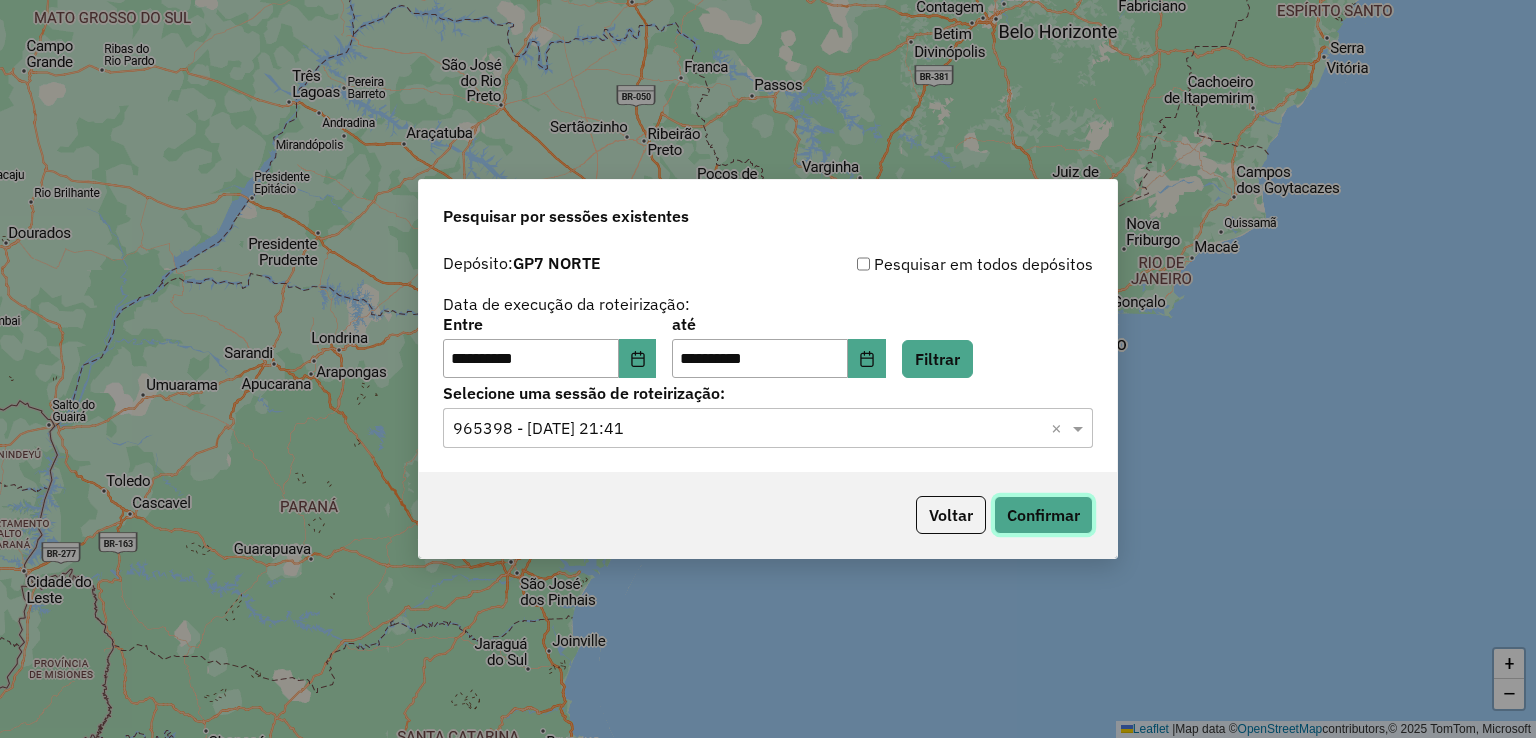 click on "Confirmar" 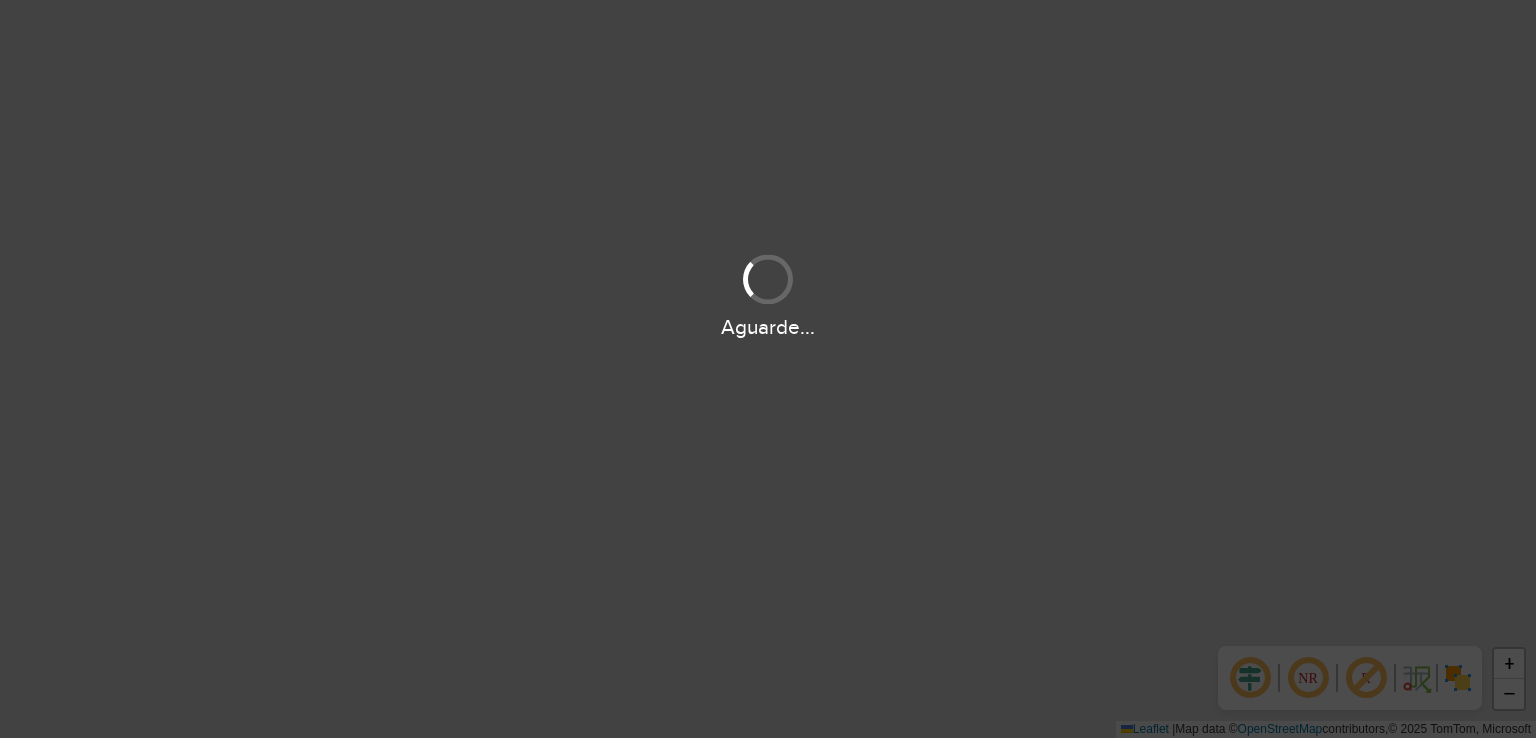 scroll, scrollTop: 0, scrollLeft: 0, axis: both 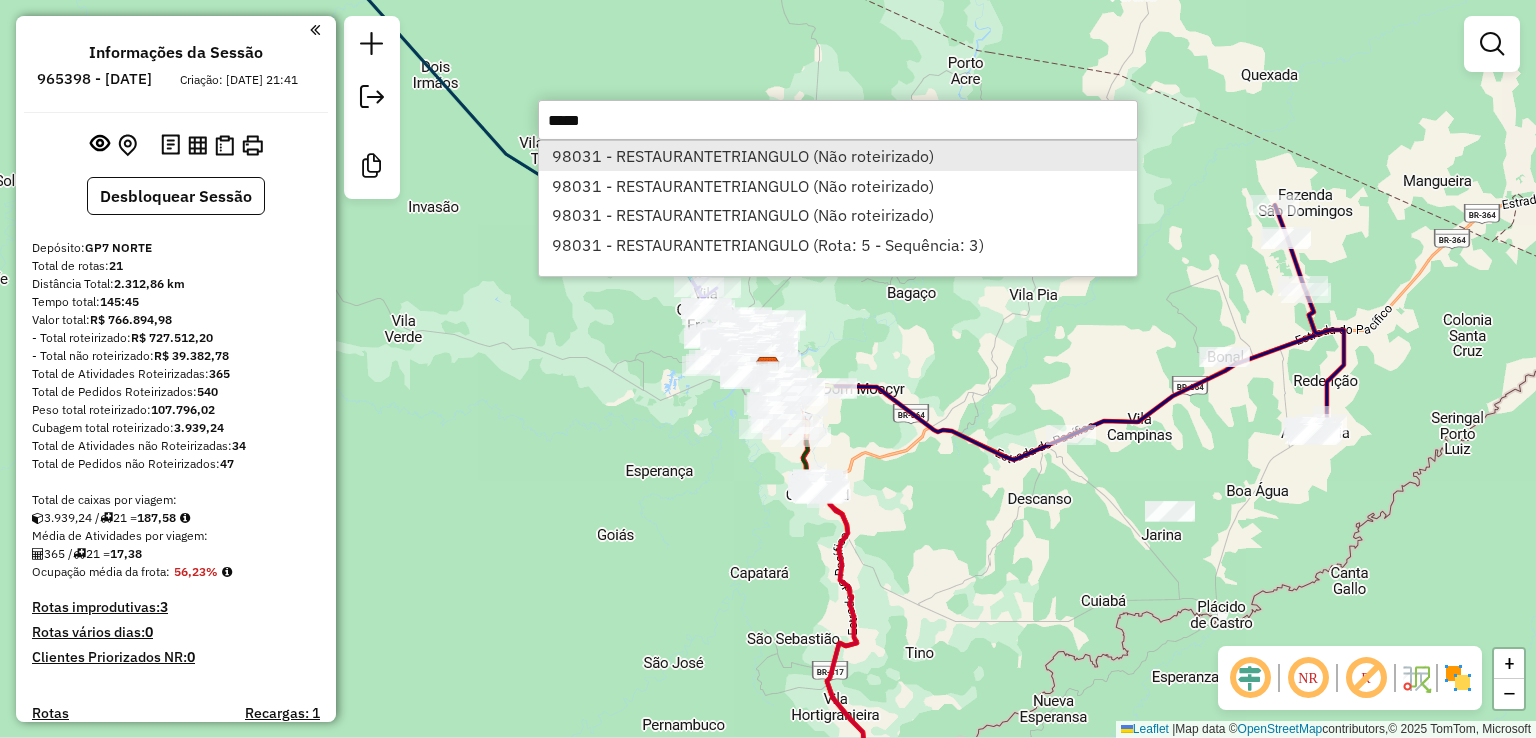 type on "*****" 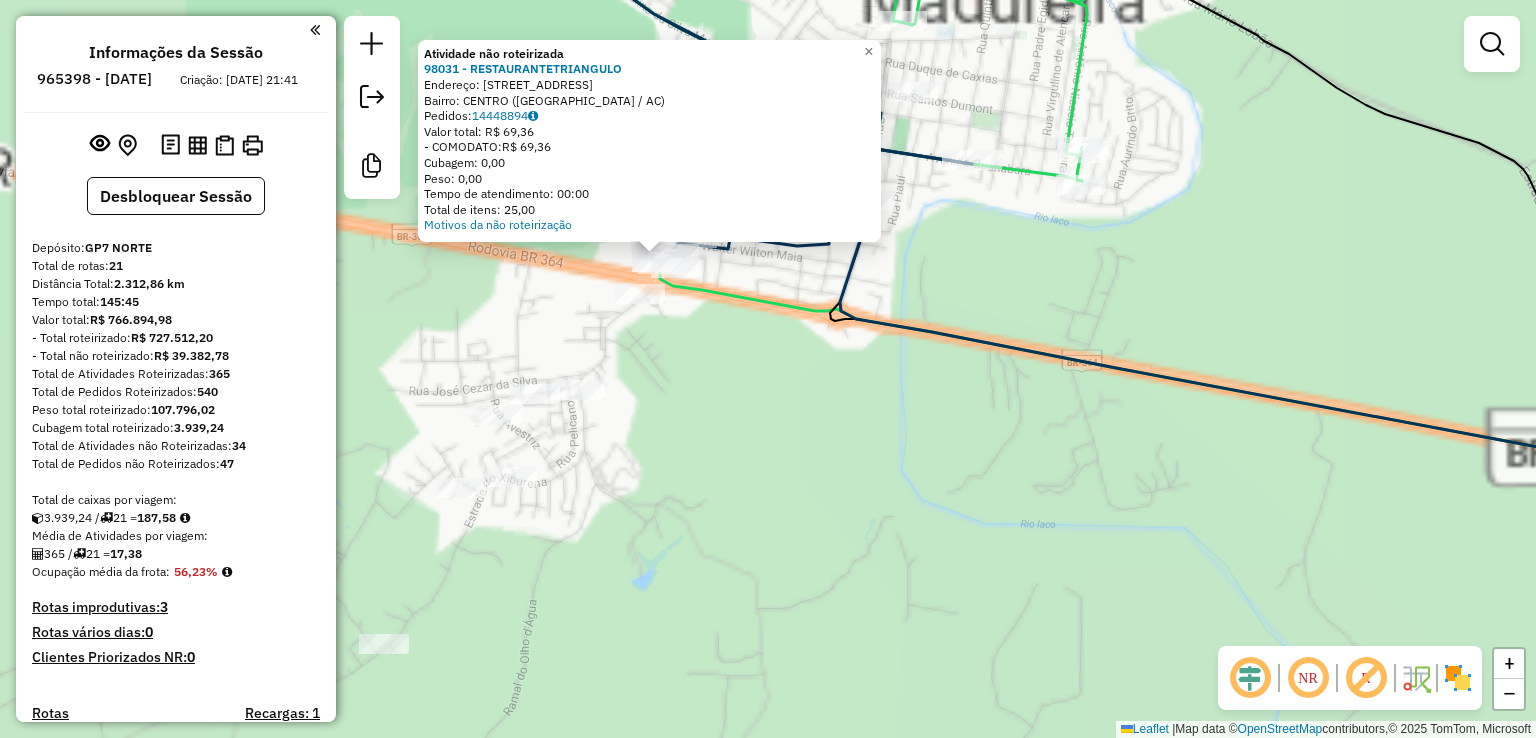 drag, startPoint x: 734, startPoint y: 325, endPoint x: 761, endPoint y: 464, distance: 141.59802 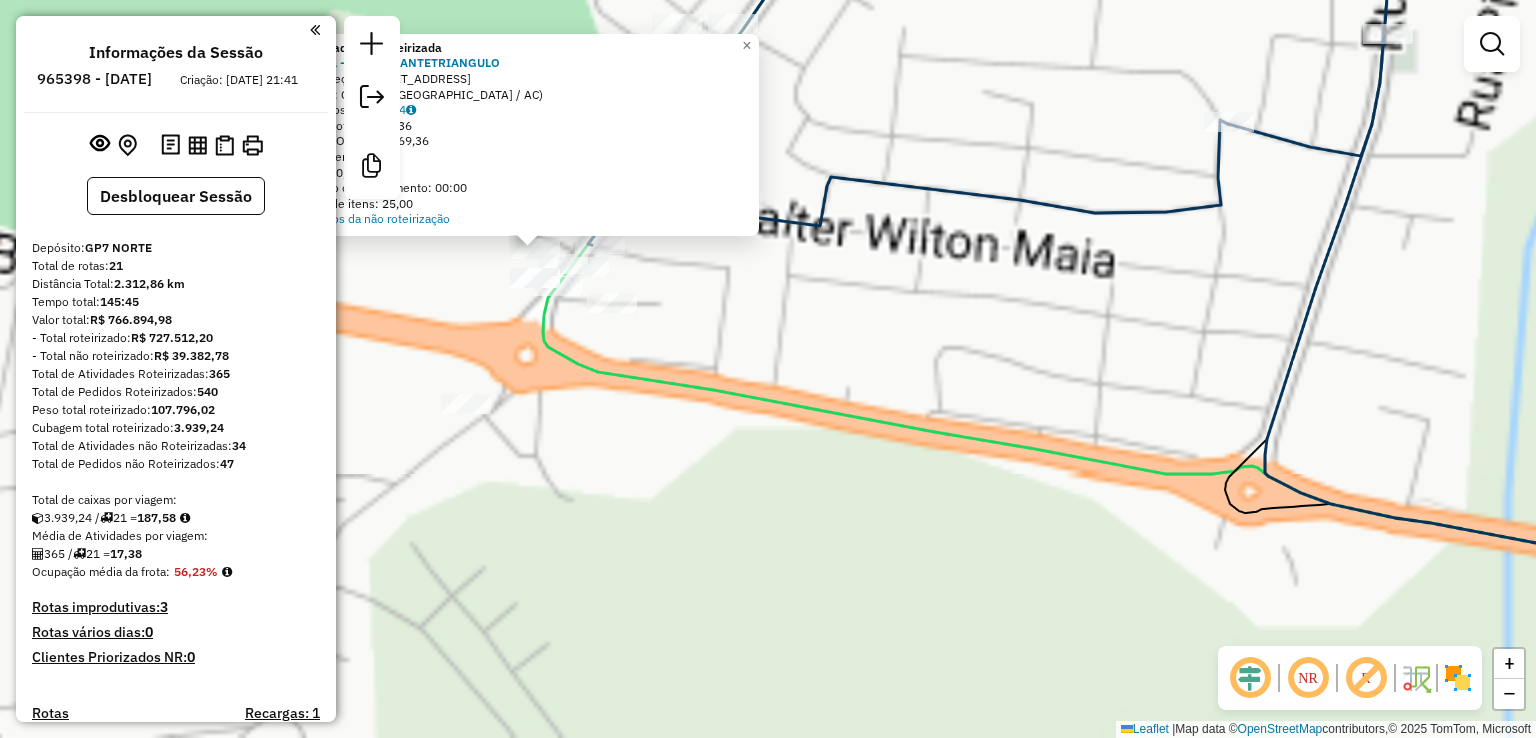 click on "Atividade não roteirizada 98031 - RESTAURANTETRIANGULO  Endereço:  AVENIDA BRASIL 2155   Bairro: CENTRO (SENA MADUREIRA / AC)   Pedidos:  14448894   Valor total: R$ 69,36   - COMODATO:  R$ 69,36   Cubagem: 0,00   Peso: 0,00   Tempo de atendimento: 00:00   Total de itens: 25,00  Motivos da não roteirização × Janela de atendimento Grade de atendimento Capacidade Transportadoras Veículos Cliente Pedidos  Rotas Selecione os dias de semana para filtrar as janelas de atendimento  Seg   Ter   Qua   Qui   Sex   Sáb   Dom  Informe o período da janela de atendimento: De: Até:  Filtrar exatamente a janela do cliente  Considerar janela de atendimento padrão  Selecione os dias de semana para filtrar as grades de atendimento  Seg   Ter   Qua   Qui   Sex   Sáb   Dom   Considerar clientes sem dia de atendimento cadastrado  Clientes fora do dia de atendimento selecionado Filtrar as atividades entre os valores definidos abaixo:  Peso mínimo:   Peso máximo:   Cubagem mínima:   Cubagem máxima:   De:   Até:  De:" 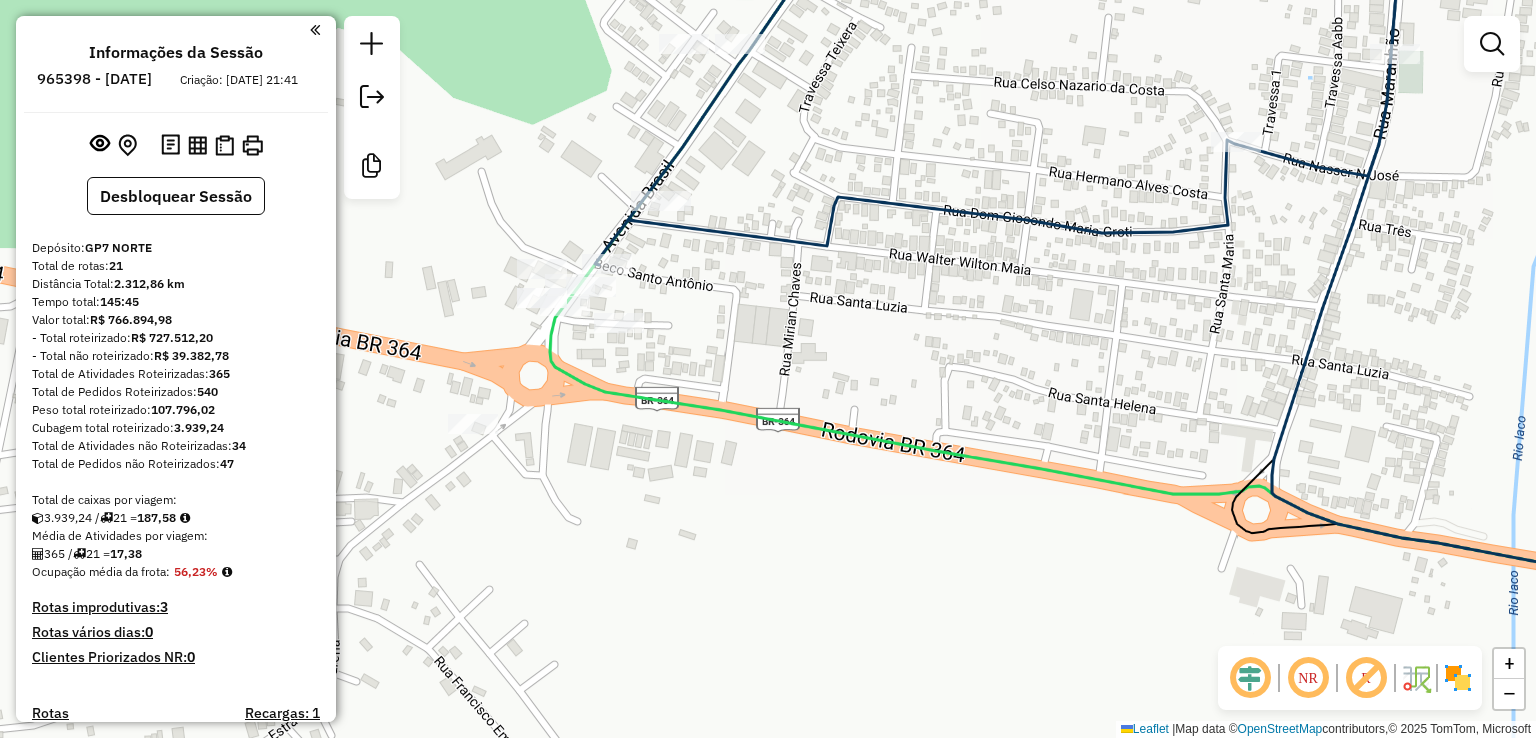drag, startPoint x: 726, startPoint y: 325, endPoint x: 848, endPoint y: 461, distance: 182.70195 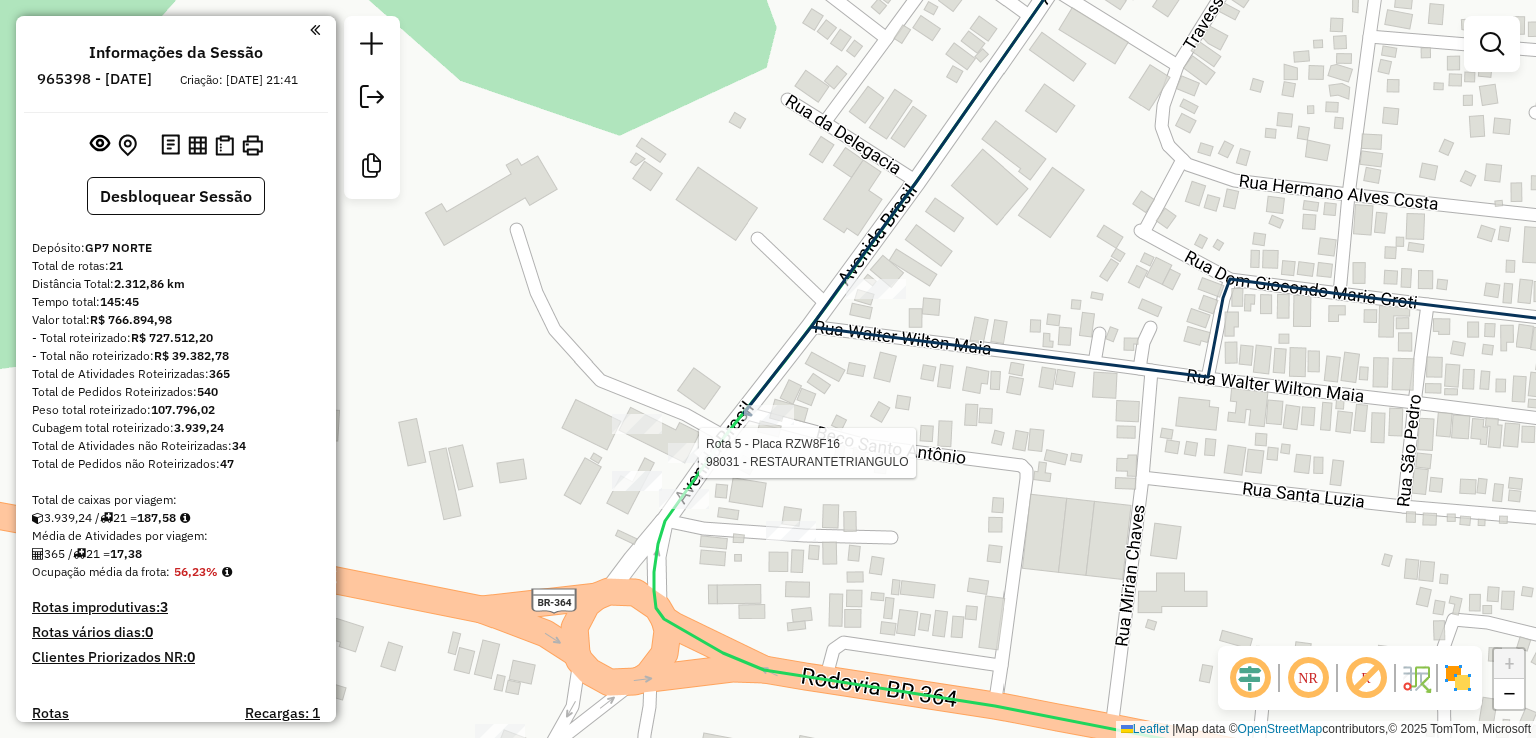 select on "**********" 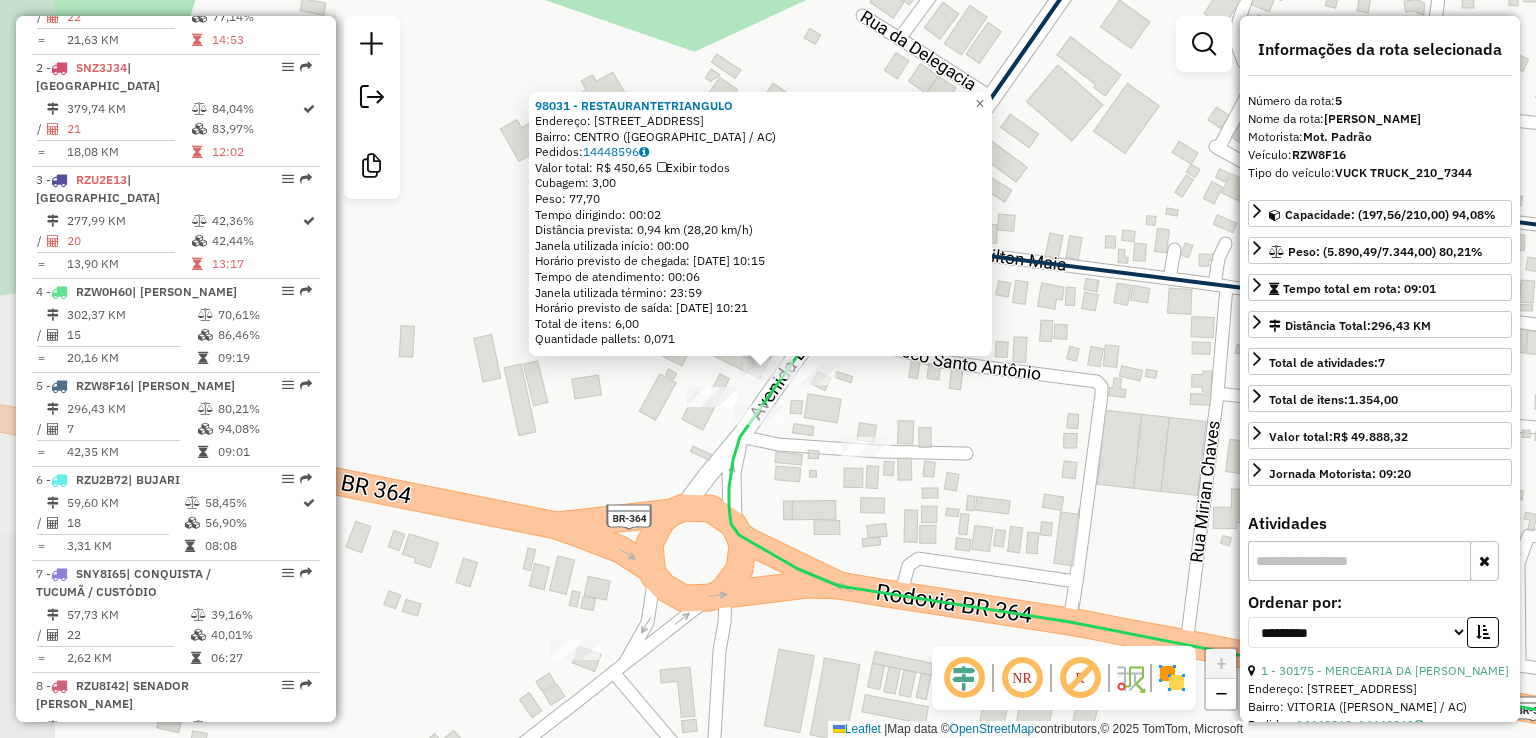 scroll, scrollTop: 1180, scrollLeft: 0, axis: vertical 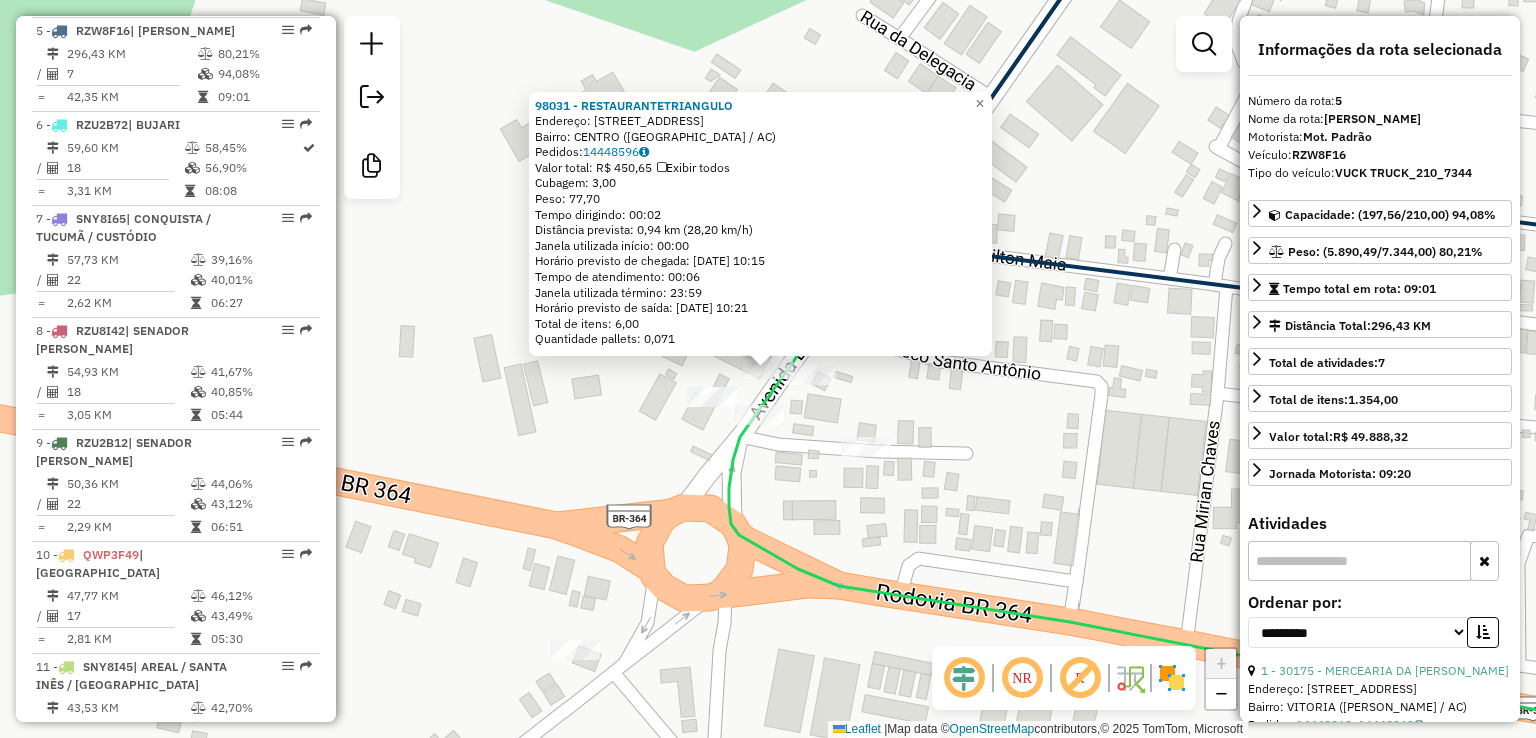 click on "98031 - RESTAURANTETRIANGULO  Endereço:  AVENIDA BRASIL 2155   Bairro: CENTRO (SENA MADUREIRA / AC)   Pedidos:  14448596   Valor total: R$ 450,65   Exibir todos   Cubagem: 3,00  Peso: 77,70  Tempo dirigindo: 00:02   Distância prevista: 0,94 km (28,20 km/h)   Janela utilizada início: 00:00   Horário previsto de chegada: 15/07/2025 10:15   Tempo de atendimento: 00:06   Janela utilizada término: 23:59   Horário previsto de saída: 15/07/2025 10:21   Total de itens: 6,00   Quantidade pallets: 0,071  × Janela de atendimento Grade de atendimento Capacidade Transportadoras Veículos Cliente Pedidos  Rotas Selecione os dias de semana para filtrar as janelas de atendimento  Seg   Ter   Qua   Qui   Sex   Sáb   Dom  Informe o período da janela de atendimento: De: Até:  Filtrar exatamente a janela do cliente  Considerar janela de atendimento padrão  Selecione os dias de semana para filtrar as grades de atendimento  Seg   Ter   Qua   Qui   Sex   Sáb   Dom   Considerar clientes sem dia de atendimento cadastrado" 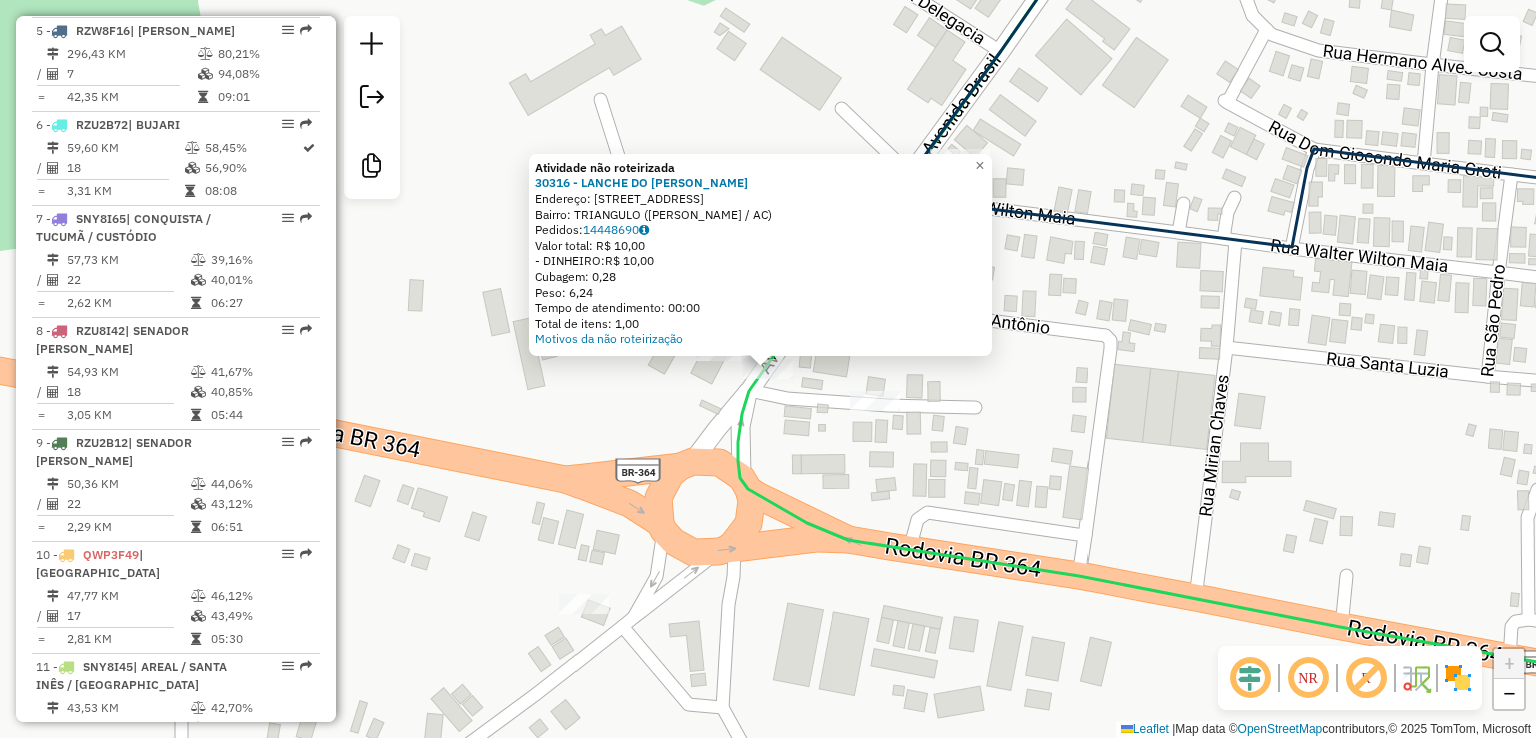 click on "Atividade não roteirizada 30316 - LANCHE DO IRMAO ALDE  Endereço:  RUA SANTA TEREXINHA 926   Bairro: TRIANGULO (SENA MADUREIRA / AC)   Pedidos:  14448690   Valor total: R$ 10,00   - DINHEIRO:  R$ 10,00   Cubagem: 0,28   Peso: 6,24   Tempo de atendimento: 00:00   Total de itens: 1,00  Motivos da não roteirização × Janela de atendimento Grade de atendimento Capacidade Transportadoras Veículos Cliente Pedidos  Rotas Selecione os dias de semana para filtrar as janelas de atendimento  Seg   Ter   Qua   Qui   Sex   Sáb   Dom  Informe o período da janela de atendimento: De: Até:  Filtrar exatamente a janela do cliente  Considerar janela de atendimento padrão  Selecione os dias de semana para filtrar as grades de atendimento  Seg   Ter   Qua   Qui   Sex   Sáb   Dom   Considerar clientes sem dia de atendimento cadastrado  Clientes fora do dia de atendimento selecionado Filtrar as atividades entre os valores definidos abaixo:  Peso mínimo:   Peso máximo:   Cubagem mínima:   Cubagem máxima:   De:   De:" 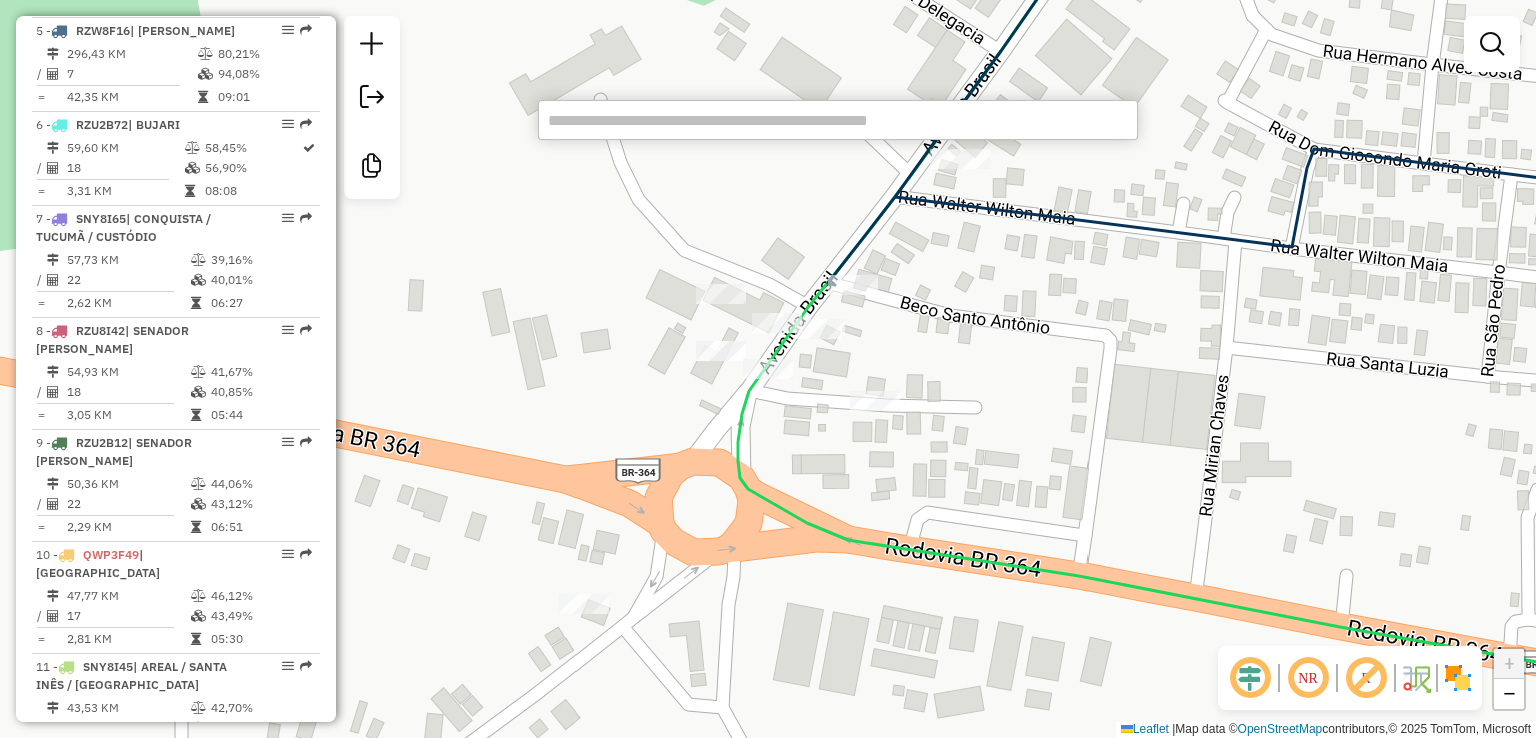 click at bounding box center (838, 120) 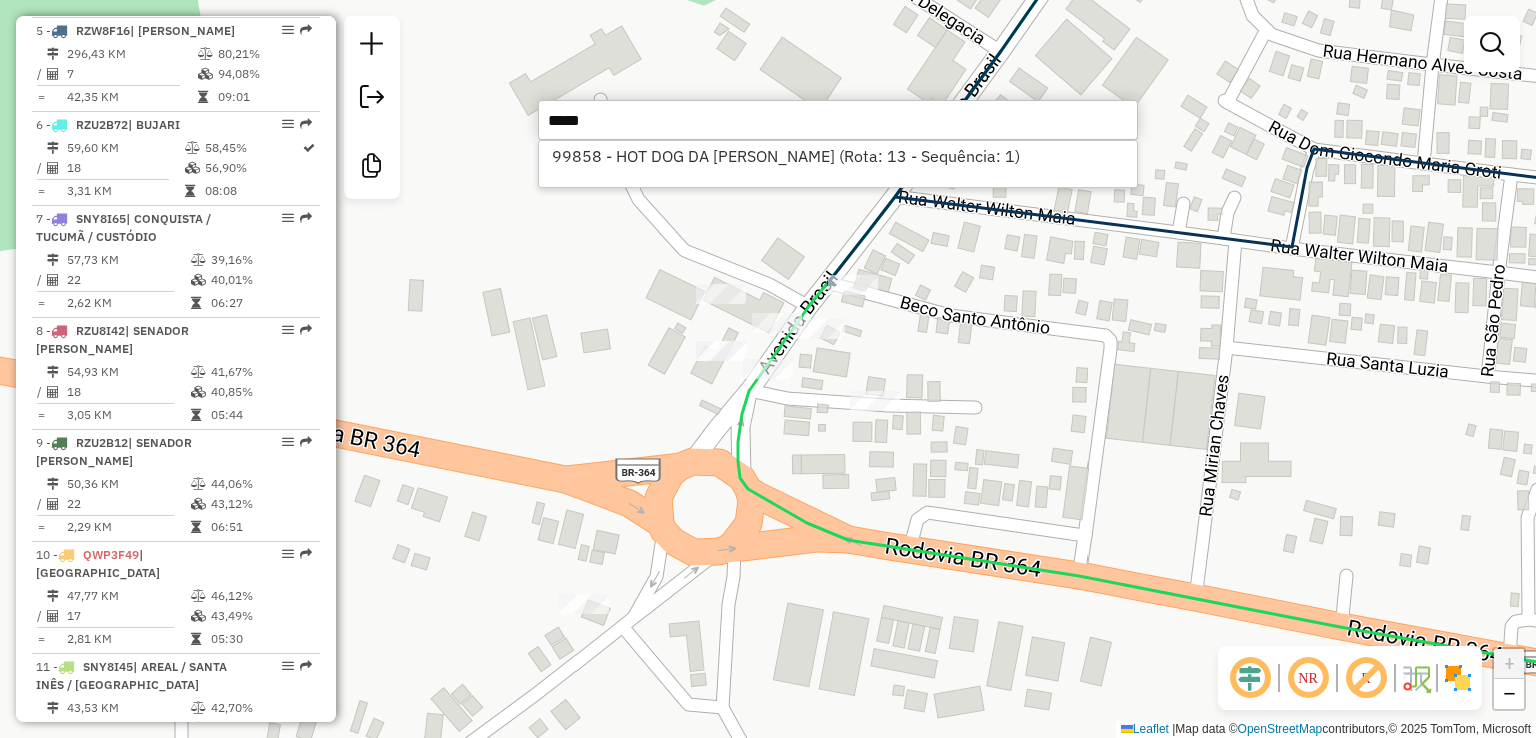 drag, startPoint x: 643, startPoint y: 121, endPoint x: 485, endPoint y: 120, distance: 158.00316 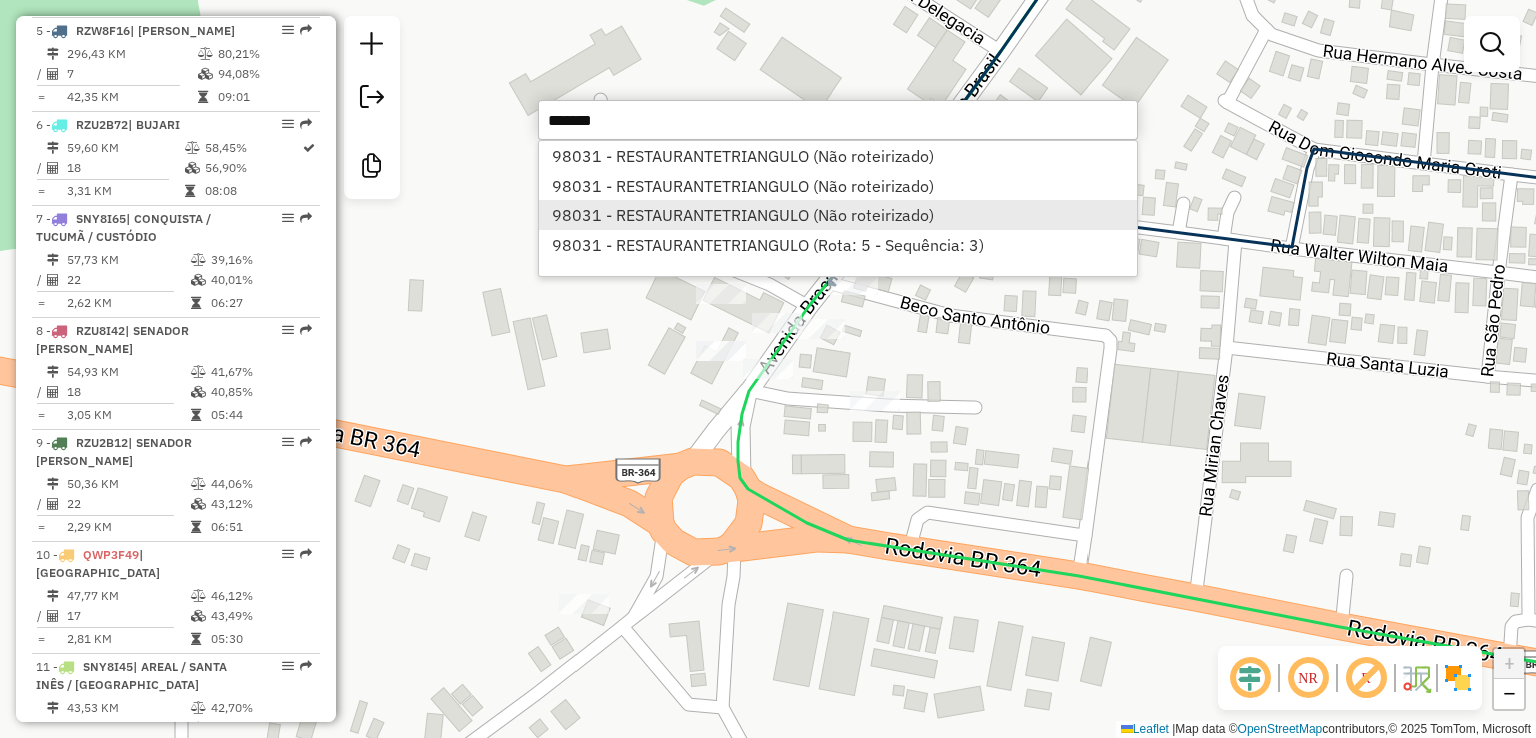type on "*******" 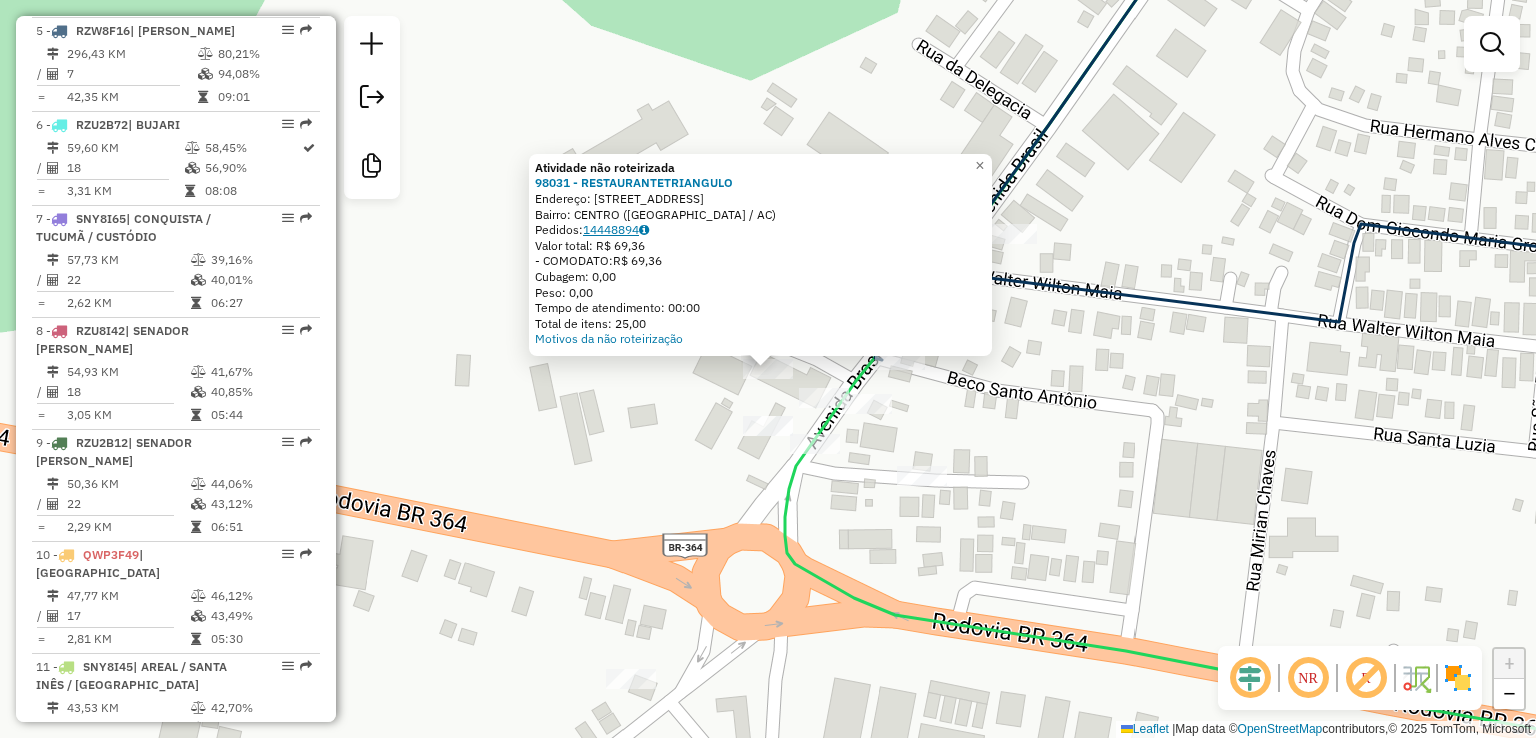 click on "14448894" 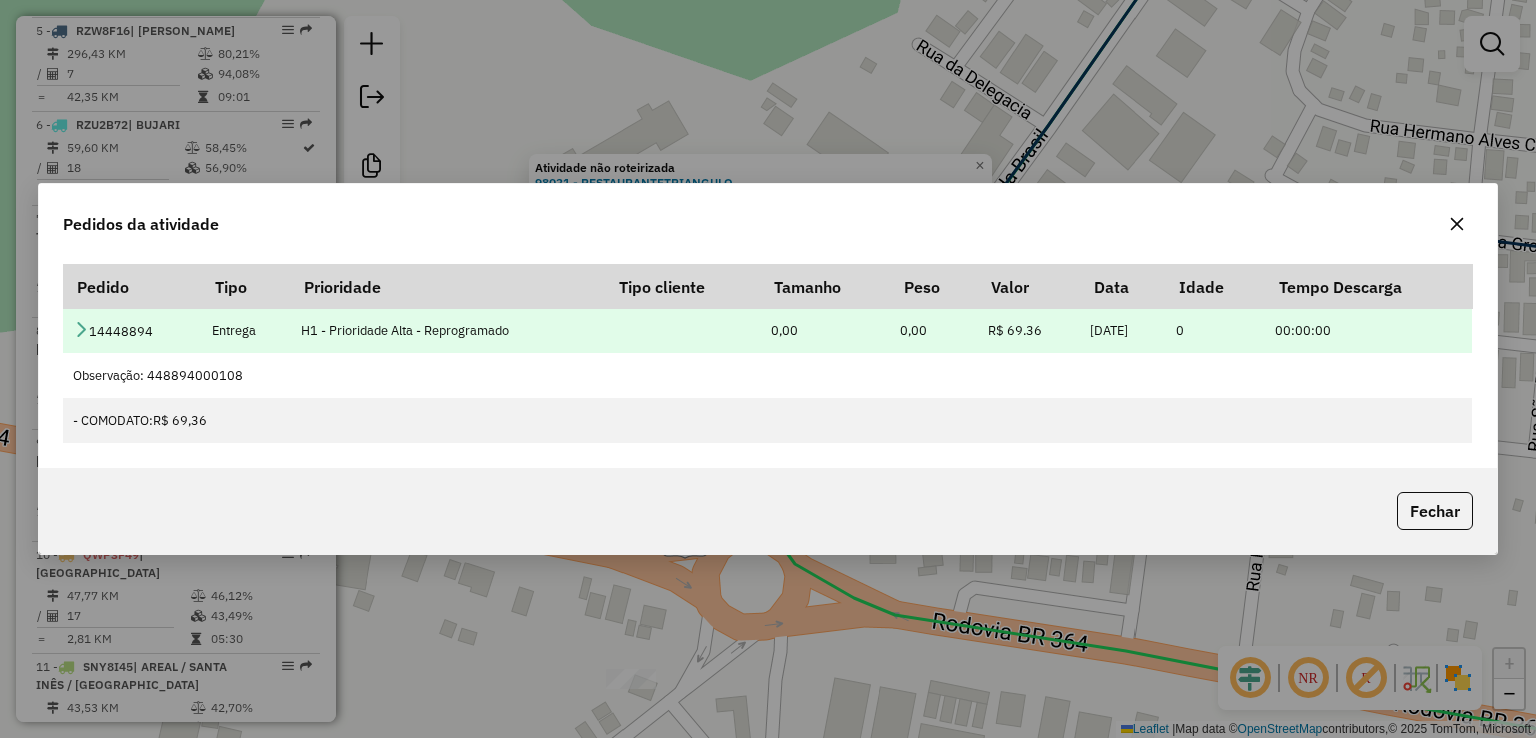 click at bounding box center [81, 329] 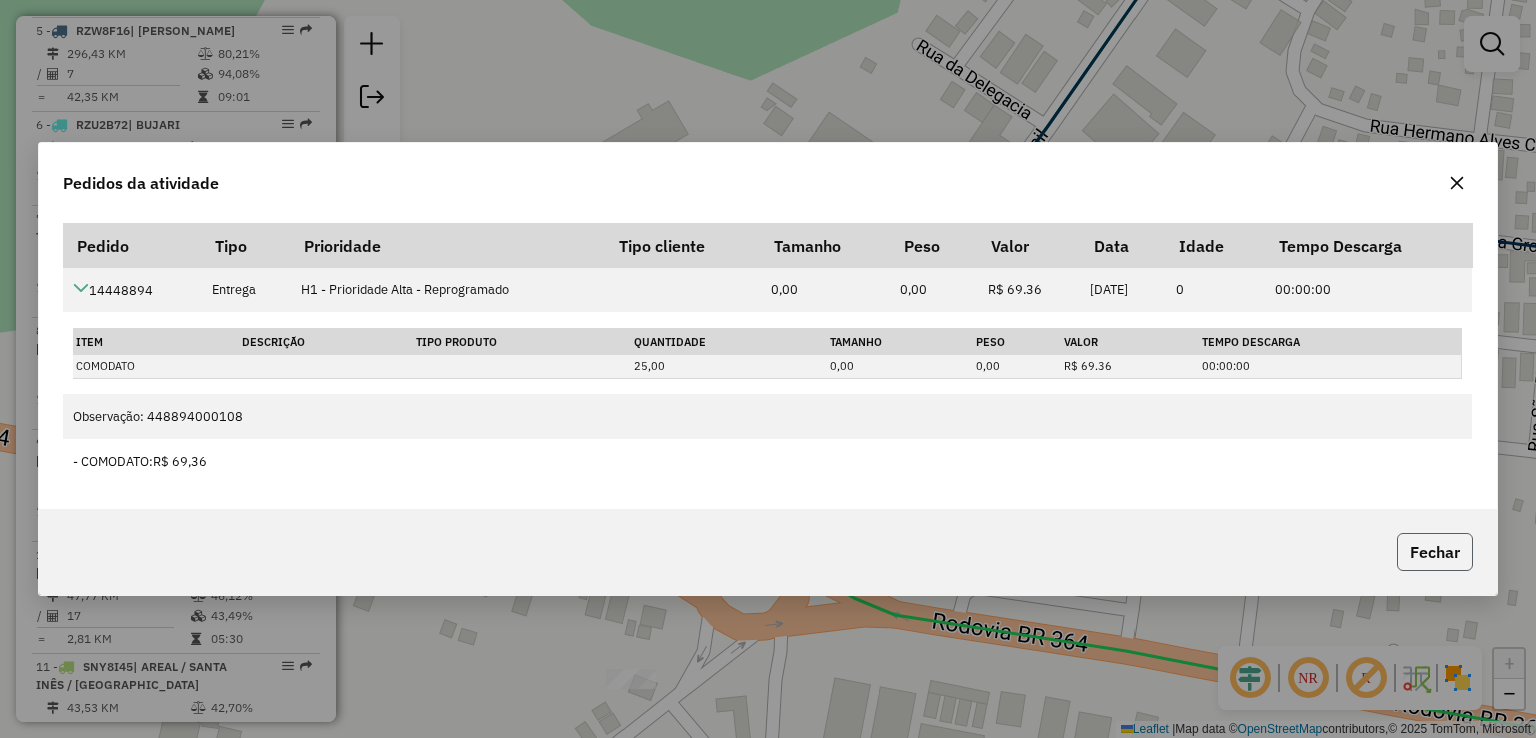 click on "Fechar" 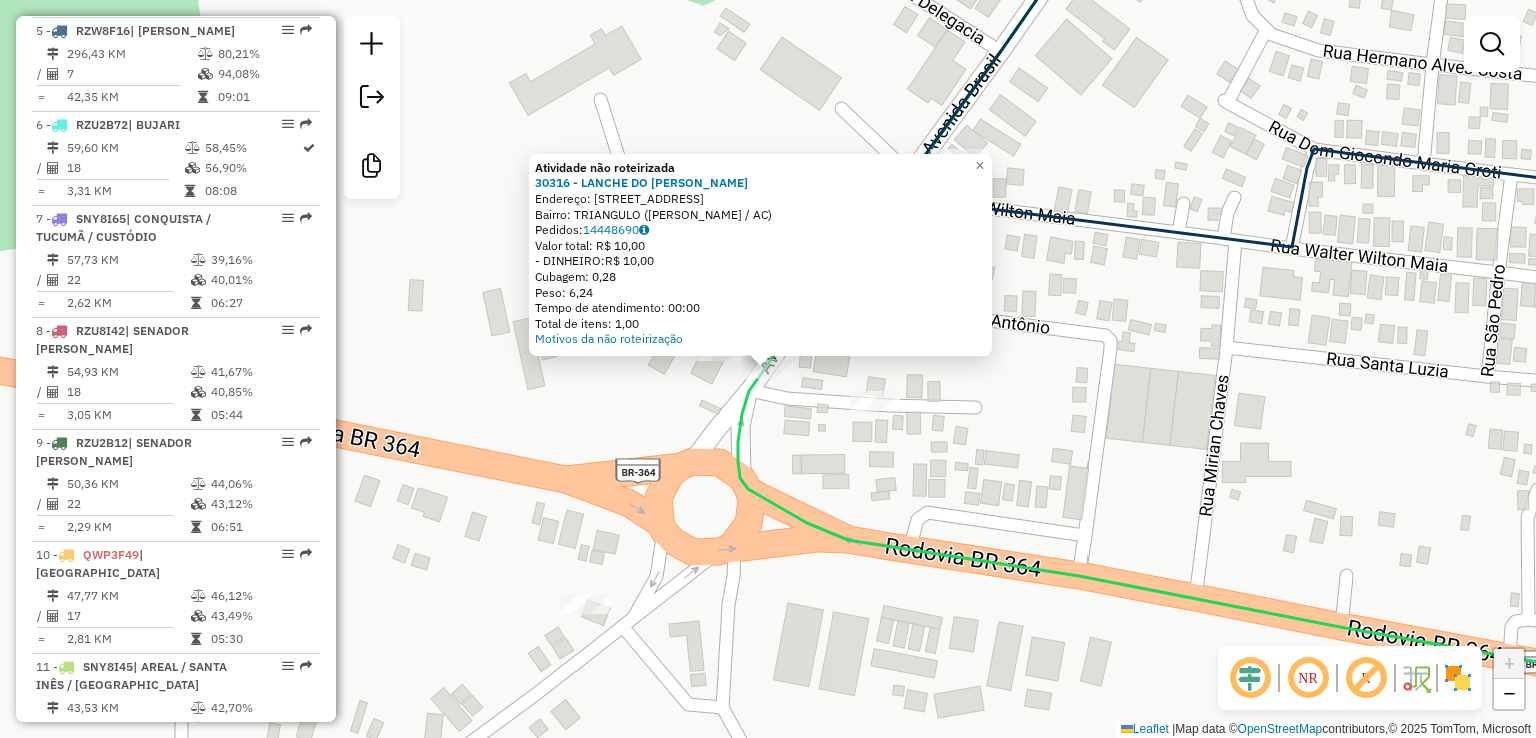 click on "Atividade não roteirizada 30316 - LANCHE DO IRMAO ALDE  Endereço:  RUA SANTA TEREXINHA 926   Bairro: TRIANGULO (SENA MADUREIRA / AC)   Pedidos:  14448690   Valor total: R$ 10,00   - DINHEIRO:  R$ 10,00   Cubagem: 0,28   Peso: 6,24   Tempo de atendimento: 00:00   Total de itens: 1,00  Motivos da não roteirização × Janela de atendimento Grade de atendimento Capacidade Transportadoras Veículos Cliente Pedidos  Rotas Selecione os dias de semana para filtrar as janelas de atendimento  Seg   Ter   Qua   Qui   Sex   Sáb   Dom  Informe o período da janela de atendimento: De: Até:  Filtrar exatamente a janela do cliente  Considerar janela de atendimento padrão  Selecione os dias de semana para filtrar as grades de atendimento  Seg   Ter   Qua   Qui   Sex   Sáb   Dom   Considerar clientes sem dia de atendimento cadastrado  Clientes fora do dia de atendimento selecionado Filtrar as atividades entre os valores definidos abaixo:  Peso mínimo:   Peso máximo:   Cubagem mínima:   Cubagem máxima:   De:   De:" 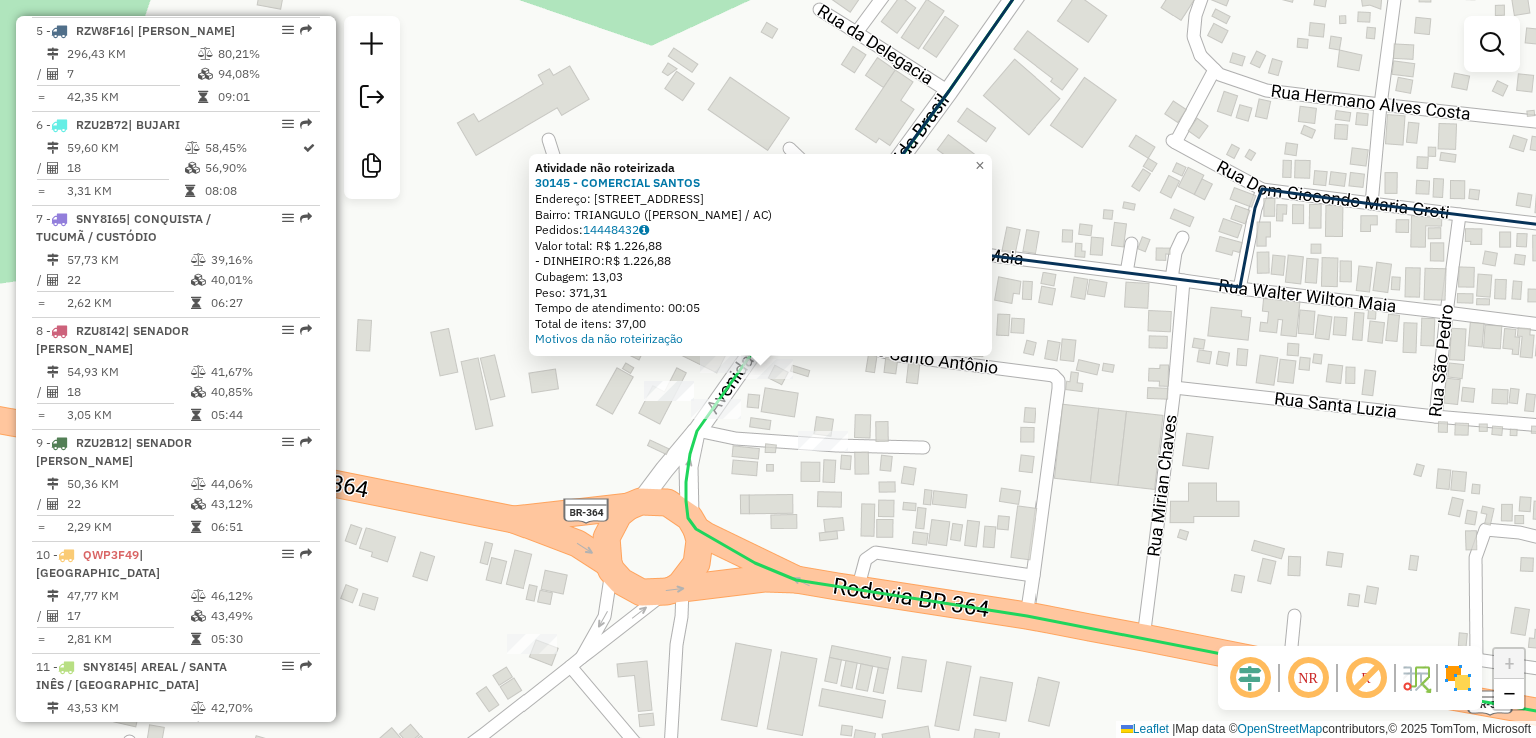 click on "Atividade não roteirizada 30145 - COMERCIAL SANTOS  Endereço:  AV BRASIL 2125   Bairro: TRIANGULO (SENA MADUREIRA / AC)   Pedidos:  14448432   Valor total: R$ 1.226,88   - DINHEIRO:  R$ 1.226,88   Cubagem: 13,03   Peso: 371,31   Tempo de atendimento: 00:05   Total de itens: 37,00  Motivos da não roteirização × Janela de atendimento Grade de atendimento Capacidade Transportadoras Veículos Cliente Pedidos  Rotas Selecione os dias de semana para filtrar as janelas de atendimento  Seg   Ter   Qua   Qui   Sex   Sáb   Dom  Informe o período da janela de atendimento: De: Até:  Filtrar exatamente a janela do cliente  Considerar janela de atendimento padrão  Selecione os dias de semana para filtrar as grades de atendimento  Seg   Ter   Qua   Qui   Sex   Sáb   Dom   Considerar clientes sem dia de atendimento cadastrado  Clientes fora do dia de atendimento selecionado Filtrar as atividades entre os valores definidos abaixo:  Peso mínimo:   Peso máximo:   Cubagem mínima:   Cubagem máxima:   De:   Até:  +" 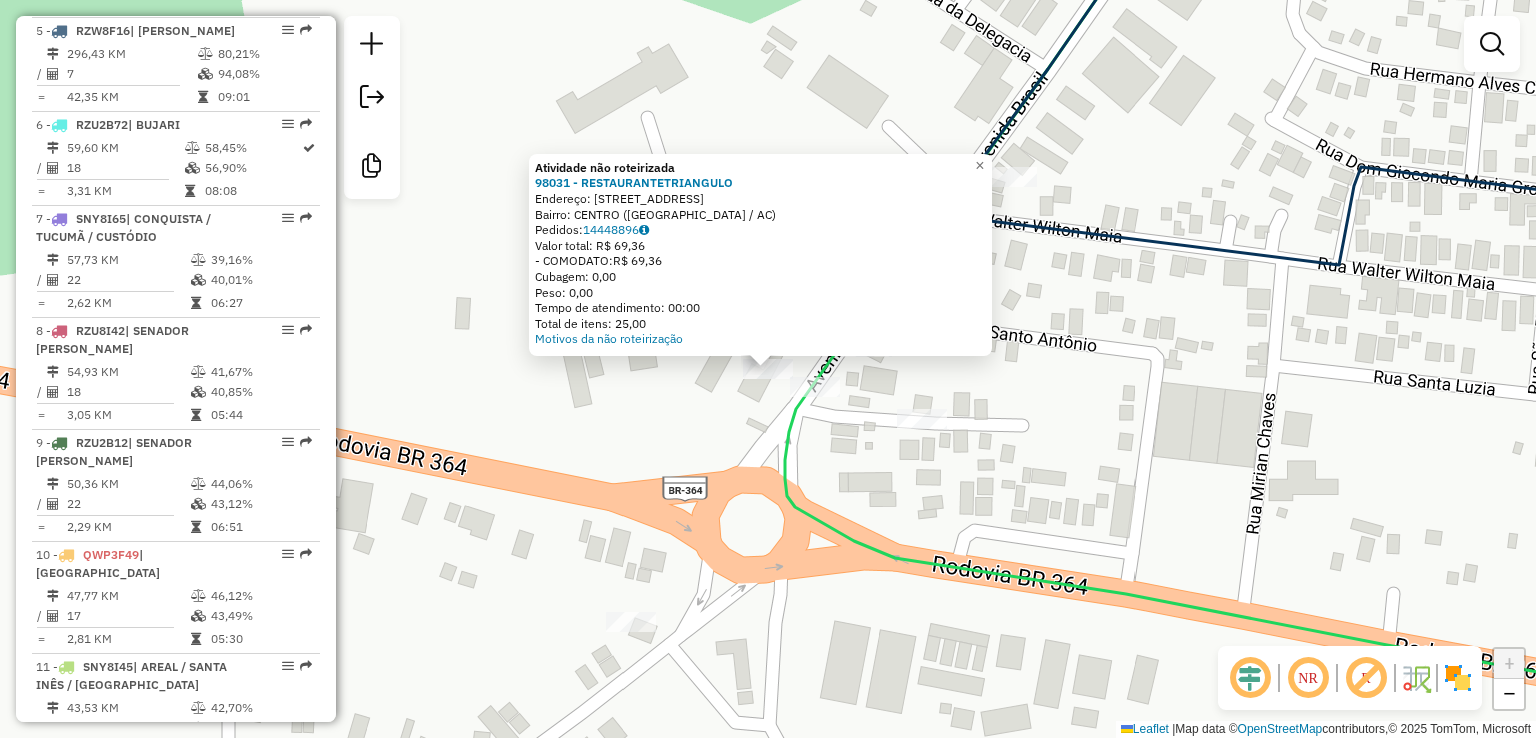 click on "Atividade não roteirizada 98031 - RESTAURANTETRIANGULO  Endereço:  AVENIDA BRASIL 2155   Bairro: CENTRO (SENA MADUREIRA / AC)   Pedidos:  14448896   Valor total: R$ 69,36   - COMODATO:  R$ 69,36   Cubagem: 0,00   Peso: 0,00   Tempo de atendimento: 00:00   Total de itens: 25,00  Motivos da não roteirização × Janela de atendimento Grade de atendimento Capacidade Transportadoras Veículos Cliente Pedidos  Rotas Selecione os dias de semana para filtrar as janelas de atendimento  Seg   Ter   Qua   Qui   Sex   Sáb   Dom  Informe o período da janela de atendimento: De: Até:  Filtrar exatamente a janela do cliente  Considerar janela de atendimento padrão  Selecione os dias de semana para filtrar as grades de atendimento  Seg   Ter   Qua   Qui   Sex   Sáb   Dom   Considerar clientes sem dia de atendimento cadastrado  Clientes fora do dia de atendimento selecionado Filtrar as atividades entre os valores definidos abaixo:  Peso mínimo:   Peso máximo:   Cubagem mínima:   Cubagem máxima:   De:   Até:  De:" 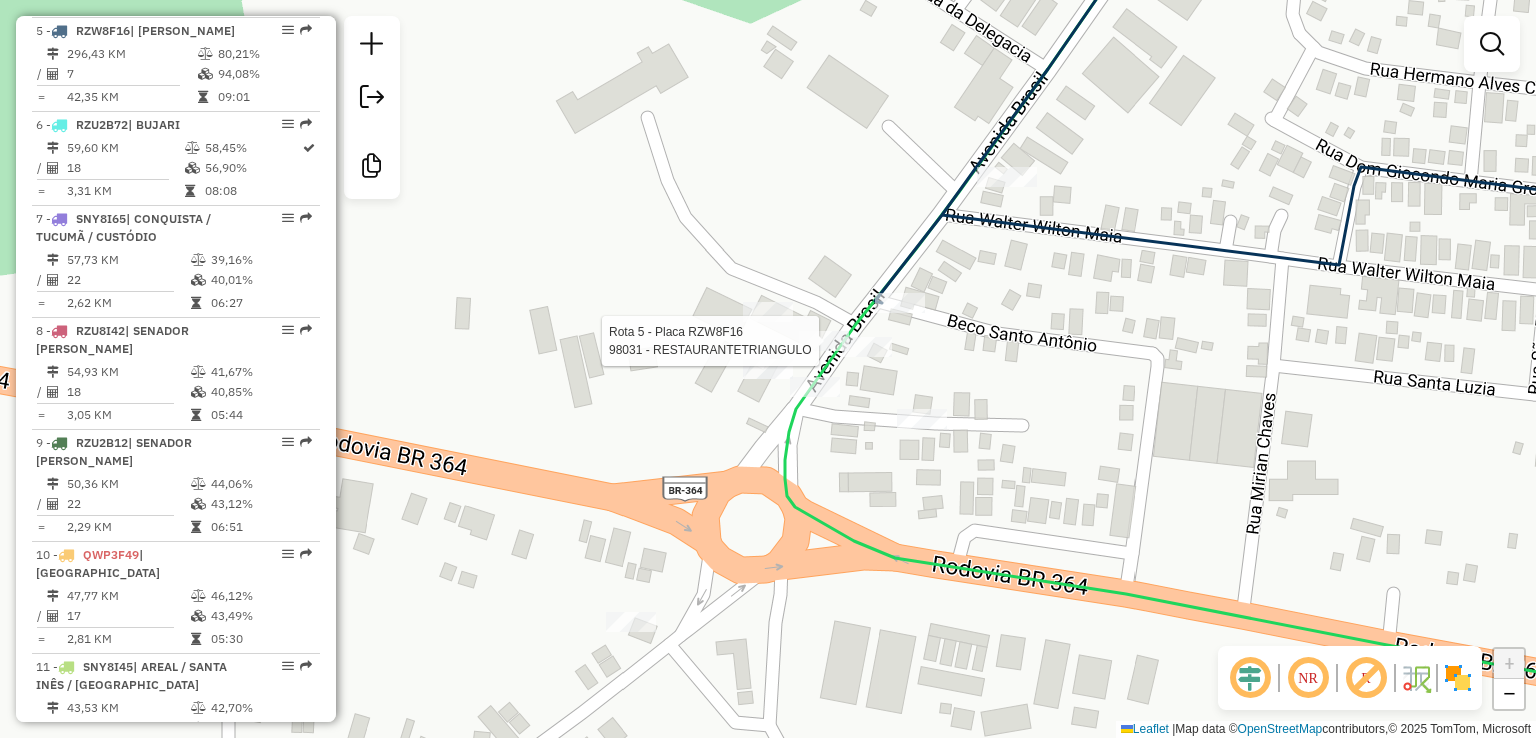 select on "**********" 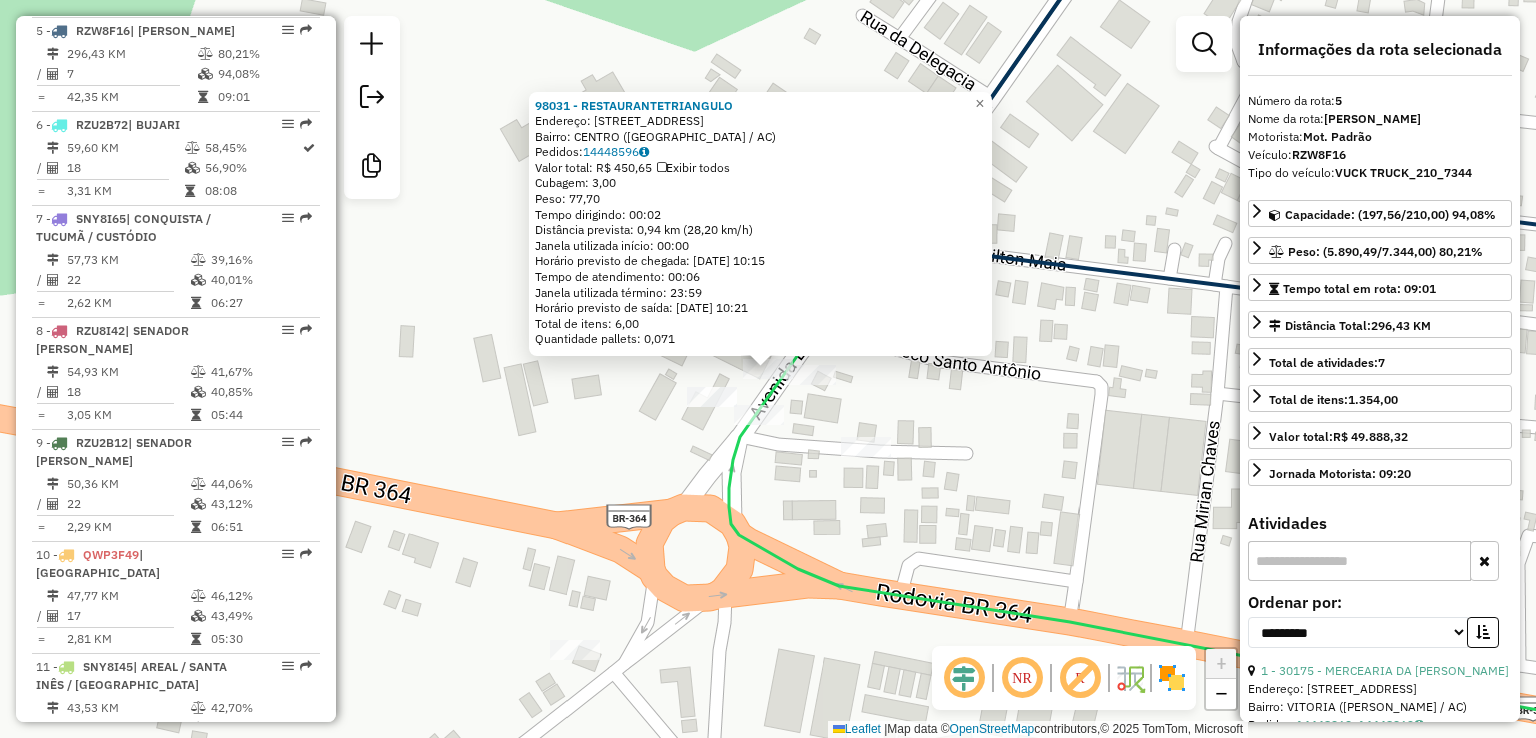 click on "98031 - RESTAURANTETRIANGULO  Endereço:  AVENIDA BRASIL 2155   Bairro: CENTRO (SENA MADUREIRA / AC)   Pedidos:  14448596   Valor total: R$ 450,65   Exibir todos   Cubagem: 3,00  Peso: 77,70  Tempo dirigindo: 00:02   Distância prevista: 0,94 km (28,20 km/h)   Janela utilizada início: 00:00   Horário previsto de chegada: 15/07/2025 10:15   Tempo de atendimento: 00:06   Janela utilizada término: 23:59   Horário previsto de saída: 15/07/2025 10:21   Total de itens: 6,00   Quantidade pallets: 0,071  × Janela de atendimento Grade de atendimento Capacidade Transportadoras Veículos Cliente Pedidos  Rotas Selecione os dias de semana para filtrar as janelas de atendimento  Seg   Ter   Qua   Qui   Sex   Sáb   Dom  Informe o período da janela de atendimento: De: Até:  Filtrar exatamente a janela do cliente  Considerar janela de atendimento padrão  Selecione os dias de semana para filtrar as grades de atendimento  Seg   Ter   Qua   Qui   Sex   Sáb   Dom   Considerar clientes sem dia de atendimento cadastrado" 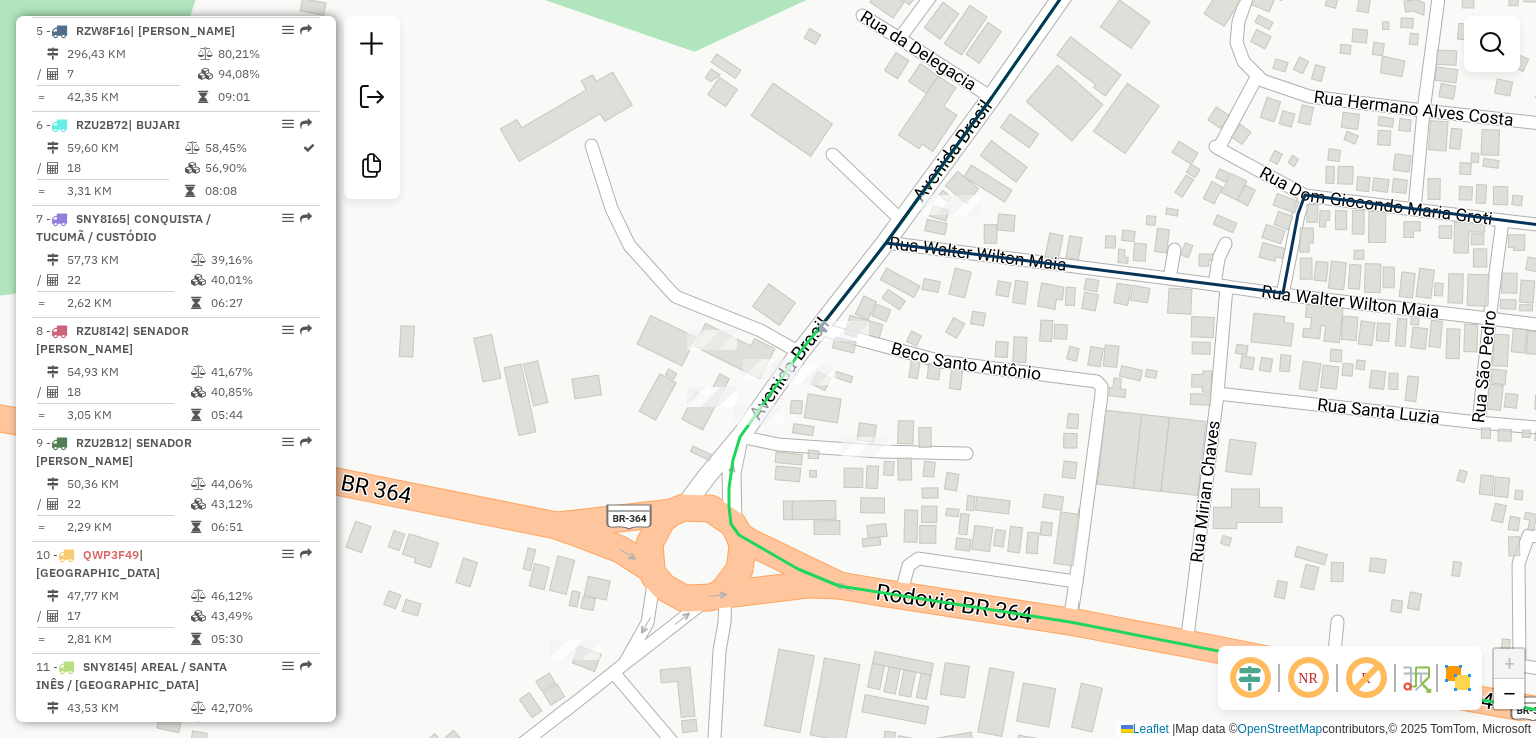 click on "Rota 5 - Placa RZW8F16  98031 - RESTAURANTETRIANGULO Janela de atendimento Grade de atendimento Capacidade Transportadoras Veículos Cliente Pedidos  Rotas Selecione os dias de semana para filtrar as janelas de atendimento  Seg   Ter   Qua   Qui   Sex   Sáb   Dom  Informe o período da janela de atendimento: De: Até:  Filtrar exatamente a janela do cliente  Considerar janela de atendimento padrão  Selecione os dias de semana para filtrar as grades de atendimento  Seg   Ter   Qua   Qui   Sex   Sáb   Dom   Considerar clientes sem dia de atendimento cadastrado  Clientes fora do dia de atendimento selecionado Filtrar as atividades entre os valores definidos abaixo:  Peso mínimo:   Peso máximo:   Cubagem mínima:   Cubagem máxima:   De:   Até:  Filtrar as atividades entre o tempo de atendimento definido abaixo:  De:   Até:   Considerar capacidade total dos clientes não roteirizados Transportadora: Selecione um ou mais itens Tipo de veículo: Selecione um ou mais itens Veículo: Selecione um ou mais itens" 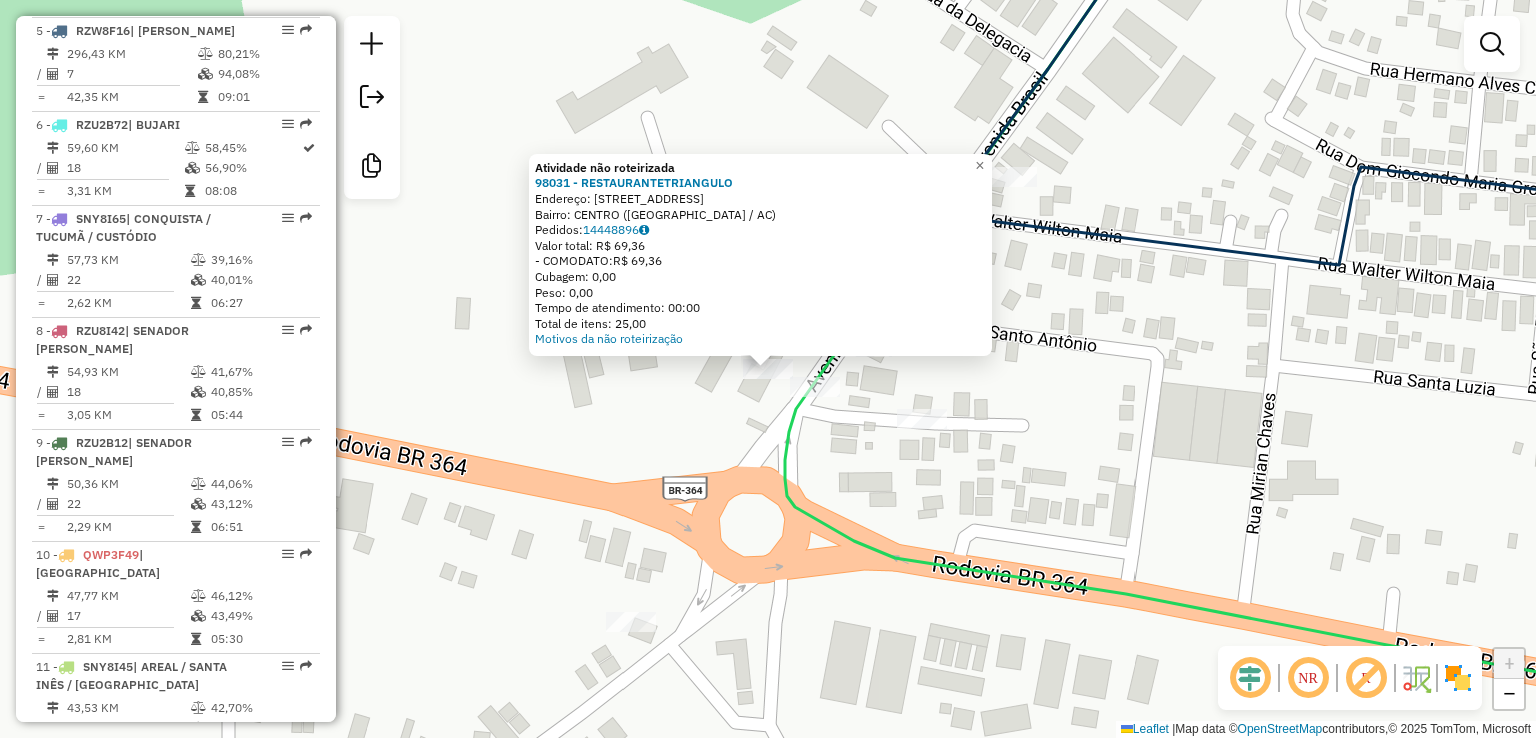 click on "Atividade não roteirizada 98031 - RESTAURANTETRIANGULO  Endereço:  AVENIDA BRASIL 2155   Bairro: CENTRO (SENA MADUREIRA / AC)   Pedidos:  14448896   Valor total: R$ 69,36   - COMODATO:  R$ 69,36   Cubagem: 0,00   Peso: 0,00   Tempo de atendimento: 00:00   Total de itens: 25,00  Motivos da não roteirização × Janela de atendimento Grade de atendimento Capacidade Transportadoras Veículos Cliente Pedidos  Rotas Selecione os dias de semana para filtrar as janelas de atendimento  Seg   Ter   Qua   Qui   Sex   Sáb   Dom  Informe o período da janela de atendimento: De: Até:  Filtrar exatamente a janela do cliente  Considerar janela de atendimento padrão  Selecione os dias de semana para filtrar as grades de atendimento  Seg   Ter   Qua   Qui   Sex   Sáb   Dom   Considerar clientes sem dia de atendimento cadastrado  Clientes fora do dia de atendimento selecionado Filtrar as atividades entre os valores definidos abaixo:  Peso mínimo:   Peso máximo:   Cubagem mínima:   Cubagem máxima:   De:   Até:  De:" 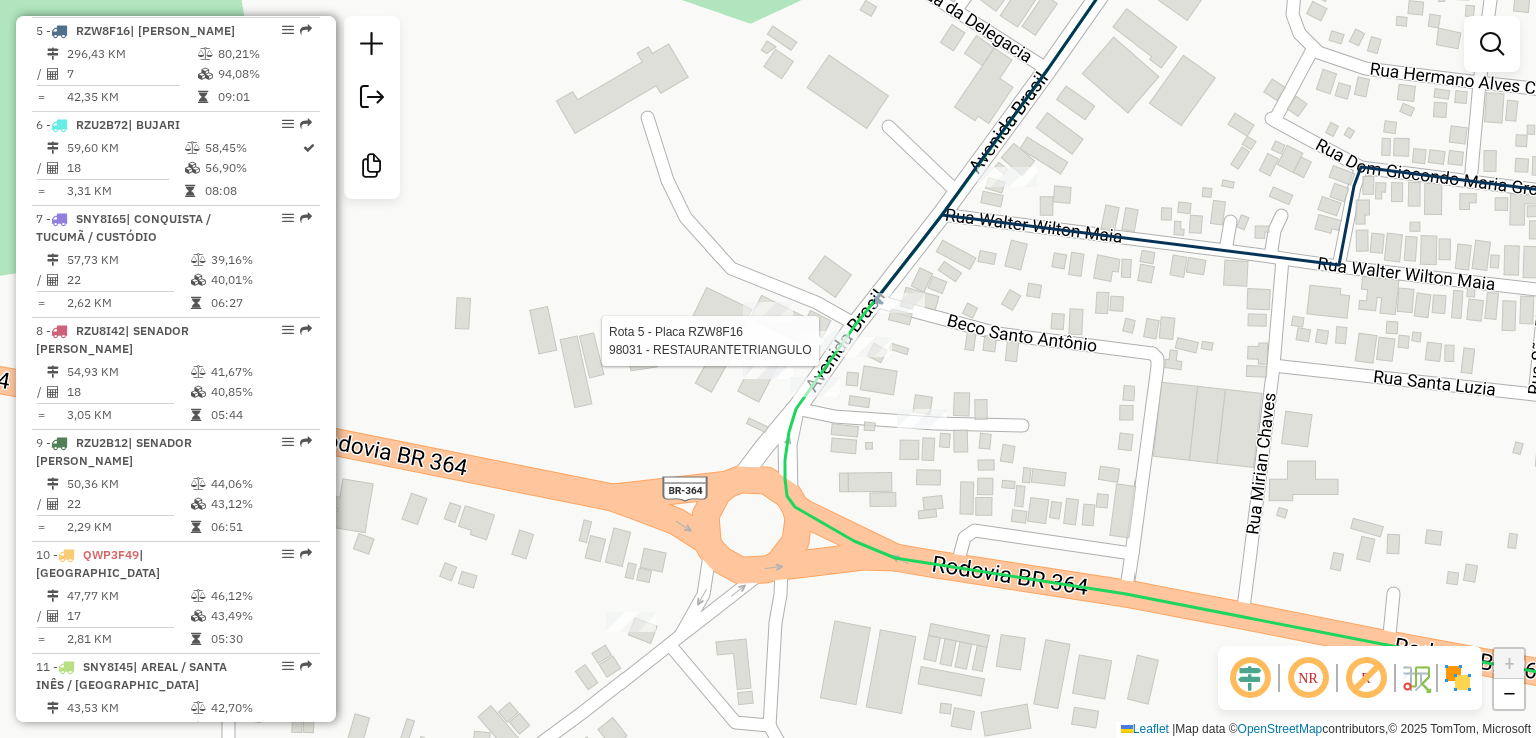 select on "**********" 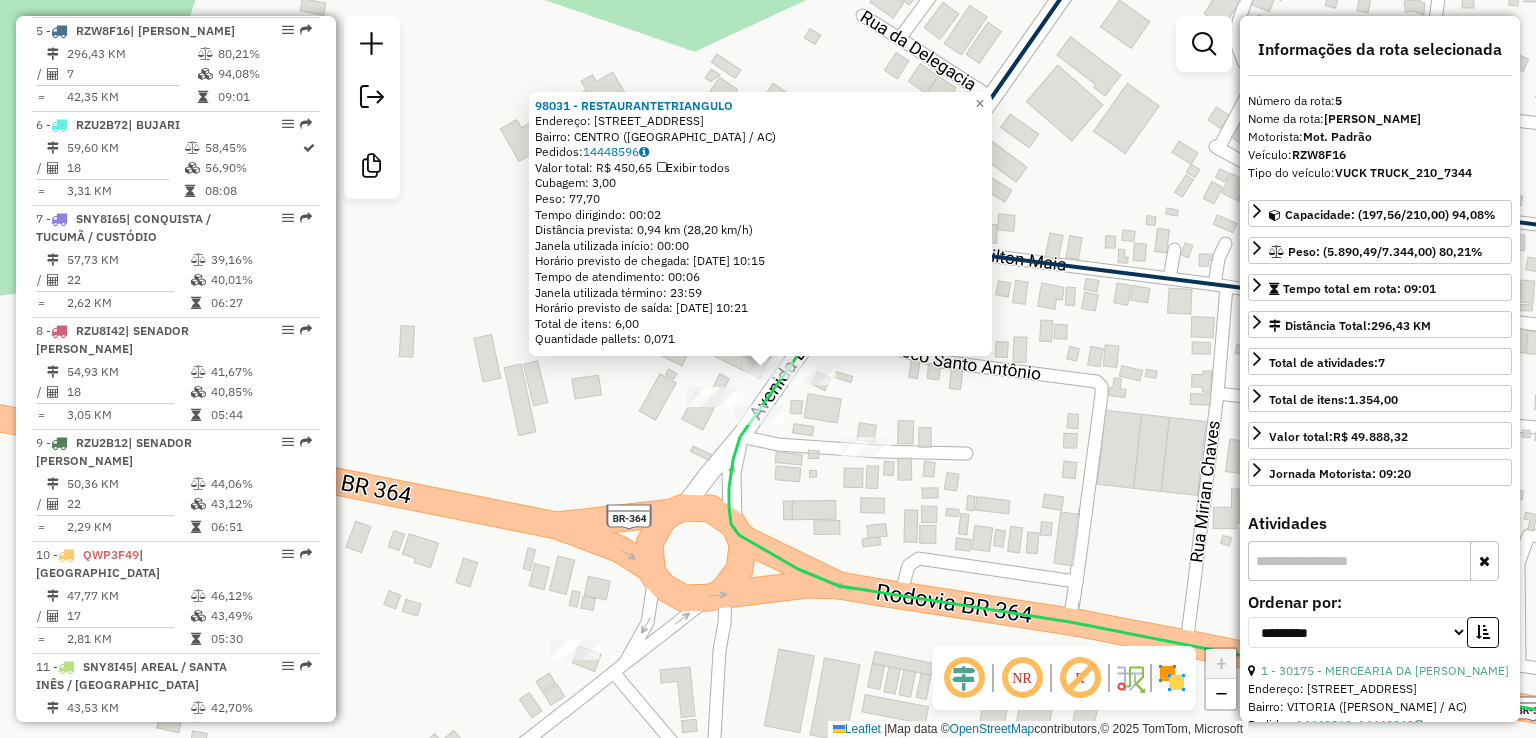 click on "98031 - RESTAURANTETRIANGULO  Endereço:  AVENIDA BRASIL 2155   Bairro: CENTRO (SENA MADUREIRA / AC)   Pedidos:  14448596   Valor total: R$ 450,65   Exibir todos   Cubagem: 3,00  Peso: 77,70  Tempo dirigindo: 00:02   Distância prevista: 0,94 km (28,20 km/h)   Janela utilizada início: 00:00   Horário previsto de chegada: 15/07/2025 10:15   Tempo de atendimento: 00:06   Janela utilizada término: 23:59   Horário previsto de saída: 15/07/2025 10:21   Total de itens: 6,00   Quantidade pallets: 0,071  × Janela de atendimento Grade de atendimento Capacidade Transportadoras Veículos Cliente Pedidos  Rotas Selecione os dias de semana para filtrar as janelas de atendimento  Seg   Ter   Qua   Qui   Sex   Sáb   Dom  Informe o período da janela de atendimento: De: Até:  Filtrar exatamente a janela do cliente  Considerar janela de atendimento padrão  Selecione os dias de semana para filtrar as grades de atendimento  Seg   Ter   Qua   Qui   Sex   Sáb   Dom   Considerar clientes sem dia de atendimento cadastrado" 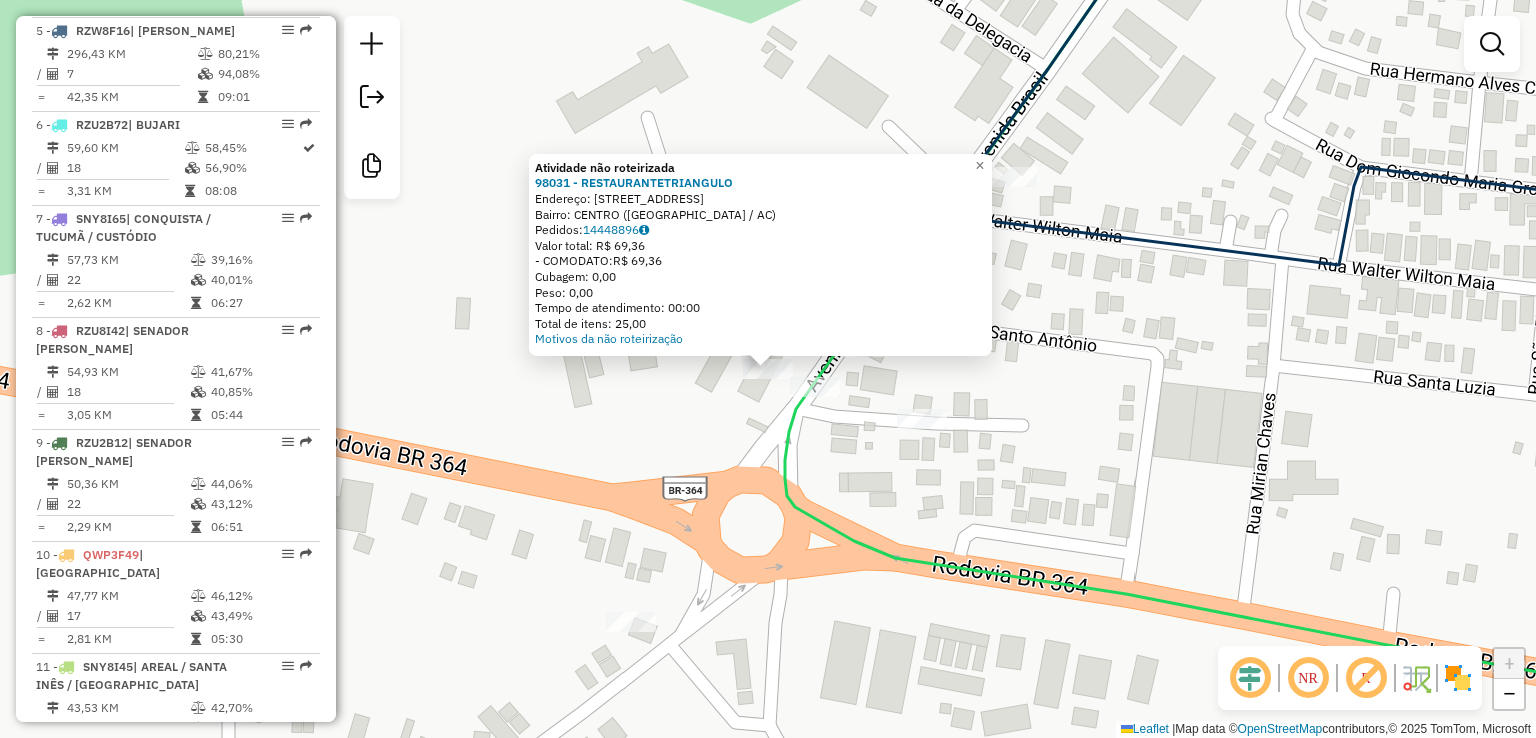 click on "Atividade não roteirizada 98031 - RESTAURANTETRIANGULO  Endereço:  AVENIDA BRASIL 2155   Bairro: CENTRO (SENA MADUREIRA / AC)   Pedidos:  14448896   Valor total: R$ 69,36   - COMODATO:  R$ 69,36   Cubagem: 0,00   Peso: 0,00   Tempo de atendimento: 00:00   Total de itens: 25,00  Motivos da não roteirização × Janela de atendimento Grade de atendimento Capacidade Transportadoras Veículos Cliente Pedidos  Rotas Selecione os dias de semana para filtrar as janelas de atendimento  Seg   Ter   Qua   Qui   Sex   Sáb   Dom  Informe o período da janela de atendimento: De: Até:  Filtrar exatamente a janela do cliente  Considerar janela de atendimento padrão  Selecione os dias de semana para filtrar as grades de atendimento  Seg   Ter   Qua   Qui   Sex   Sáb   Dom   Considerar clientes sem dia de atendimento cadastrado  Clientes fora do dia de atendimento selecionado Filtrar as atividades entre os valores definidos abaixo:  Peso mínimo:   Peso máximo:   Cubagem mínima:   Cubagem máxima:   De:   Até:  De:" 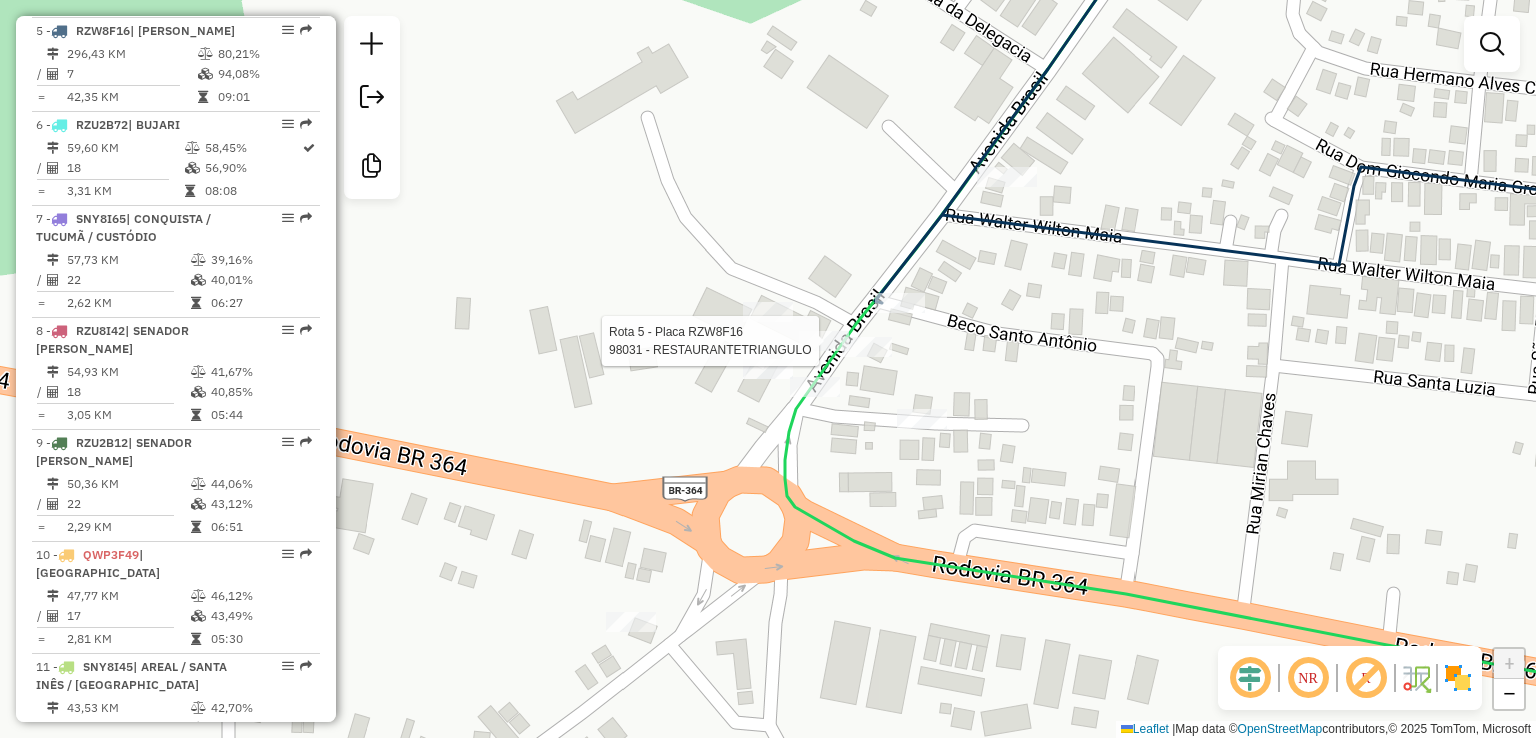 select on "**********" 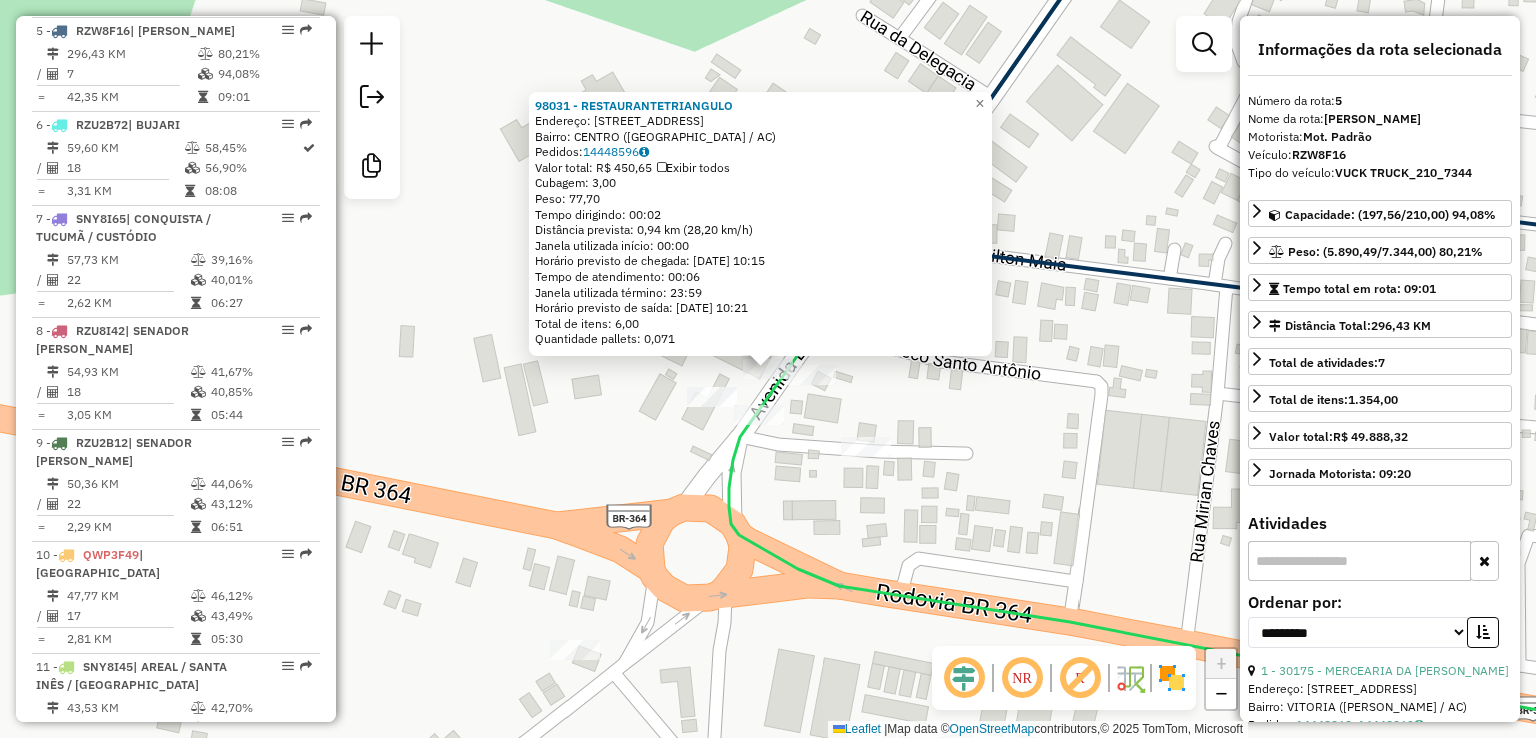 click on "98031 - RESTAURANTETRIANGULO  Endereço:  AVENIDA BRASIL 2155   Bairro: CENTRO (SENA MADUREIRA / AC)   Pedidos:  14448596   Valor total: R$ 450,65   Exibir todos   Cubagem: 3,00  Peso: 77,70  Tempo dirigindo: 00:02   Distância prevista: 0,94 km (28,20 km/h)   Janela utilizada início: 00:00   Horário previsto de chegada: 15/07/2025 10:15   Tempo de atendimento: 00:06   Janela utilizada término: 23:59   Horário previsto de saída: 15/07/2025 10:21   Total de itens: 6,00   Quantidade pallets: 0,071  × Janela de atendimento Grade de atendimento Capacidade Transportadoras Veículos Cliente Pedidos  Rotas Selecione os dias de semana para filtrar as janelas de atendimento  Seg   Ter   Qua   Qui   Sex   Sáb   Dom  Informe o período da janela de atendimento: De: Até:  Filtrar exatamente a janela do cliente  Considerar janela de atendimento padrão  Selecione os dias de semana para filtrar as grades de atendimento  Seg   Ter   Qua   Qui   Sex   Sáb   Dom   Considerar clientes sem dia de atendimento cadastrado" 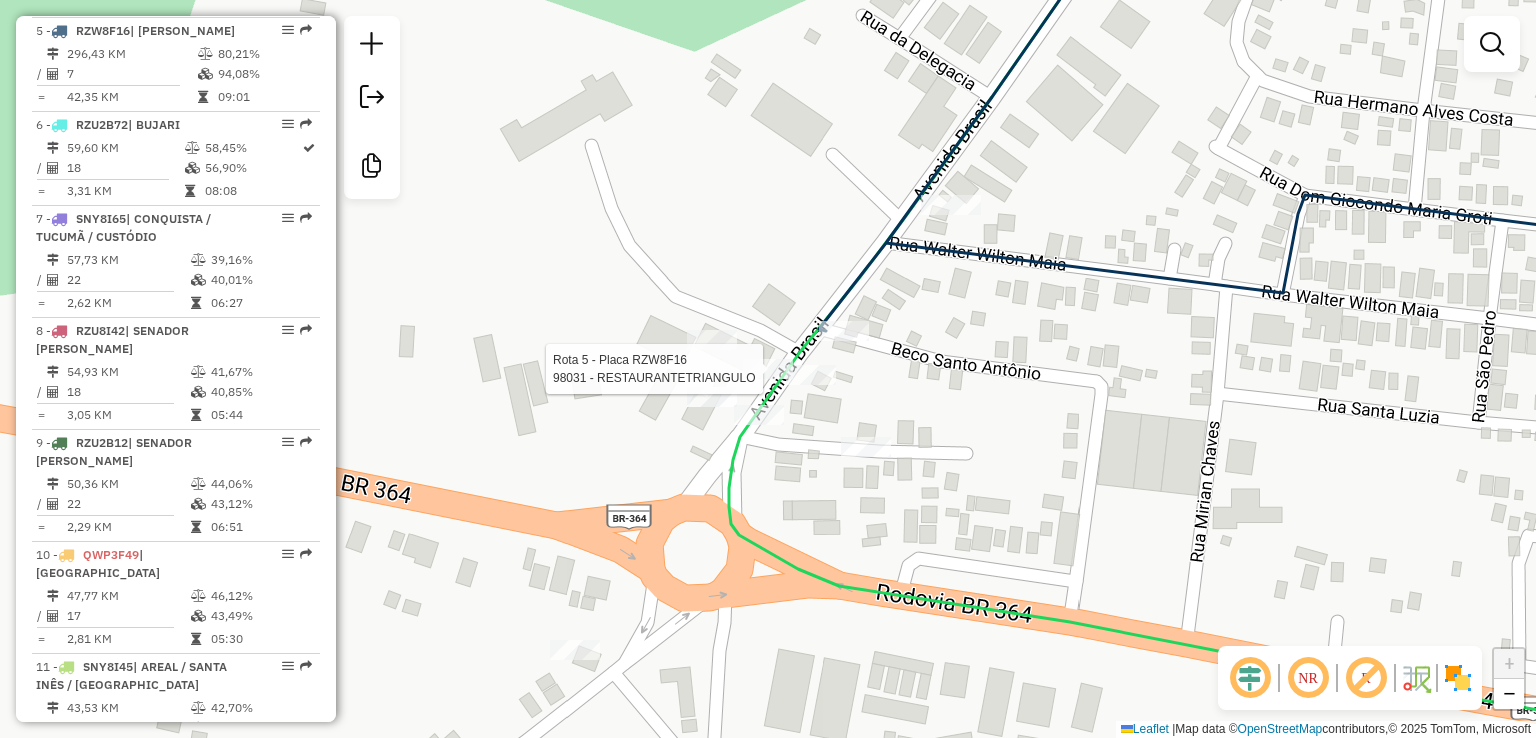 select on "**********" 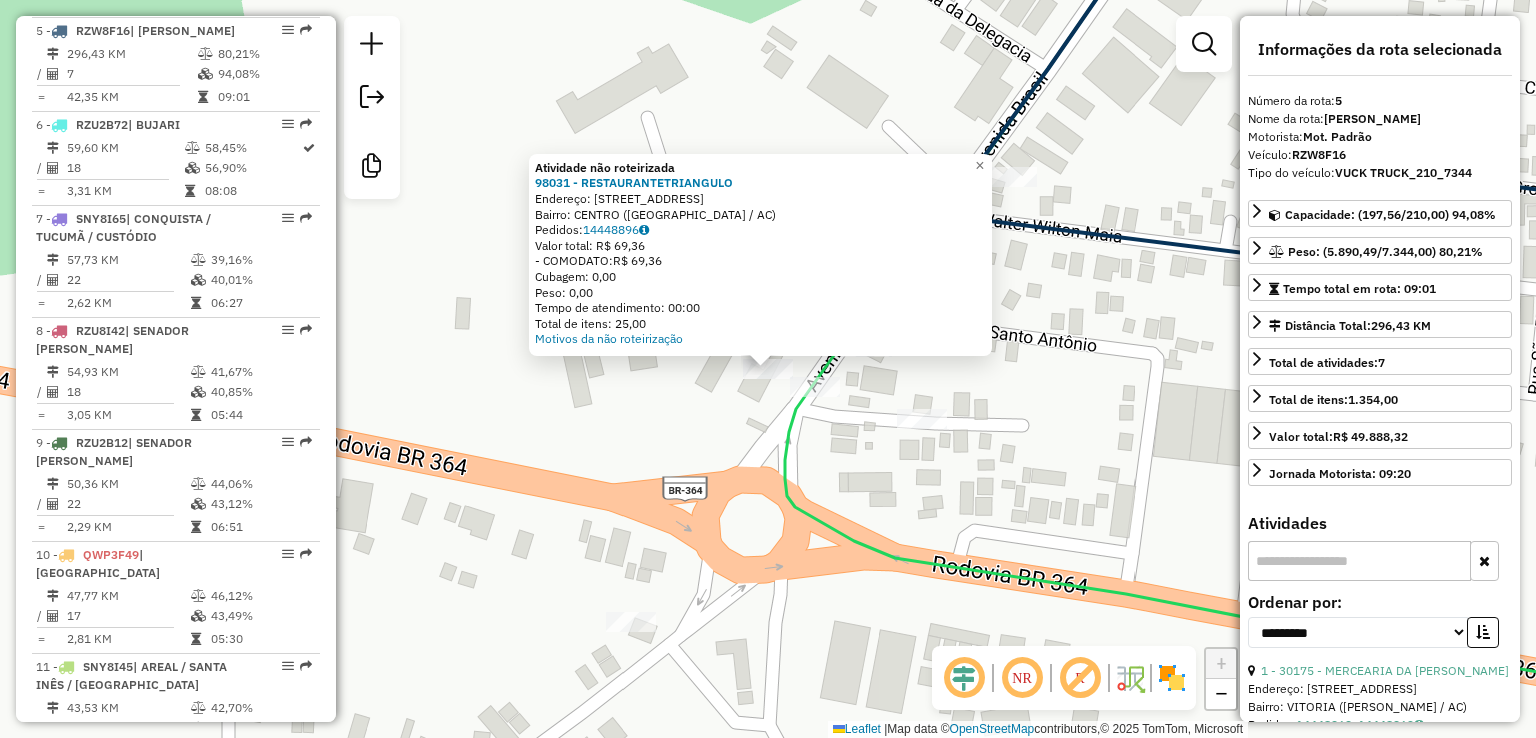 click on "Atividade não roteirizada 98031 - RESTAURANTETRIANGULO  Endereço:  AVENIDA BRASIL 2155   Bairro: CENTRO (SENA MADUREIRA / AC)   Pedidos:  14448896   Valor total: R$ 69,36   - COMODATO:  R$ 69,36   Cubagem: 0,00   Peso: 0,00   Tempo de atendimento: 00:00   Total de itens: 25,00  Motivos da não roteirização × Janela de atendimento Grade de atendimento Capacidade Transportadoras Veículos Cliente Pedidos  Rotas Selecione os dias de semana para filtrar as janelas de atendimento  Seg   Ter   Qua   Qui   Sex   Sáb   Dom  Informe o período da janela de atendimento: De: Até:  Filtrar exatamente a janela do cliente  Considerar janela de atendimento padrão  Selecione os dias de semana para filtrar as grades de atendimento  Seg   Ter   Qua   Qui   Sex   Sáb   Dom   Considerar clientes sem dia de atendimento cadastrado  Clientes fora do dia de atendimento selecionado Filtrar as atividades entre os valores definidos abaixo:  Peso mínimo:   Peso máximo:   Cubagem mínima:   Cubagem máxima:   De:   Até:  De:" 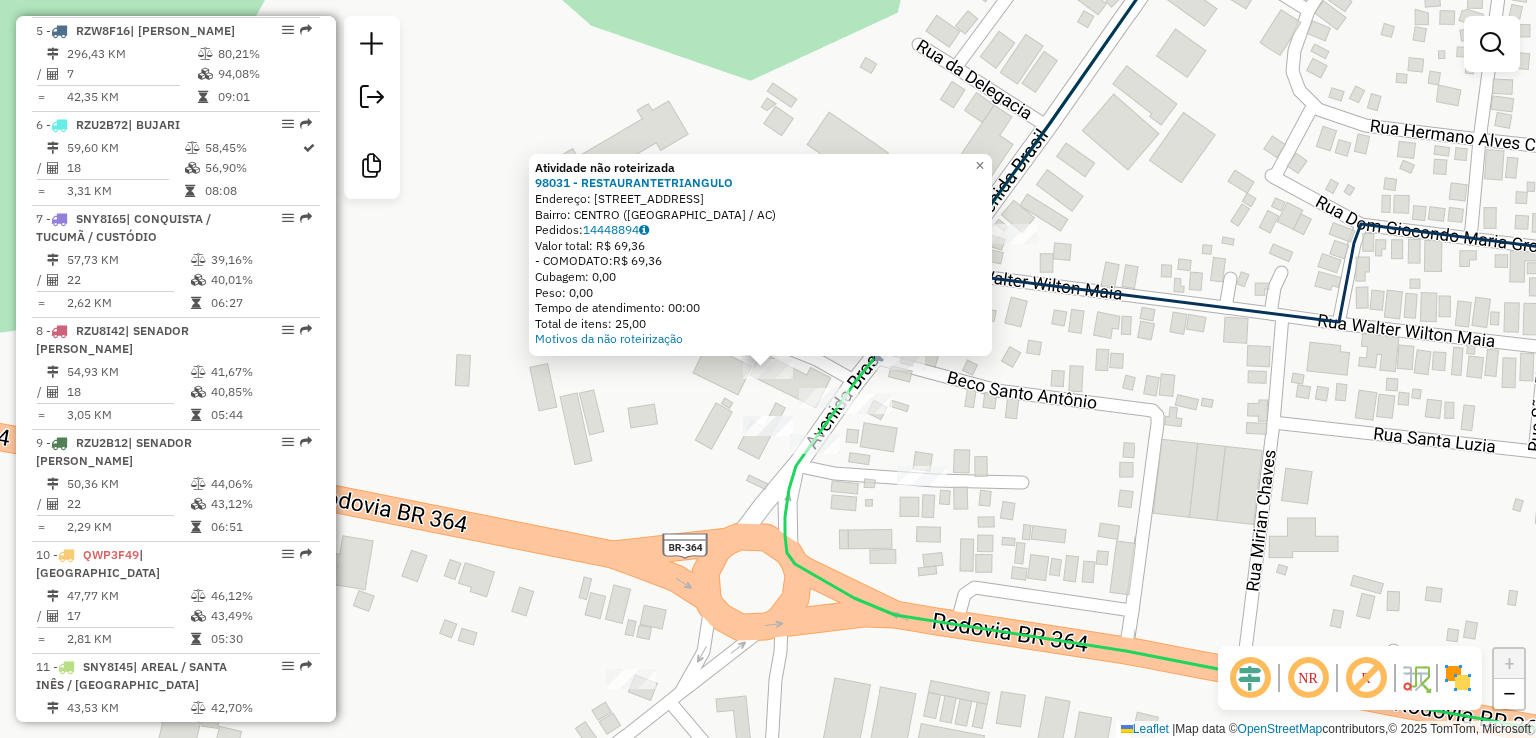 click on "Atividade não roteirizada 98031 - RESTAURANTETRIANGULO  Endereço:  AVENIDA BRASIL 2155   Bairro: CENTRO (SENA MADUREIRA / AC)   Pedidos:  14448894   Valor total: R$ 69,36   - COMODATO:  R$ 69,36   Cubagem: 0,00   Peso: 0,00   Tempo de atendimento: 00:00   Total de itens: 25,00  Motivos da não roteirização × Janela de atendimento Grade de atendimento Capacidade Transportadoras Veículos Cliente Pedidos  Rotas Selecione os dias de semana para filtrar as janelas de atendimento  Seg   Ter   Qua   Qui   Sex   Sáb   Dom  Informe o período da janela de atendimento: De: Até:  Filtrar exatamente a janela do cliente  Considerar janela de atendimento padrão  Selecione os dias de semana para filtrar as grades de atendimento  Seg   Ter   Qua   Qui   Sex   Sáb   Dom   Considerar clientes sem dia de atendimento cadastrado  Clientes fora do dia de atendimento selecionado Filtrar as atividades entre os valores definidos abaixo:  Peso mínimo:   Peso máximo:   Cubagem mínima:   Cubagem máxima:   De:   Até:  De:" 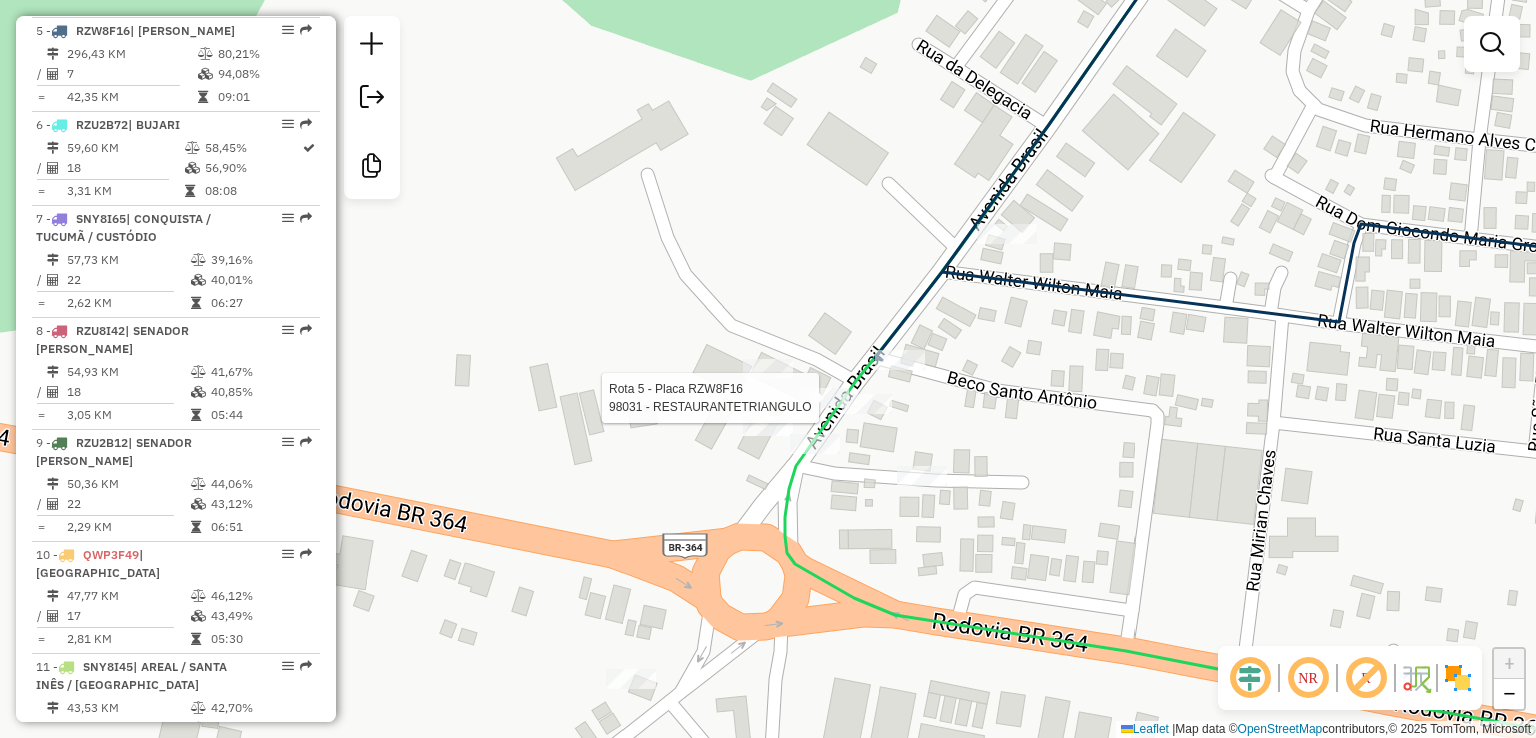 select on "**********" 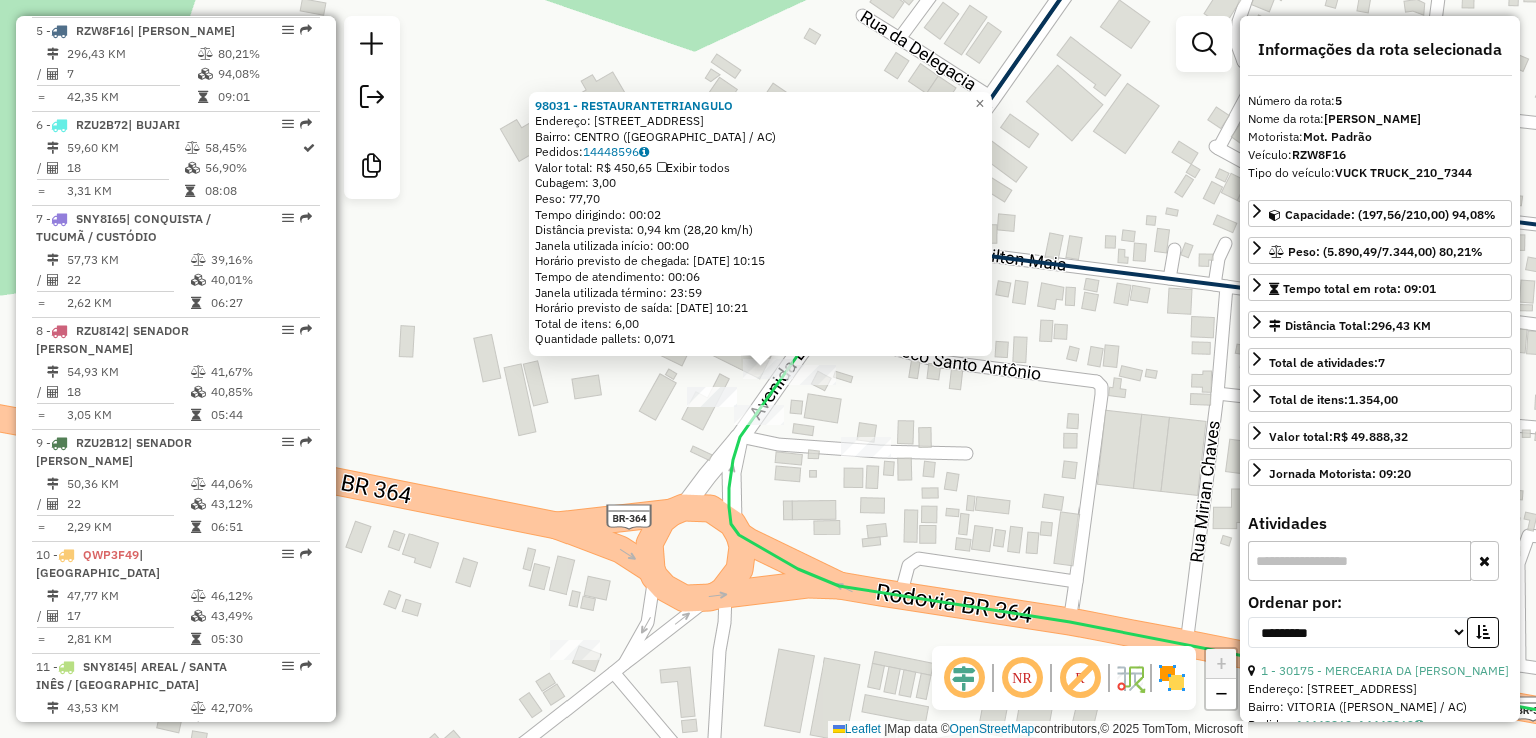 click on "98031 - RESTAURANTETRIANGULO  Endereço:  AVENIDA BRASIL 2155   Bairro: CENTRO (SENA MADUREIRA / AC)   Pedidos:  14448596   Valor total: R$ 450,65   Exibir todos   Cubagem: 3,00  Peso: 77,70  Tempo dirigindo: 00:02   Distância prevista: 0,94 km (28,20 km/h)   Janela utilizada início: 00:00   Horário previsto de chegada: 15/07/2025 10:15   Tempo de atendimento: 00:06   Janela utilizada término: 23:59   Horário previsto de saída: 15/07/2025 10:21   Total de itens: 6,00   Quantidade pallets: 0,071  × Janela de atendimento Grade de atendimento Capacidade Transportadoras Veículos Cliente Pedidos  Rotas Selecione os dias de semana para filtrar as janelas de atendimento  Seg   Ter   Qua   Qui   Sex   Sáb   Dom  Informe o período da janela de atendimento: De: Até:  Filtrar exatamente a janela do cliente  Considerar janela de atendimento padrão  Selecione os dias de semana para filtrar as grades de atendimento  Seg   Ter   Qua   Qui   Sex   Sáb   Dom   Considerar clientes sem dia de atendimento cadastrado" 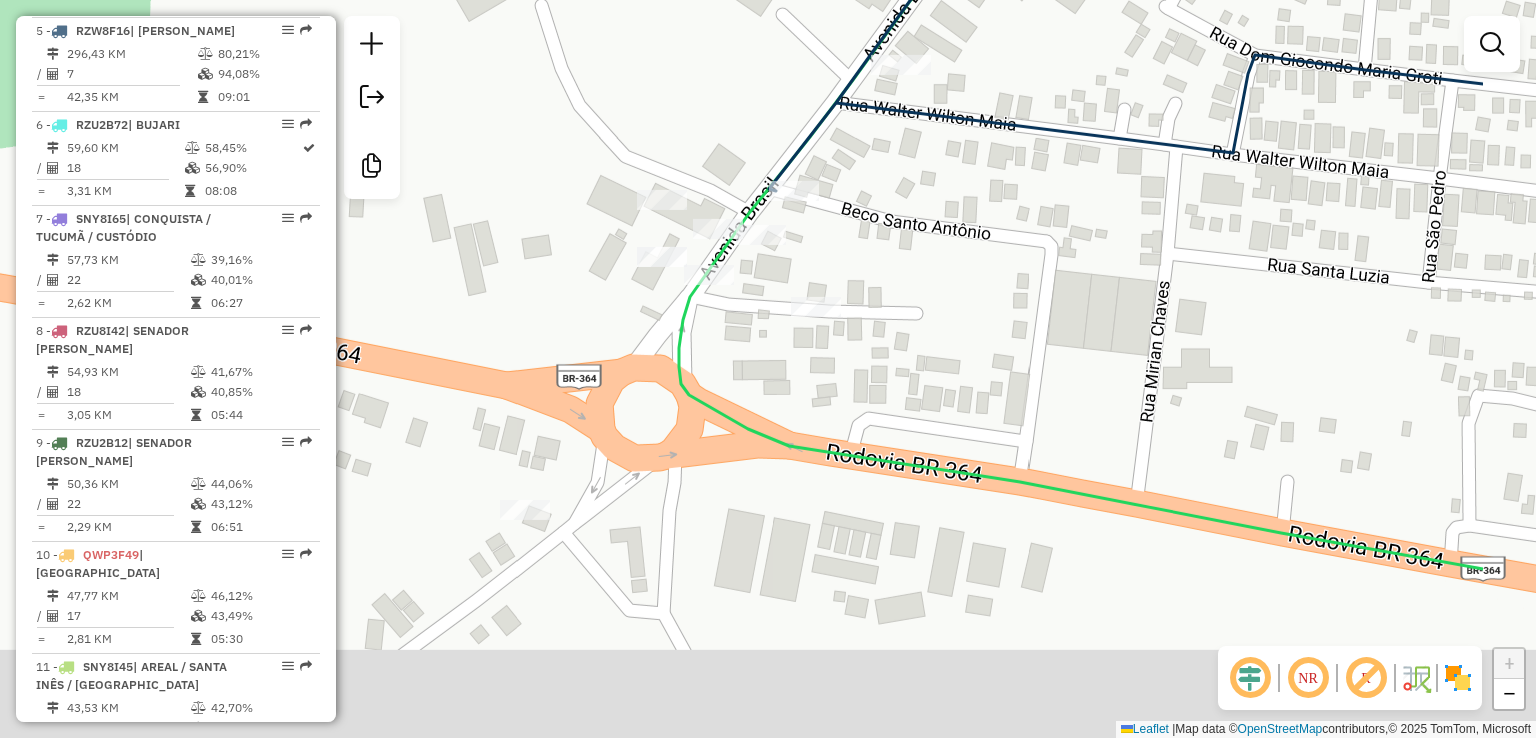 drag, startPoint x: 924, startPoint y: 336, endPoint x: 718, endPoint y: 151, distance: 276.87723 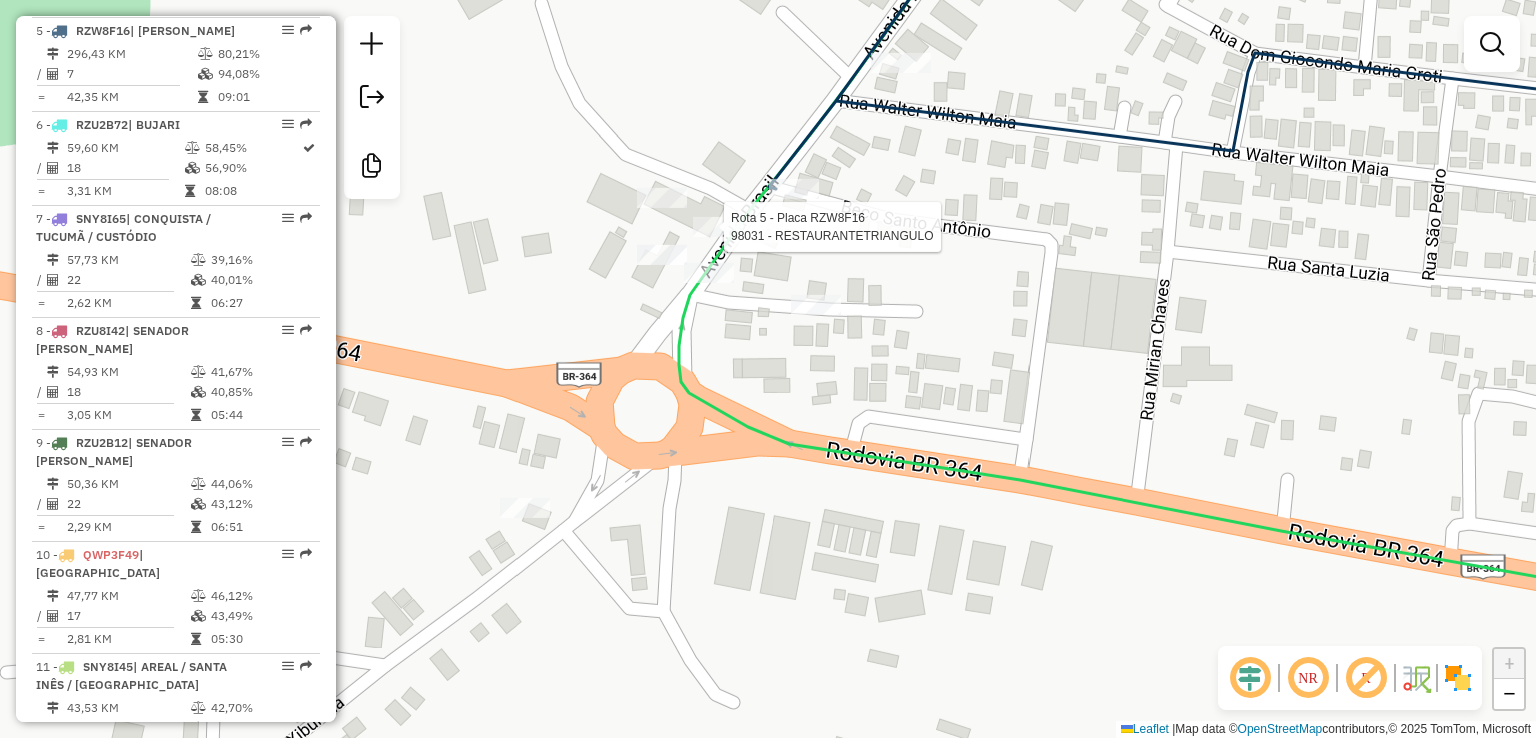 select on "**********" 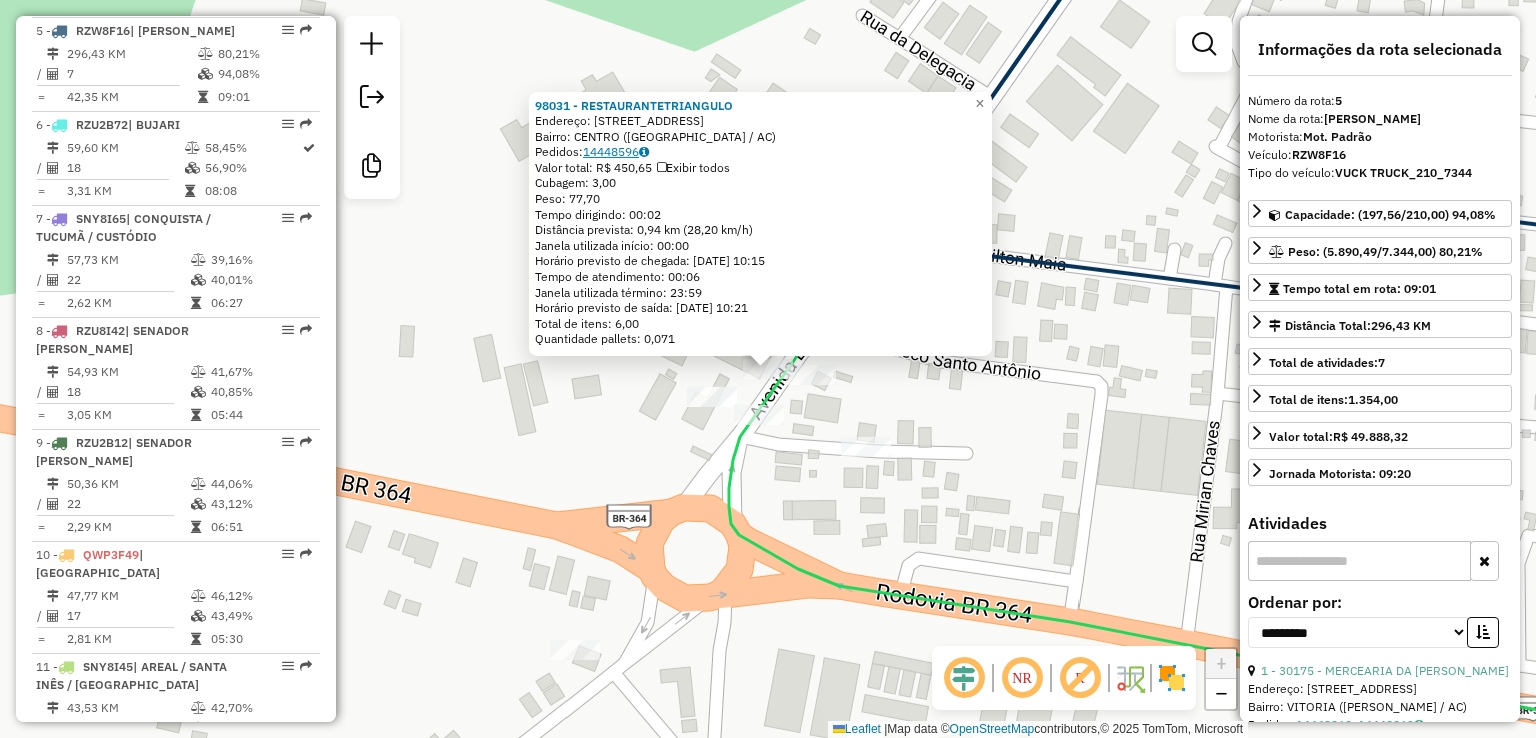 click on "14448596" 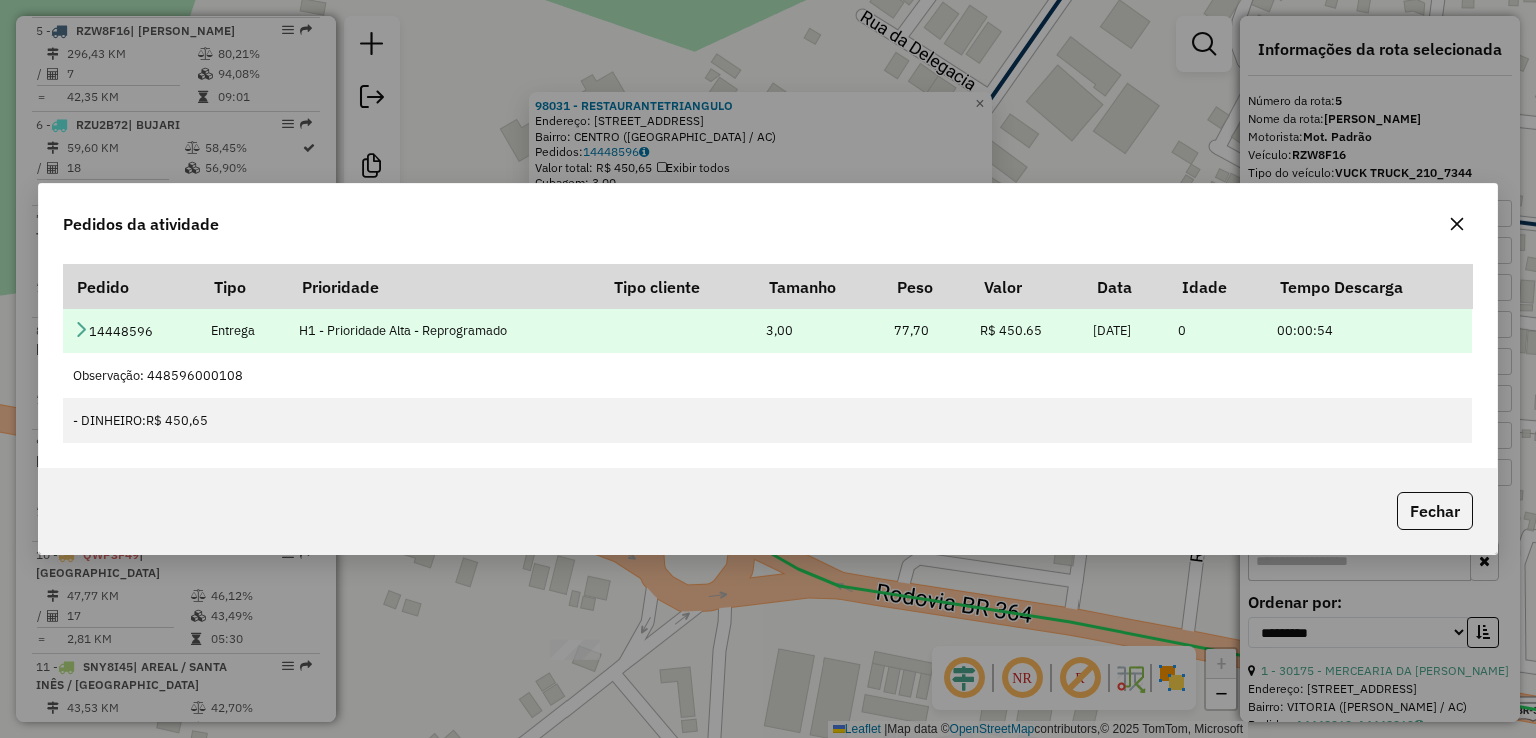 click at bounding box center (81, 329) 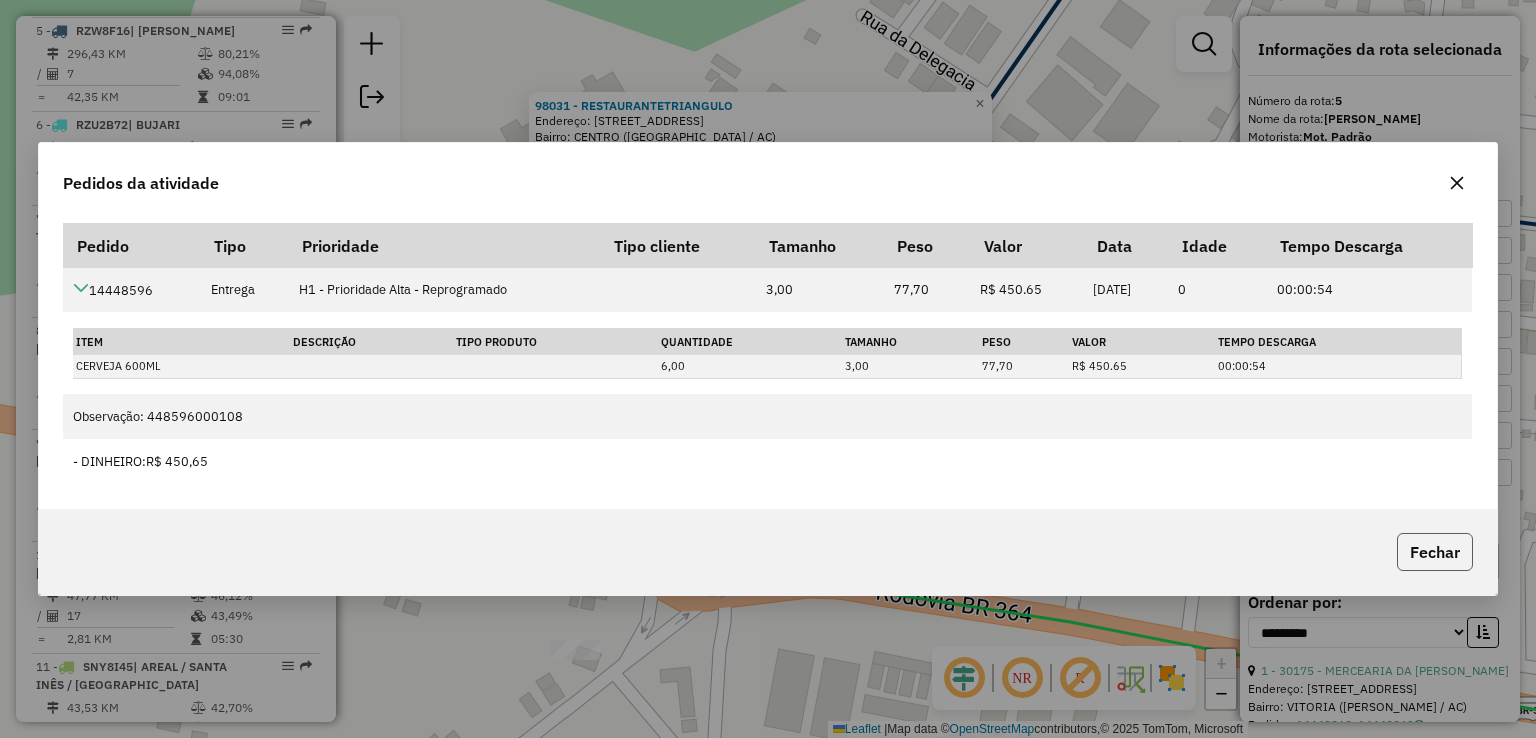 click on "Fechar" 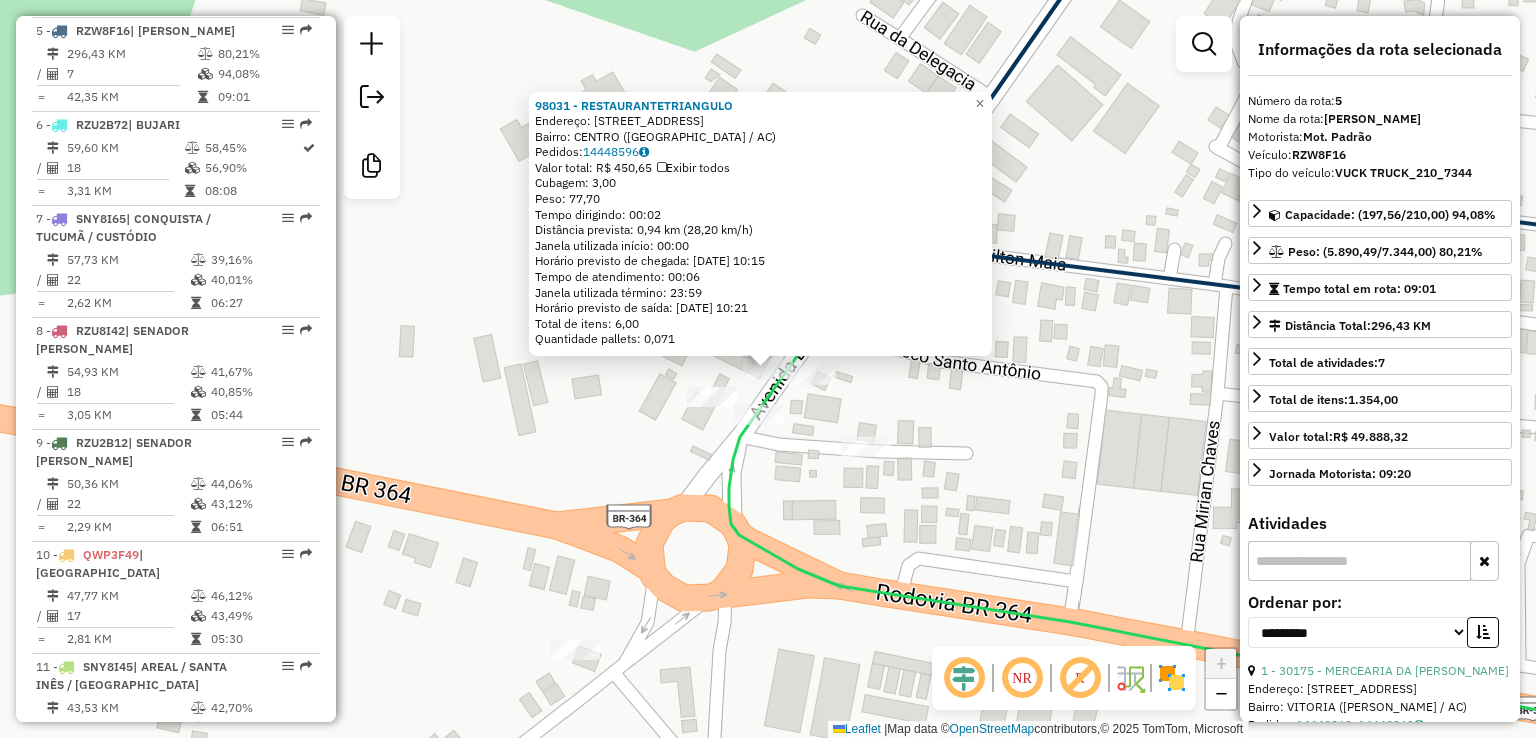 click on "98031 - RESTAURANTETRIANGULO  Endereço:  AVENIDA BRASIL 2155   Bairro: CENTRO (SENA MADUREIRA / AC)   Pedidos:  14448596   Valor total: R$ 450,65   Exibir todos   Cubagem: 3,00  Peso: 77,70  Tempo dirigindo: 00:02   Distância prevista: 0,94 km (28,20 km/h)   Janela utilizada início: 00:00   Horário previsto de chegada: 15/07/2025 10:15   Tempo de atendimento: 00:06   Janela utilizada término: 23:59   Horário previsto de saída: 15/07/2025 10:21   Total de itens: 6,00   Quantidade pallets: 0,071  × Janela de atendimento Grade de atendimento Capacidade Transportadoras Veículos Cliente Pedidos  Rotas Selecione os dias de semana para filtrar as janelas de atendimento  Seg   Ter   Qua   Qui   Sex   Sáb   Dom  Informe o período da janela de atendimento: De: Até:  Filtrar exatamente a janela do cliente  Considerar janela de atendimento padrão  Selecione os dias de semana para filtrar as grades de atendimento  Seg   Ter   Qua   Qui   Sex   Sáb   Dom   Considerar clientes sem dia de atendimento cadastrado" 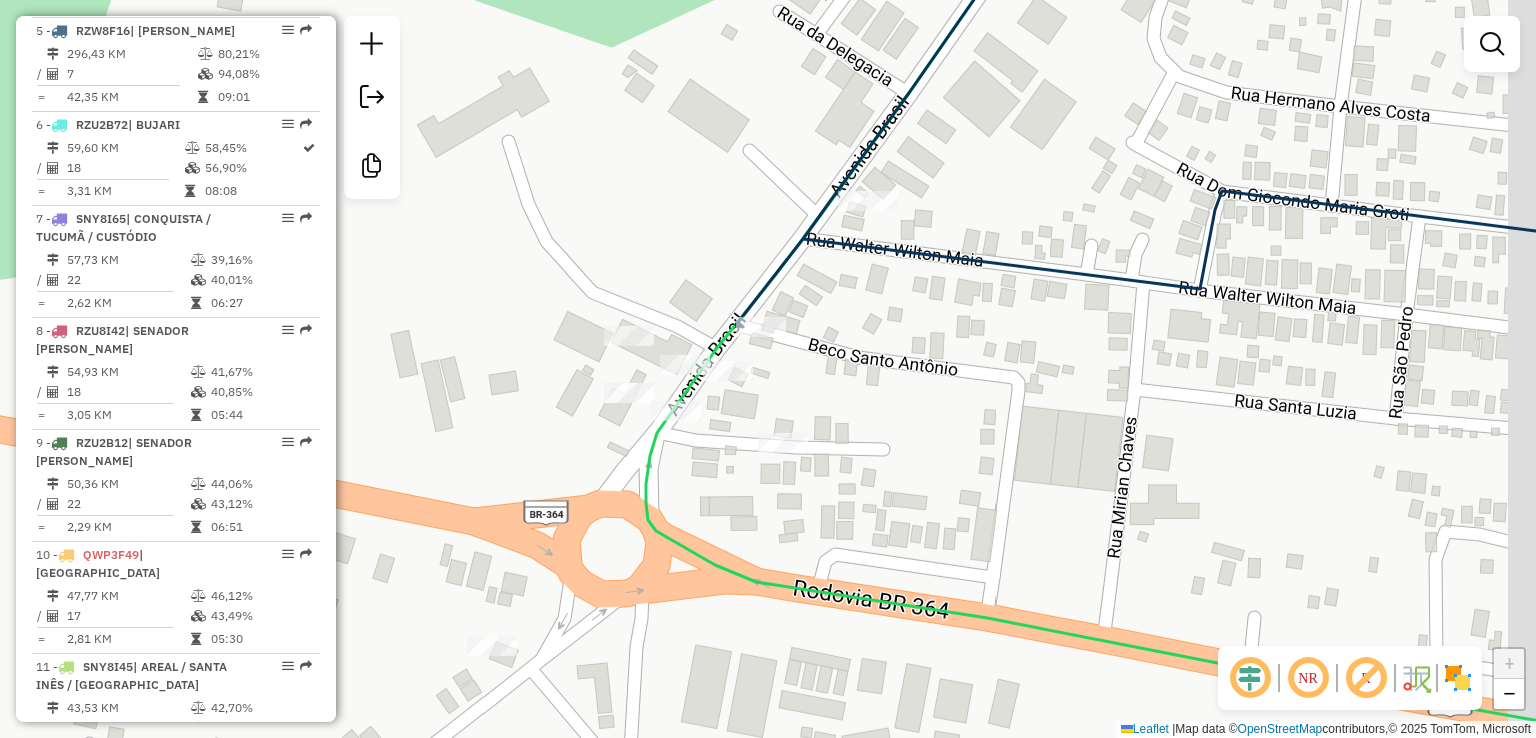 drag, startPoint x: 582, startPoint y: 577, endPoint x: 433, endPoint y: 565, distance: 149.48244 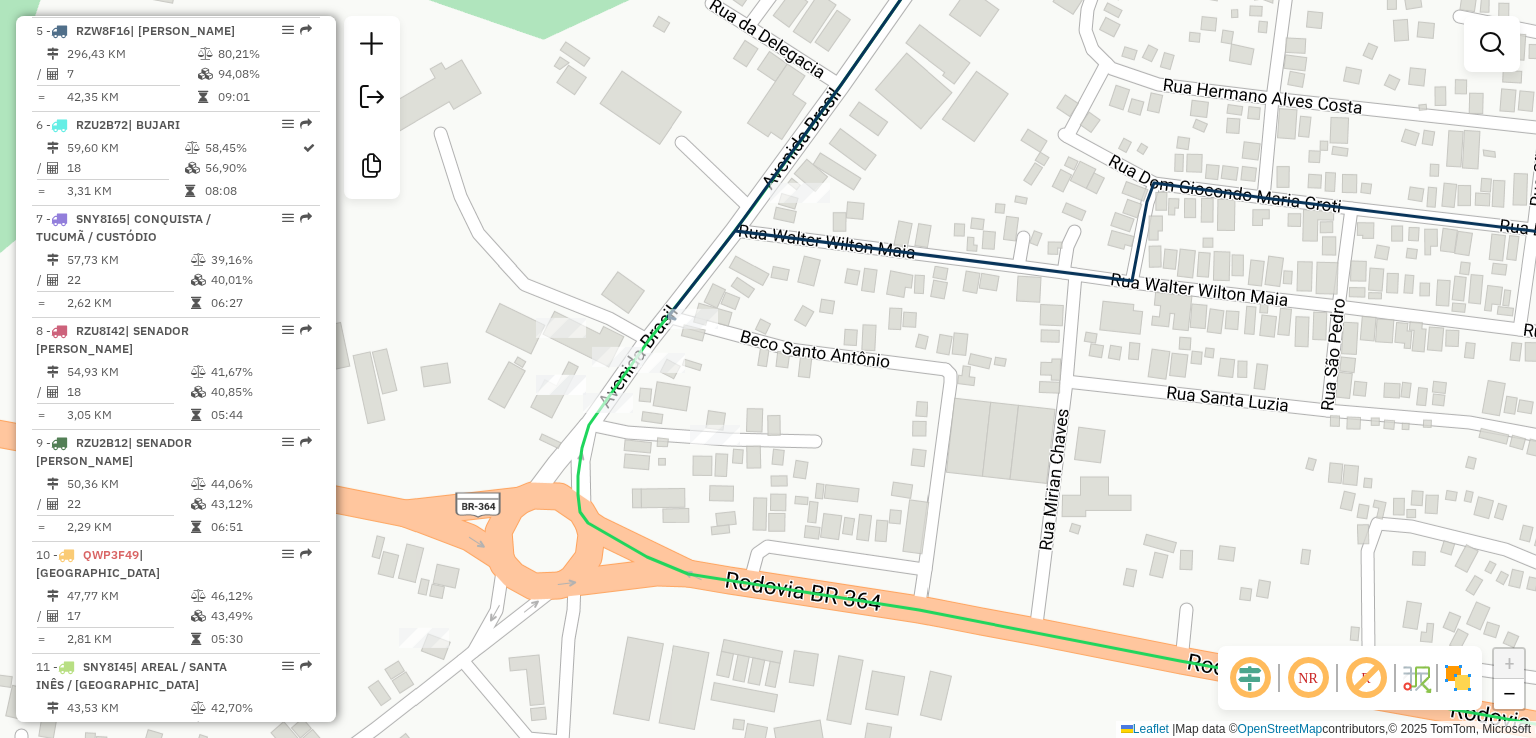drag, startPoint x: 703, startPoint y: 505, endPoint x: 824, endPoint y: 549, distance: 128.7517 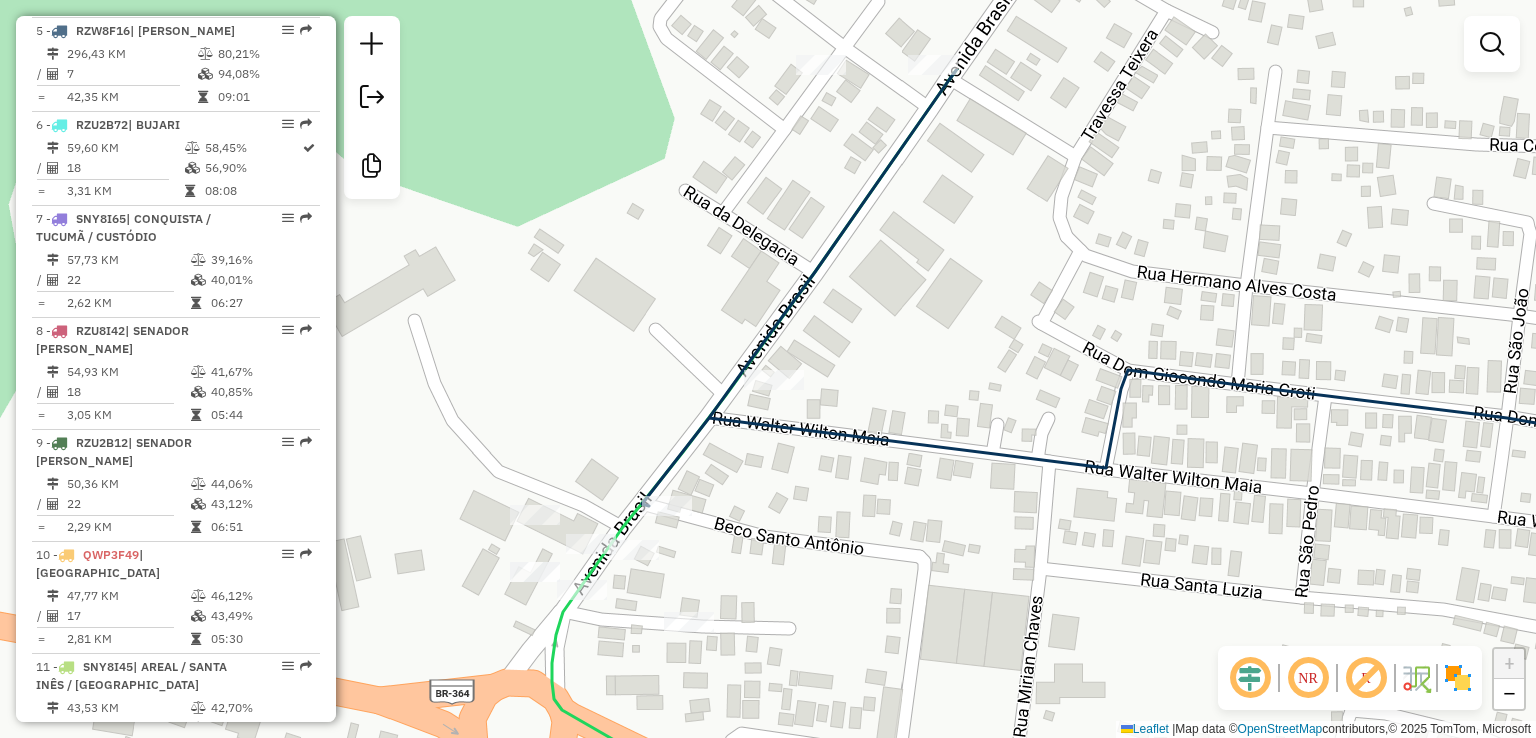 drag, startPoint x: 694, startPoint y: 304, endPoint x: 605, endPoint y: 468, distance: 186.59314 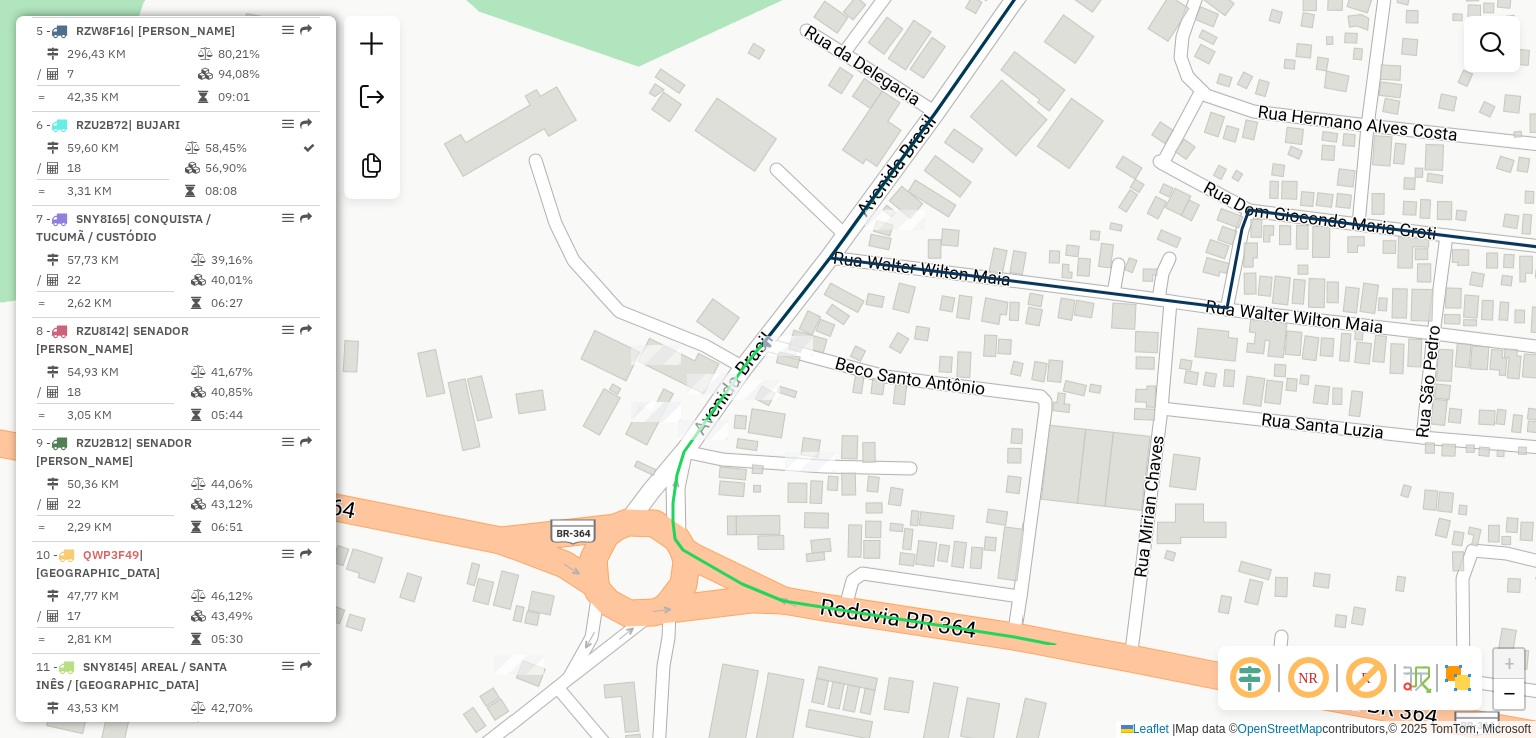 drag, startPoint x: 583, startPoint y: 438, endPoint x: 699, endPoint y: 265, distance: 208.29066 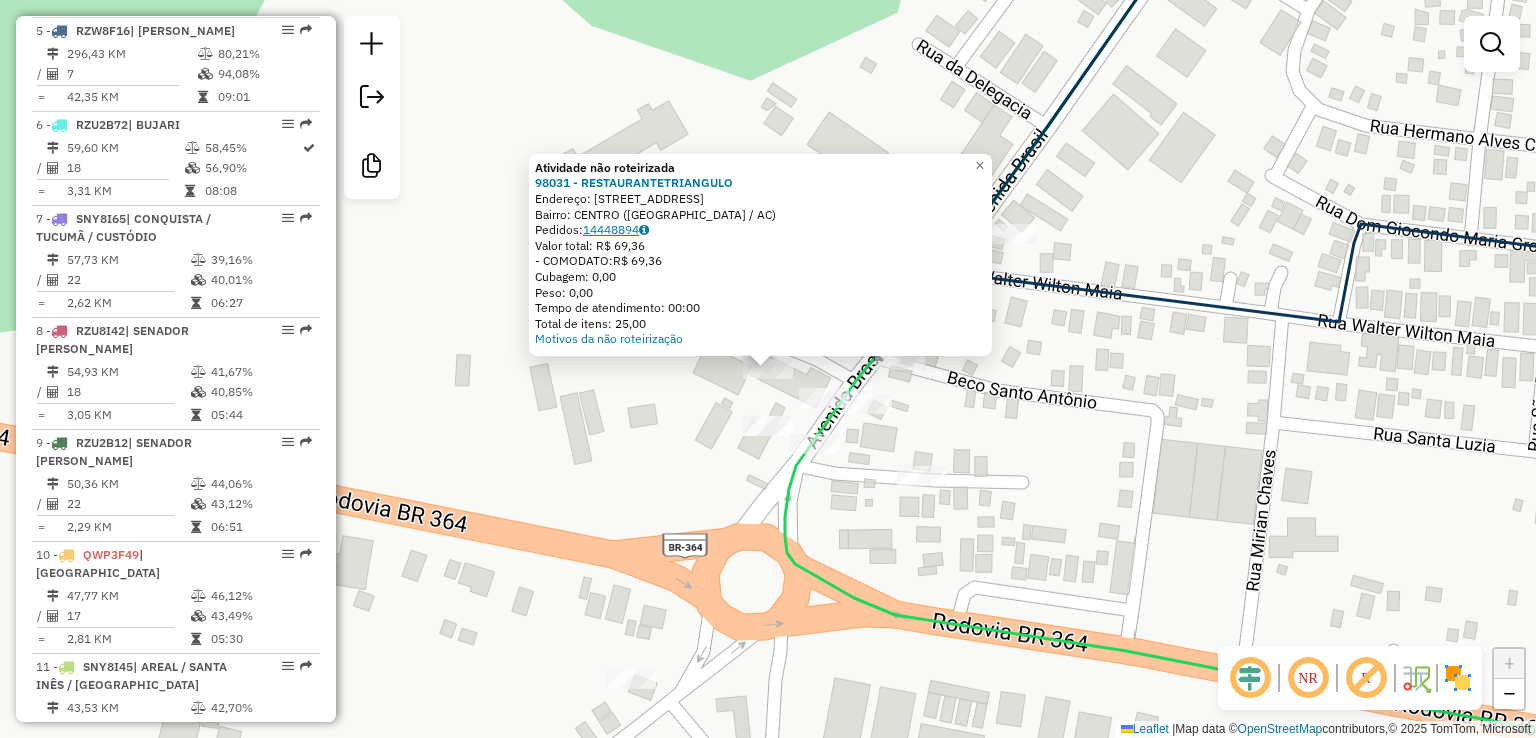 click on "14448894" 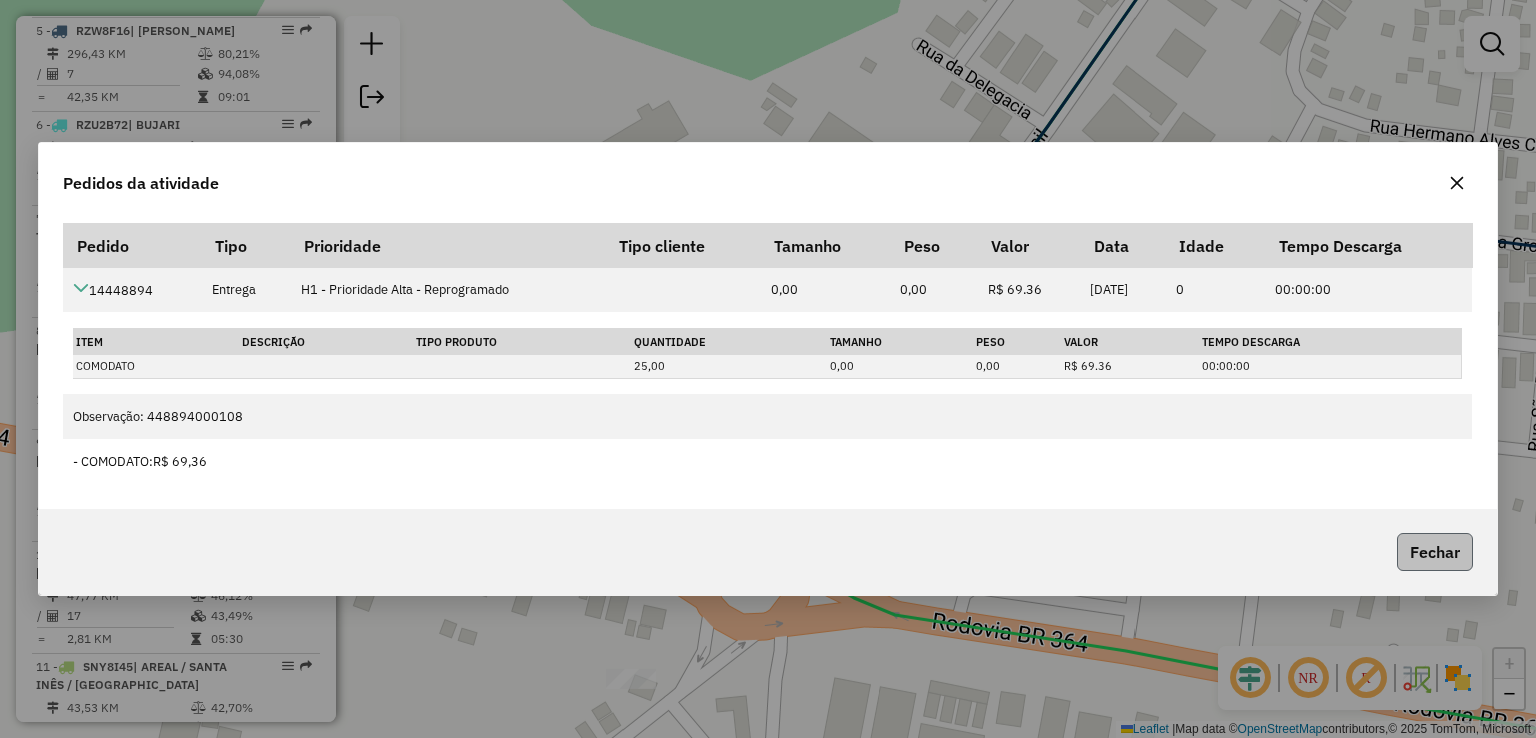 click on "Fechar" 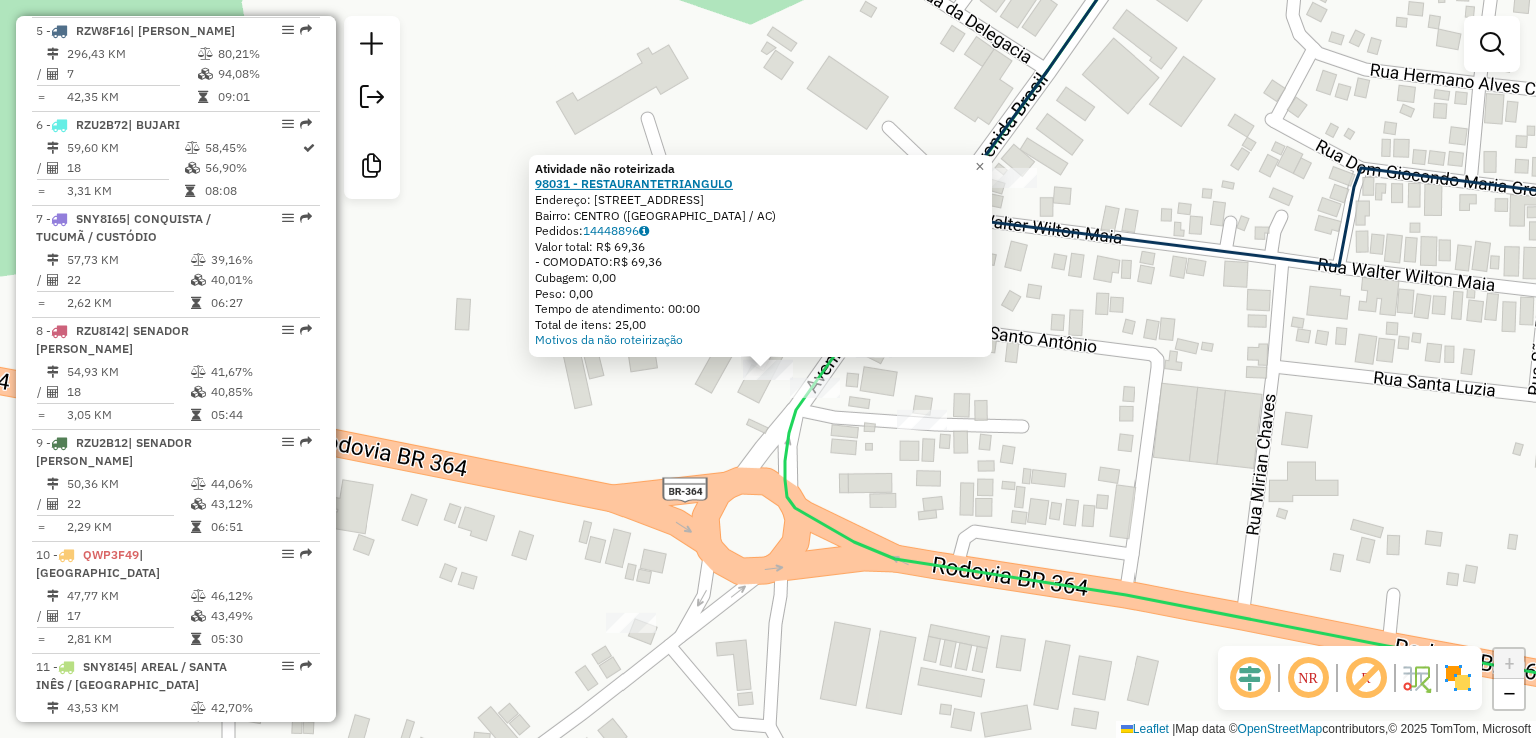 click on "98031 - RESTAURANTETRIANGULO" 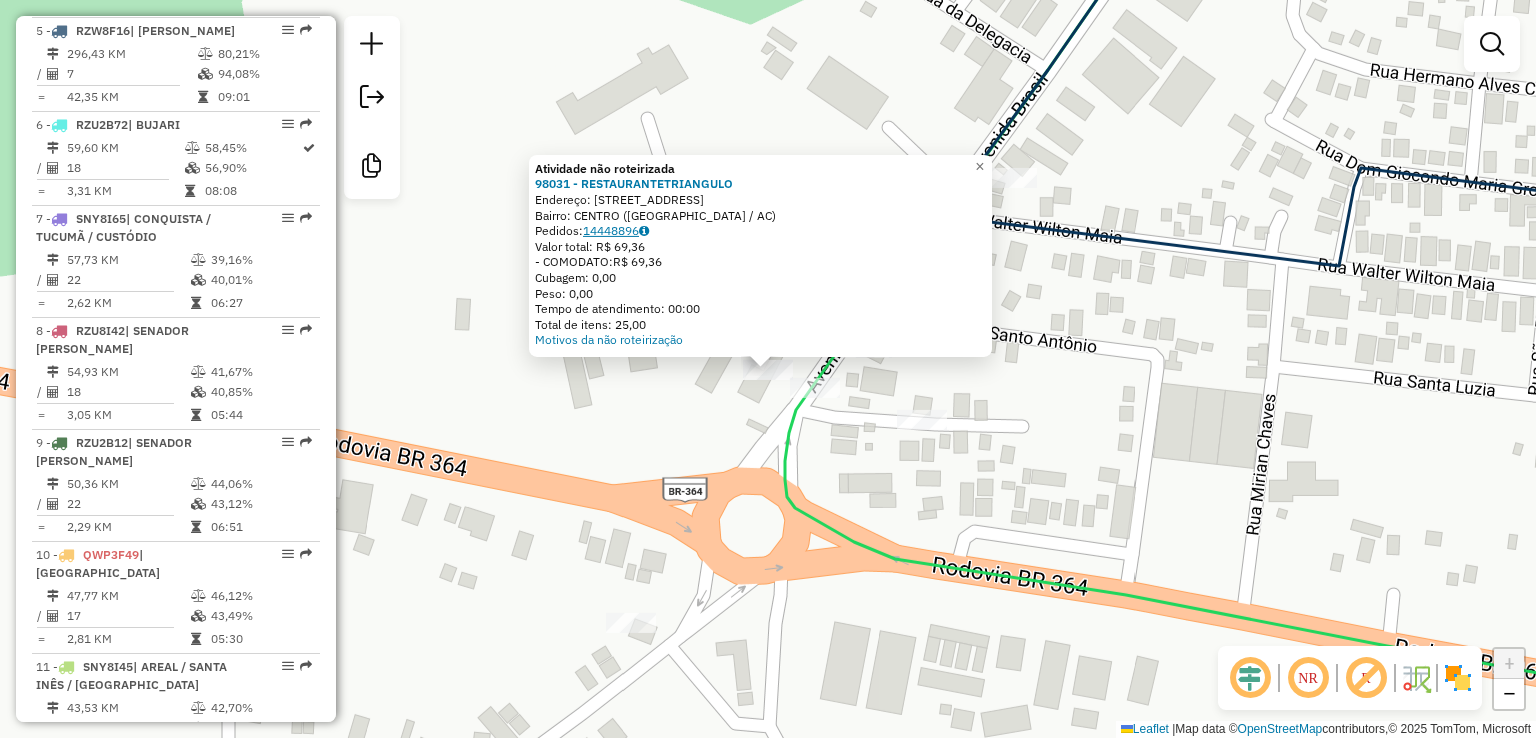 click on "14448896" 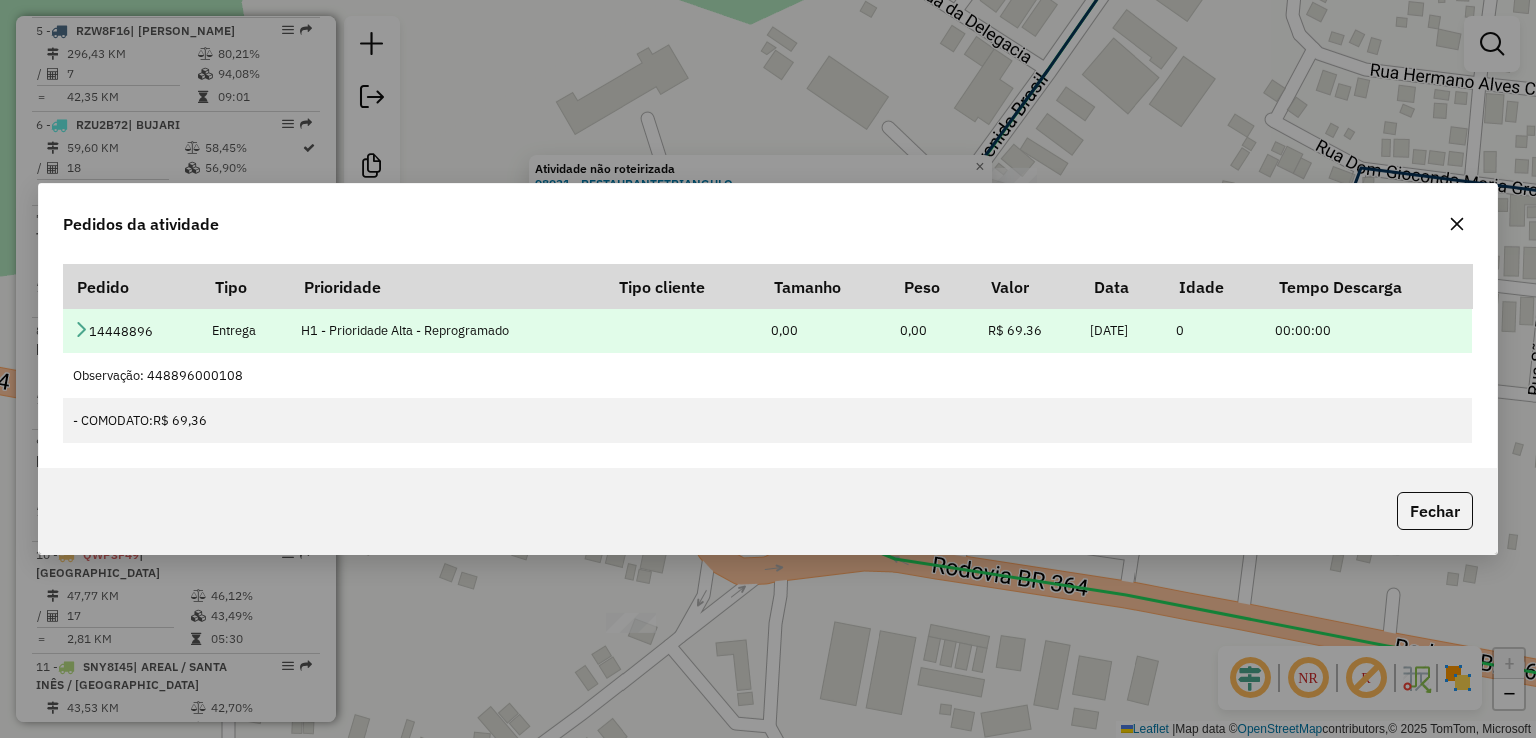 click at bounding box center [81, 329] 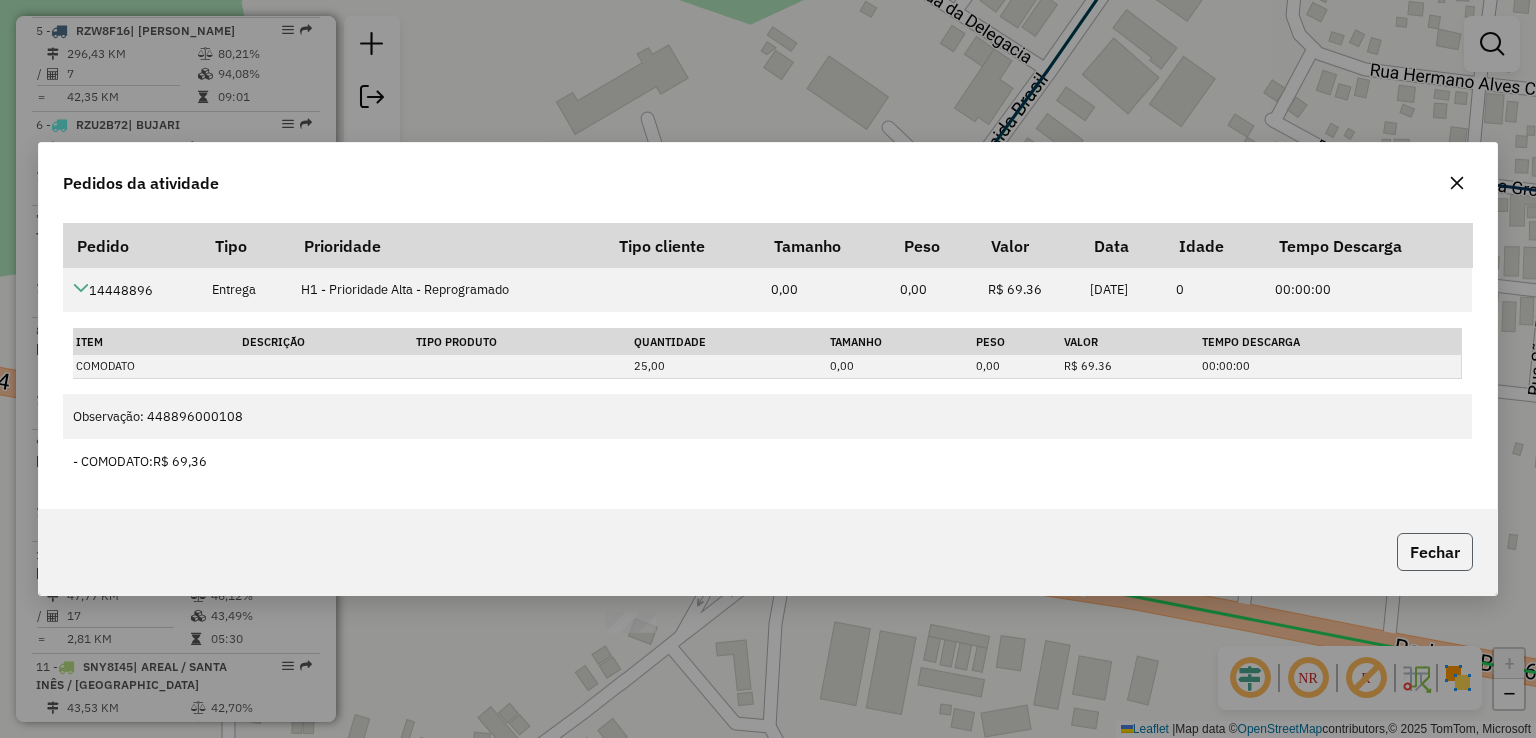 click on "Fechar" 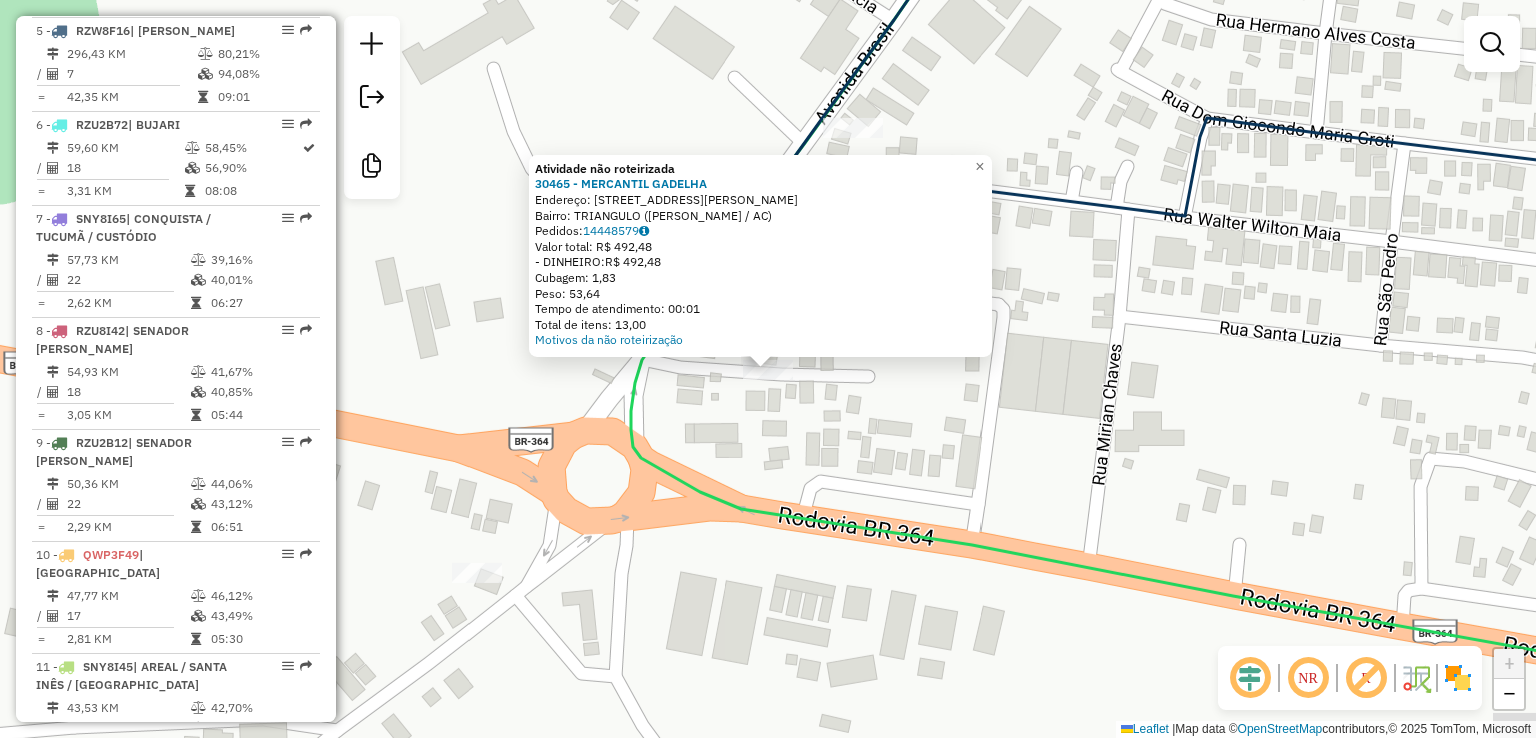 click on "Atividade não roteirizada 30465 - MERCANTIL GADELHA  Endereço:  RUA WALTER ILTON MAIA 859   Bairro: TRIANGULO (SENA MADUREIRA / AC)   Pedidos:  14448579   Valor total: R$ 492,48   - DINHEIRO:  R$ 492,48   Cubagem: 1,83   Peso: 53,64   Tempo de atendimento: 00:01   Total de itens: 13,00  Motivos da não roteirização × Janela de atendimento Grade de atendimento Capacidade Transportadoras Veículos Cliente Pedidos  Rotas Selecione os dias de semana para filtrar as janelas de atendimento  Seg   Ter   Qua   Qui   Sex   Sáb   Dom  Informe o período da janela de atendimento: De: Até:  Filtrar exatamente a janela do cliente  Considerar janela de atendimento padrão  Selecione os dias de semana para filtrar as grades de atendimento  Seg   Ter   Qua   Qui   Sex   Sáb   Dom   Considerar clientes sem dia de atendimento cadastrado  Clientes fora do dia de atendimento selecionado Filtrar as atividades entre os valores definidos abaixo:  Peso mínimo:   Peso máximo:   Cubagem mínima:   Cubagem máxima:   De:  De:" 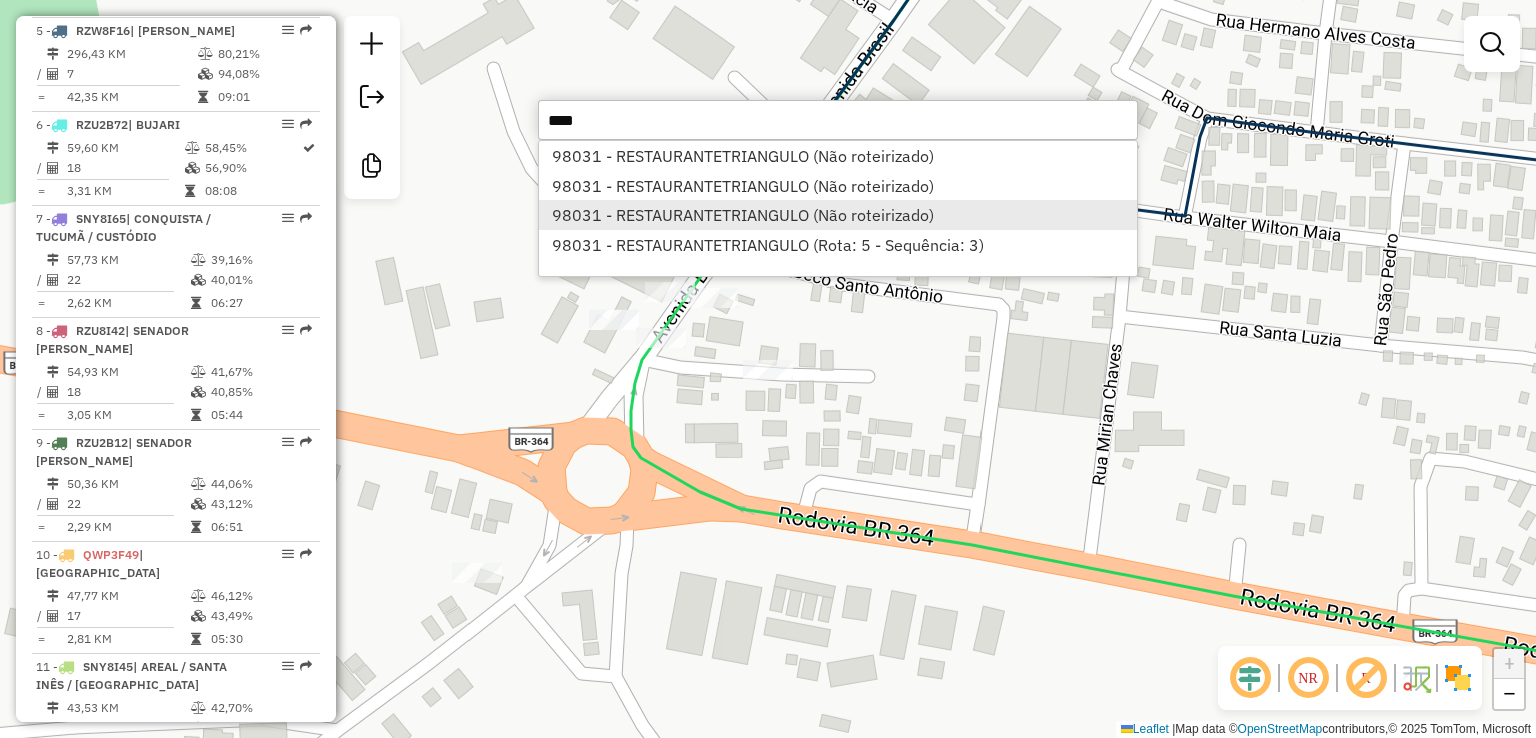 type on "****" 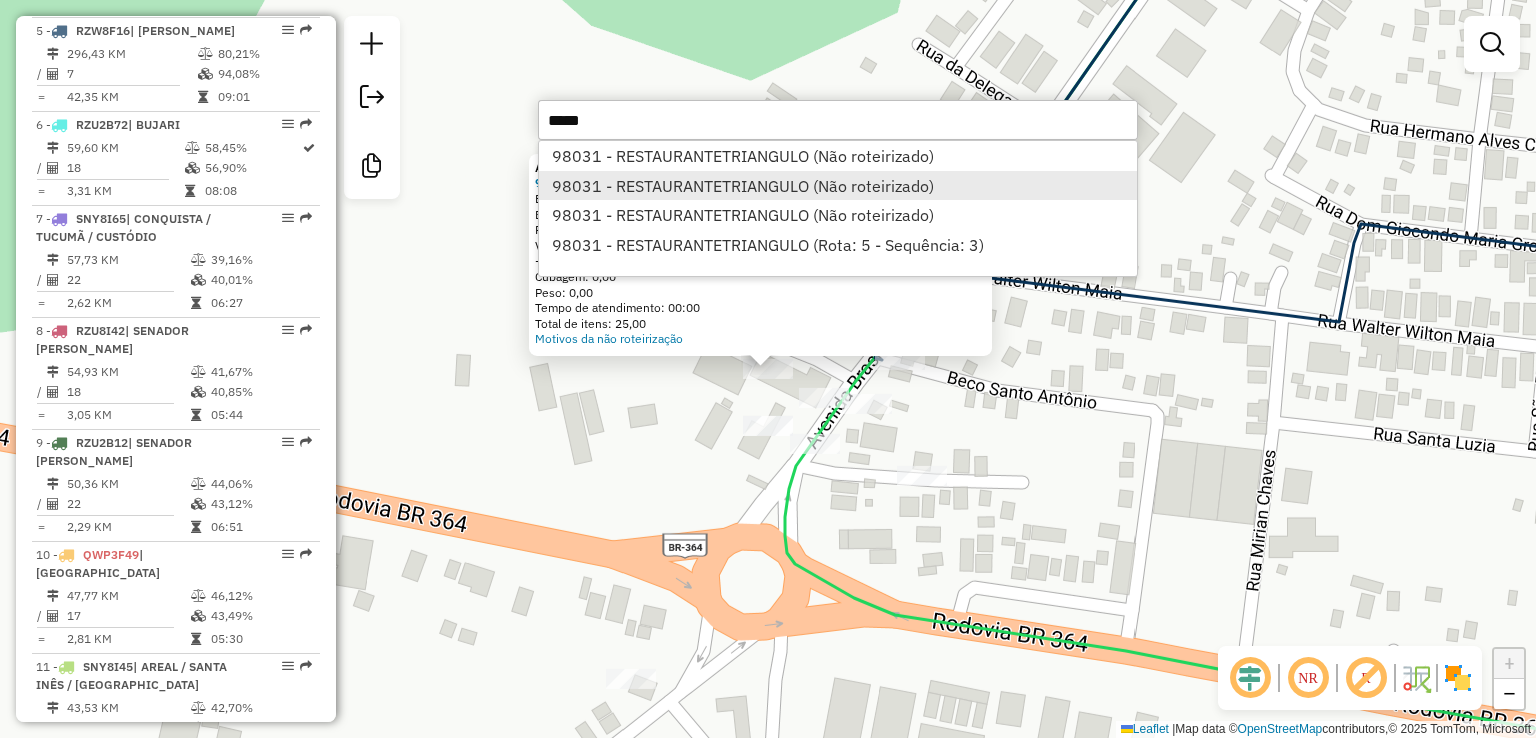 type on "*****" 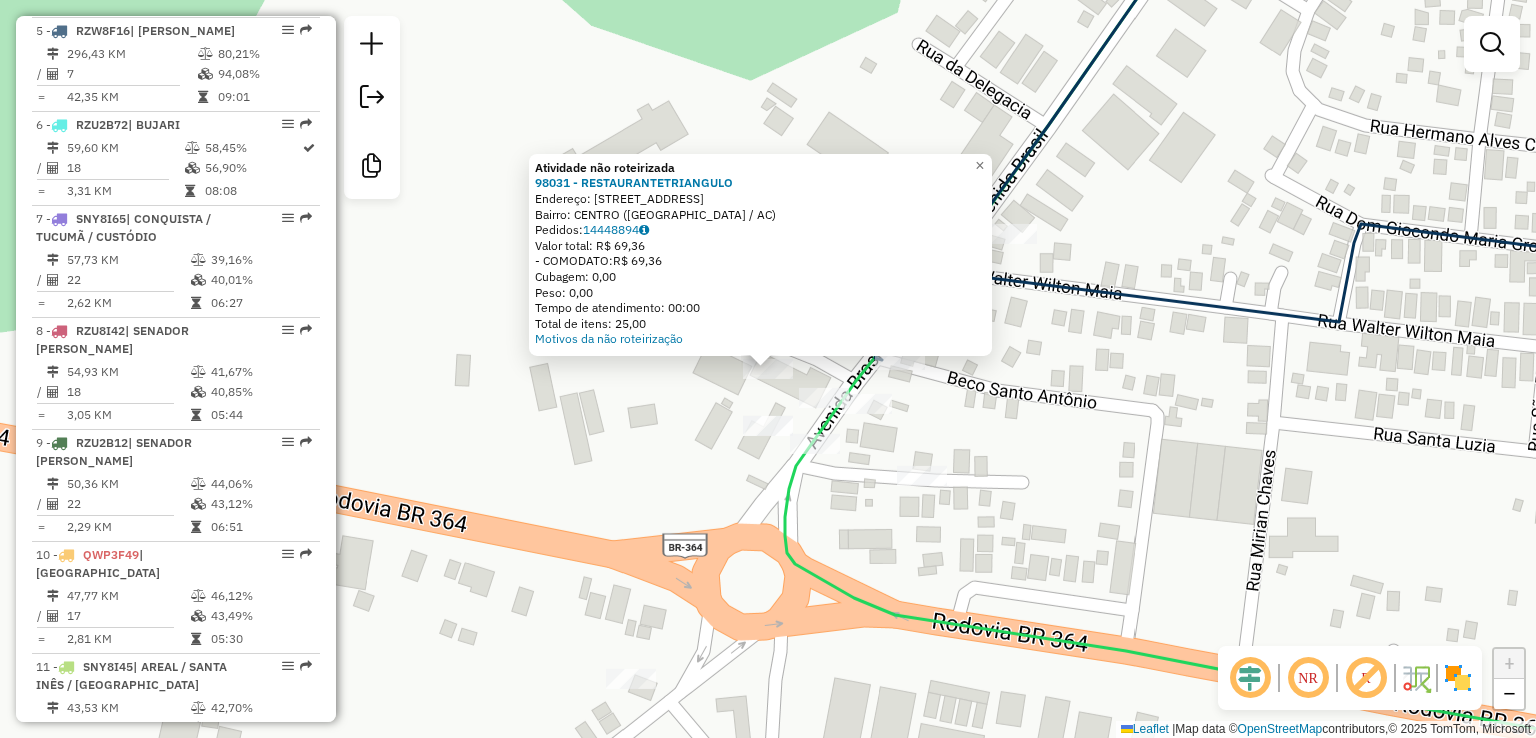 click on "Atividade não roteirizada 98031 - RESTAURANTETRIANGULO  Endereço:  AVENIDA BRASIL 2155   Bairro: CENTRO (SENA MADUREIRA / AC)   Pedidos:  14448894   Valor total: R$ 69,36   - COMODATO:  R$ 69,36   Cubagem: 0,00   Peso: 0,00   Tempo de atendimento: 00:00   Total de itens: 25,00  Motivos da não roteirização × Janela de atendimento Grade de atendimento Capacidade Transportadoras Veículos Cliente Pedidos  Rotas Selecione os dias de semana para filtrar as janelas de atendimento  Seg   Ter   Qua   Qui   Sex   Sáb   Dom  Informe o período da janela de atendimento: De: Até:  Filtrar exatamente a janela do cliente  Considerar janela de atendimento padrão  Selecione os dias de semana para filtrar as grades de atendimento  Seg   Ter   Qua   Qui   Sex   Sáb   Dom   Considerar clientes sem dia de atendimento cadastrado  Clientes fora do dia de atendimento selecionado Filtrar as atividades entre os valores definidos abaixo:  Peso mínimo:   Peso máximo:   Cubagem mínima:   Cubagem máxima:   De:   Até:  De:" 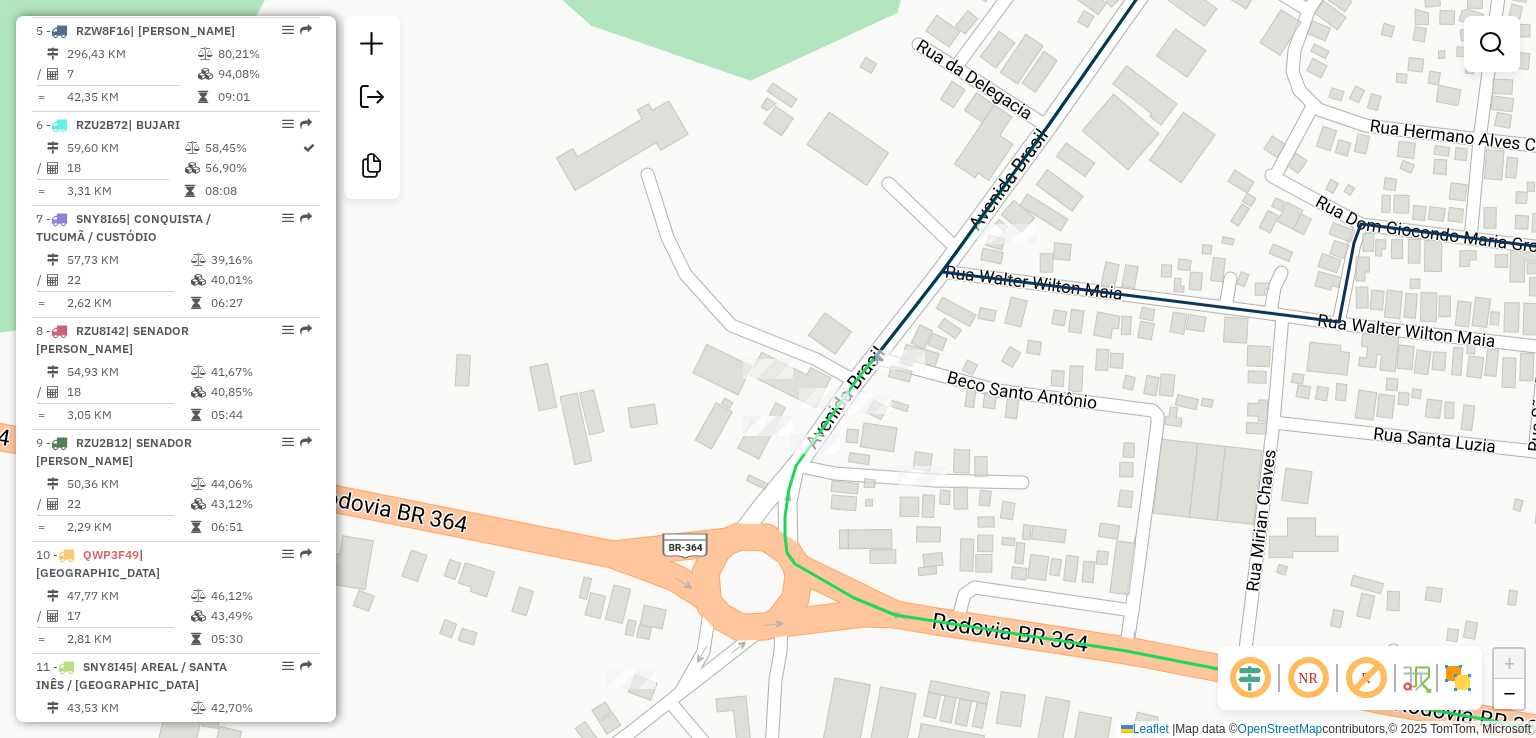 click on "Atividade não roteirizada 98031 - RESTAURANTETRIANGULO  Endereço:  AVENIDA BRASIL 2155   Bairro: CENTRO (SENA MADUREIRA / AC)   Pedidos:  14448894   Valor total: R$ 69,36   - COMODATO:  R$ 69,36   Cubagem: 0,00   Peso: 0,00   Tempo de atendimento: 00:00   Total de itens: 25,00  Motivos da não roteirização × Janela de atendimento Grade de atendimento Capacidade Transportadoras Veículos Cliente Pedidos  Rotas Selecione os dias de semana para filtrar as janelas de atendimento  Seg   Ter   Qua   Qui   Sex   Sáb   Dom  Informe o período da janela de atendimento: De: Até:  Filtrar exatamente a janela do cliente  Considerar janela de atendimento padrão  Selecione os dias de semana para filtrar as grades de atendimento  Seg   Ter   Qua   Qui   Sex   Sáb   Dom   Considerar clientes sem dia de atendimento cadastrado  Clientes fora do dia de atendimento selecionado Filtrar as atividades entre os valores definidos abaixo:  Peso mínimo:   Peso máximo:   Cubagem mínima:   Cubagem máxima:   De:   Até:  De:" 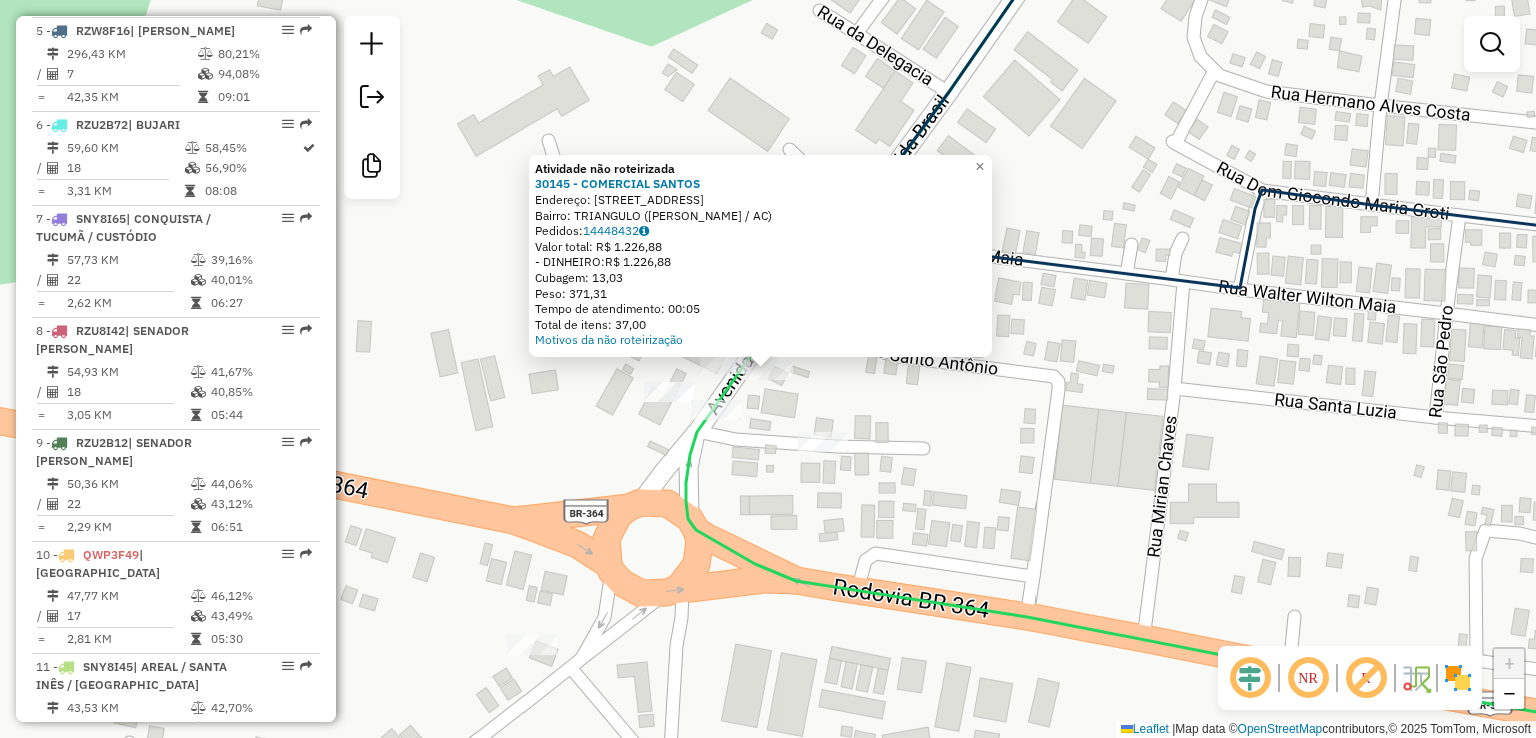 click on "Atividade não roteirizada 30145 - COMERCIAL SANTOS  Endereço:  AV BRASIL 2125   Bairro: TRIANGULO (SENA MADUREIRA / AC)   Pedidos:  14448432   Valor total: R$ 1.226,88   - DINHEIRO:  R$ 1.226,88   Cubagem: 13,03   Peso: 371,31   Tempo de atendimento: 00:05   Total de itens: 37,00  Motivos da não roteirização × Janela de atendimento Grade de atendimento Capacidade Transportadoras Veículos Cliente Pedidos  Rotas Selecione os dias de semana para filtrar as janelas de atendimento  Seg   Ter   Qua   Qui   Sex   Sáb   Dom  Informe o período da janela de atendimento: De: Até:  Filtrar exatamente a janela do cliente  Considerar janela de atendimento padrão  Selecione os dias de semana para filtrar as grades de atendimento  Seg   Ter   Qua   Qui   Sex   Sáb   Dom   Considerar clientes sem dia de atendimento cadastrado  Clientes fora do dia de atendimento selecionado Filtrar as atividades entre os valores definidos abaixo:  Peso mínimo:   Peso máximo:   Cubagem mínima:   Cubagem máxima:   De:   Até:  +" 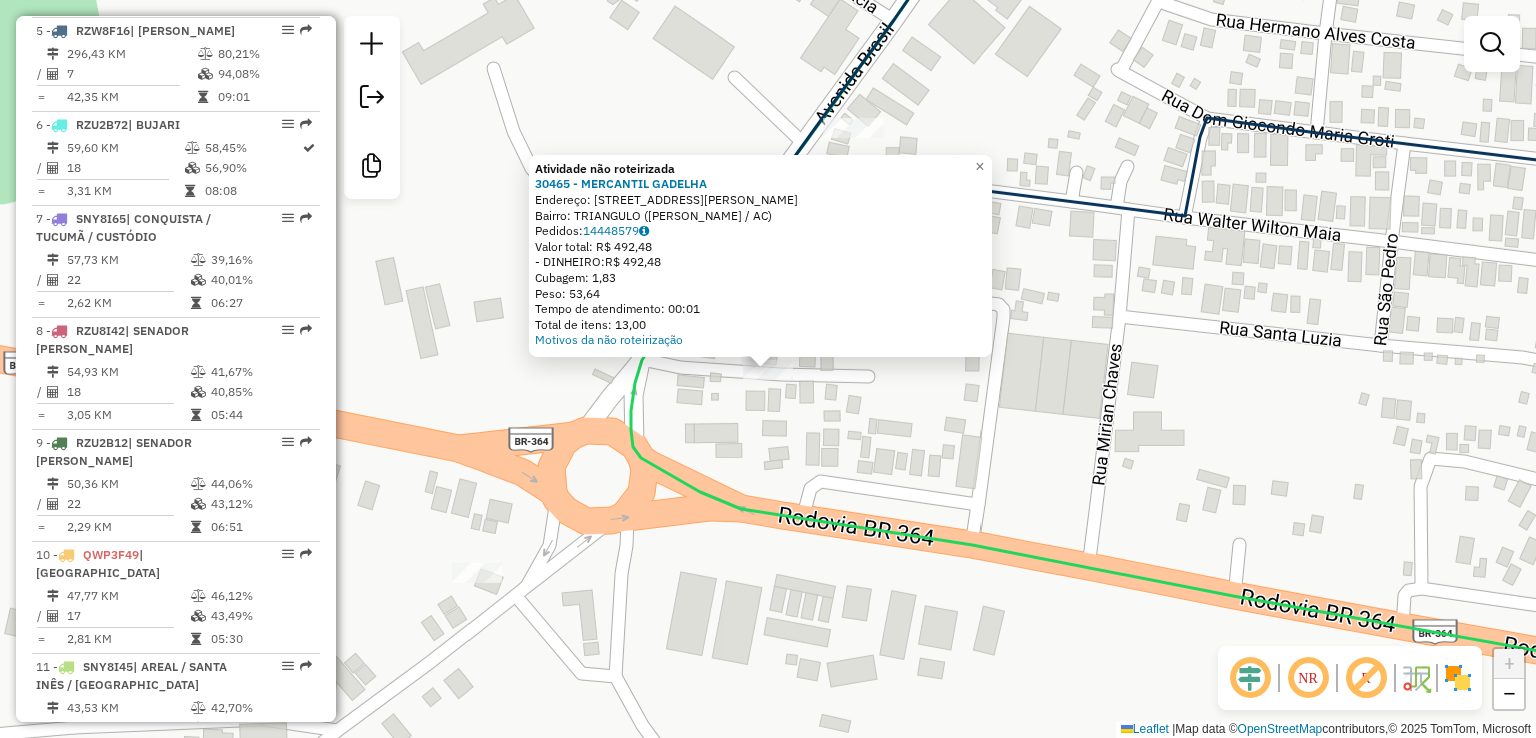 click on "Atividade não roteirizada 30465 - MERCANTIL GADELHA  Endereço:  RUA WALTER ILTON MAIA 859   Bairro: TRIANGULO (SENA MADUREIRA / AC)   Pedidos:  14448579   Valor total: R$ 492,48   - DINHEIRO:  R$ 492,48   Cubagem: 1,83   Peso: 53,64   Tempo de atendimento: 00:01   Total de itens: 13,00  Motivos da não roteirização × Janela de atendimento Grade de atendimento Capacidade Transportadoras Veículos Cliente Pedidos  Rotas Selecione os dias de semana para filtrar as janelas de atendimento  Seg   Ter   Qua   Qui   Sex   Sáb   Dom  Informe o período da janela de atendimento: De: Até:  Filtrar exatamente a janela do cliente  Considerar janela de atendimento padrão  Selecione os dias de semana para filtrar as grades de atendimento  Seg   Ter   Qua   Qui   Sex   Sáb   Dom   Considerar clientes sem dia de atendimento cadastrado  Clientes fora do dia de atendimento selecionado Filtrar as atividades entre os valores definidos abaixo:  Peso mínimo:   Peso máximo:   Cubagem mínima:   Cubagem máxima:   De:  De:" 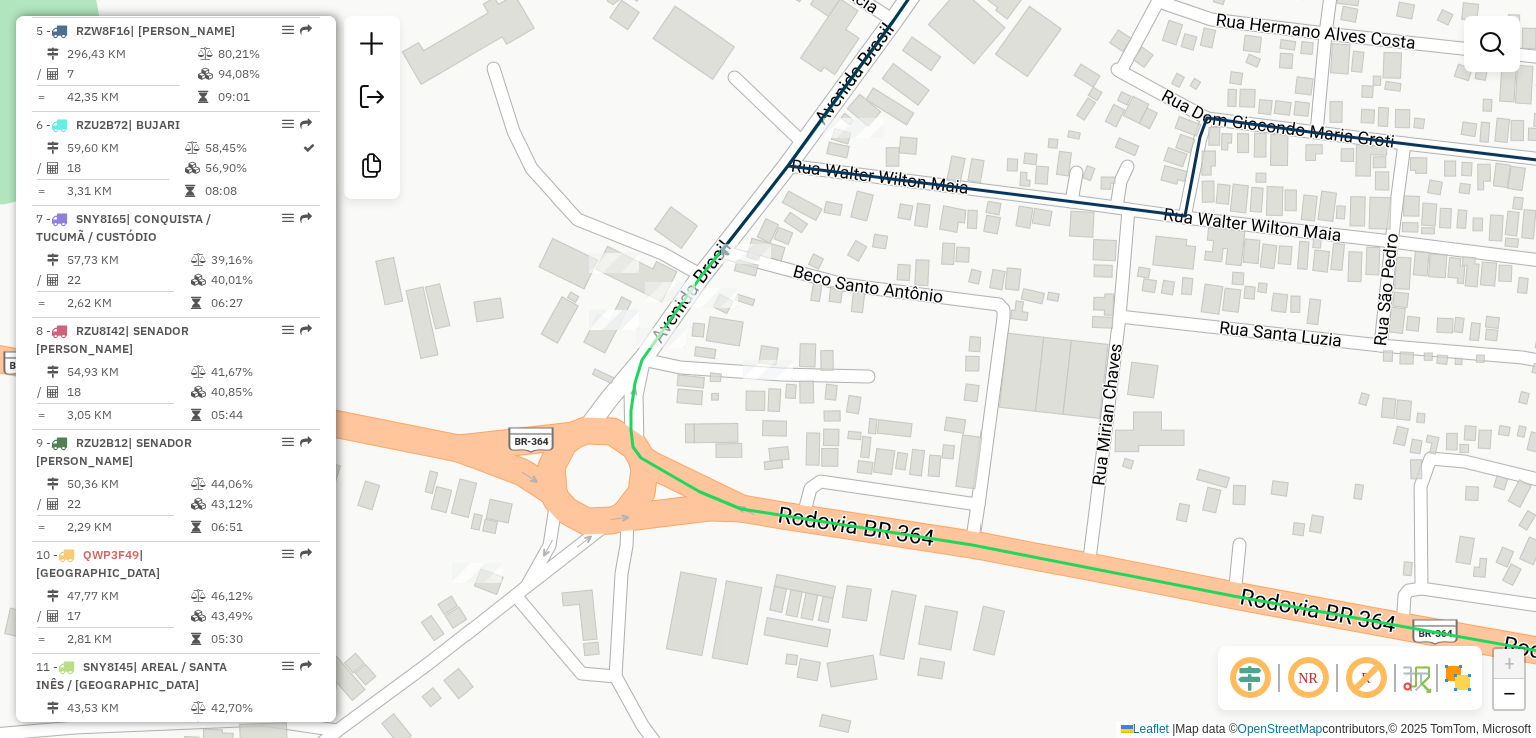 click on "Janela de atendimento Grade de atendimento Capacidade Transportadoras Veículos Cliente Pedidos  Rotas Selecione os dias de semana para filtrar as janelas de atendimento  Seg   Ter   Qua   Qui   Sex   Sáb   Dom  Informe o período da janela de atendimento: De: Até:  Filtrar exatamente a janela do cliente  Considerar janela de atendimento padrão  Selecione os dias de semana para filtrar as grades de atendimento  Seg   Ter   Qua   Qui   Sex   Sáb   Dom   Considerar clientes sem dia de atendimento cadastrado  Clientes fora do dia de atendimento selecionado Filtrar as atividades entre os valores definidos abaixo:  Peso mínimo:   Peso máximo:   Cubagem mínima:   Cubagem máxima:   De:   Até:  Filtrar as atividades entre o tempo de atendimento definido abaixo:  De:   Até:   Considerar capacidade total dos clientes não roteirizados Transportadora: Selecione um ou mais itens Tipo de veículo: Selecione um ou mais itens Veículo: Selecione um ou mais itens Motorista: Selecione um ou mais itens Nome: Rótulo:" 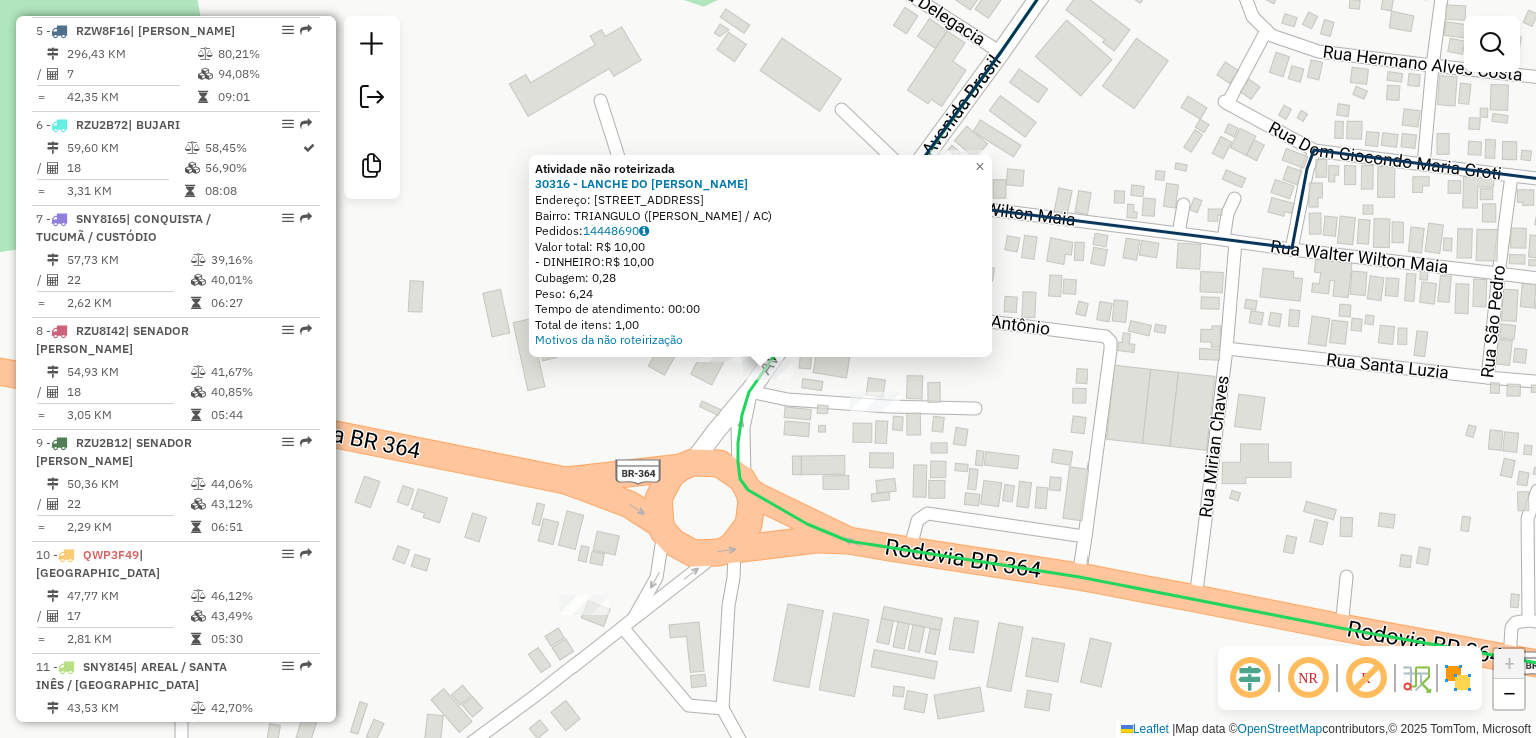 click on "Atividade não roteirizada 30316 - LANCHE DO IRMAO ALDE  Endereço:  RUA SANTA TEREXINHA 926   Bairro: TRIANGULO (SENA MADUREIRA / AC)   Pedidos:  14448690   Valor total: R$ 10,00   - DINHEIRO:  R$ 10,00   Cubagem: 0,28   Peso: 6,24   Tempo de atendimento: 00:00   Total de itens: 1,00  Motivos da não roteirização × Janela de atendimento Grade de atendimento Capacidade Transportadoras Veículos Cliente Pedidos  Rotas Selecione os dias de semana para filtrar as janelas de atendimento  Seg   Ter   Qua   Qui   Sex   Sáb   Dom  Informe o período da janela de atendimento: De: Até:  Filtrar exatamente a janela do cliente  Considerar janela de atendimento padrão  Selecione os dias de semana para filtrar as grades de atendimento  Seg   Ter   Qua   Qui   Sex   Sáb   Dom   Considerar clientes sem dia de atendimento cadastrado  Clientes fora do dia de atendimento selecionado Filtrar as atividades entre os valores definidos abaixo:  Peso mínimo:   Peso máximo:   Cubagem mínima:   Cubagem máxima:   De:   De:" 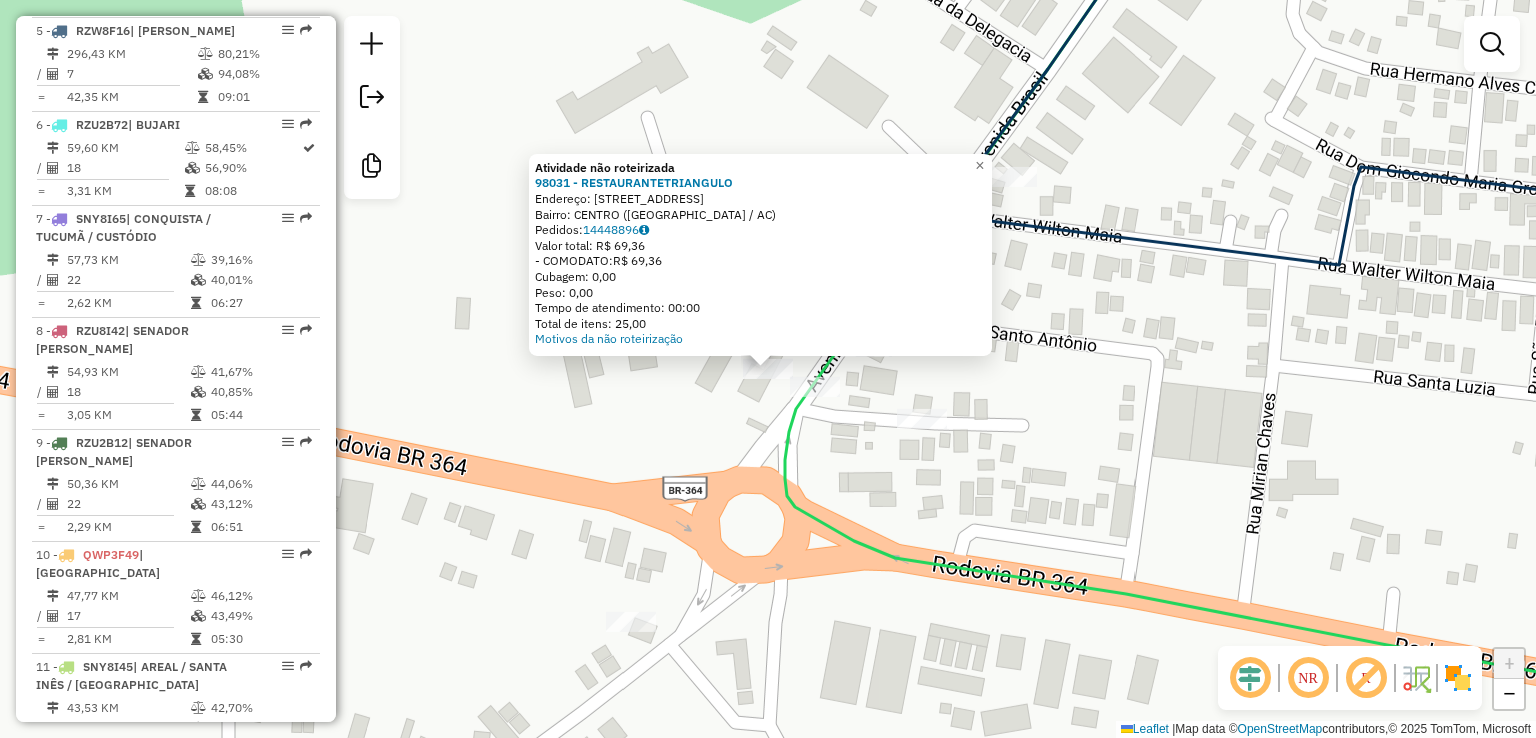 click on "Atividade não roteirizada 98031 - RESTAURANTETRIANGULO  Endereço:  AVENIDA BRASIL 2155   Bairro: CENTRO (SENA MADUREIRA / AC)   Pedidos:  14448896   Valor total: R$ 69,36   - COMODATO:  R$ 69,36   Cubagem: 0,00   Peso: 0,00   Tempo de atendimento: 00:00   Total de itens: 25,00  Motivos da não roteirização × Janela de atendimento Grade de atendimento Capacidade Transportadoras Veículos Cliente Pedidos  Rotas Selecione os dias de semana para filtrar as janelas de atendimento  Seg   Ter   Qua   Qui   Sex   Sáb   Dom  Informe o período da janela de atendimento: De: Até:  Filtrar exatamente a janela do cliente  Considerar janela de atendimento padrão  Selecione os dias de semana para filtrar as grades de atendimento  Seg   Ter   Qua   Qui   Sex   Sáb   Dom   Considerar clientes sem dia de atendimento cadastrado  Clientes fora do dia de atendimento selecionado Filtrar as atividades entre os valores definidos abaixo:  Peso mínimo:   Peso máximo:   Cubagem mínima:   Cubagem máxima:   De:   Até:  De:" 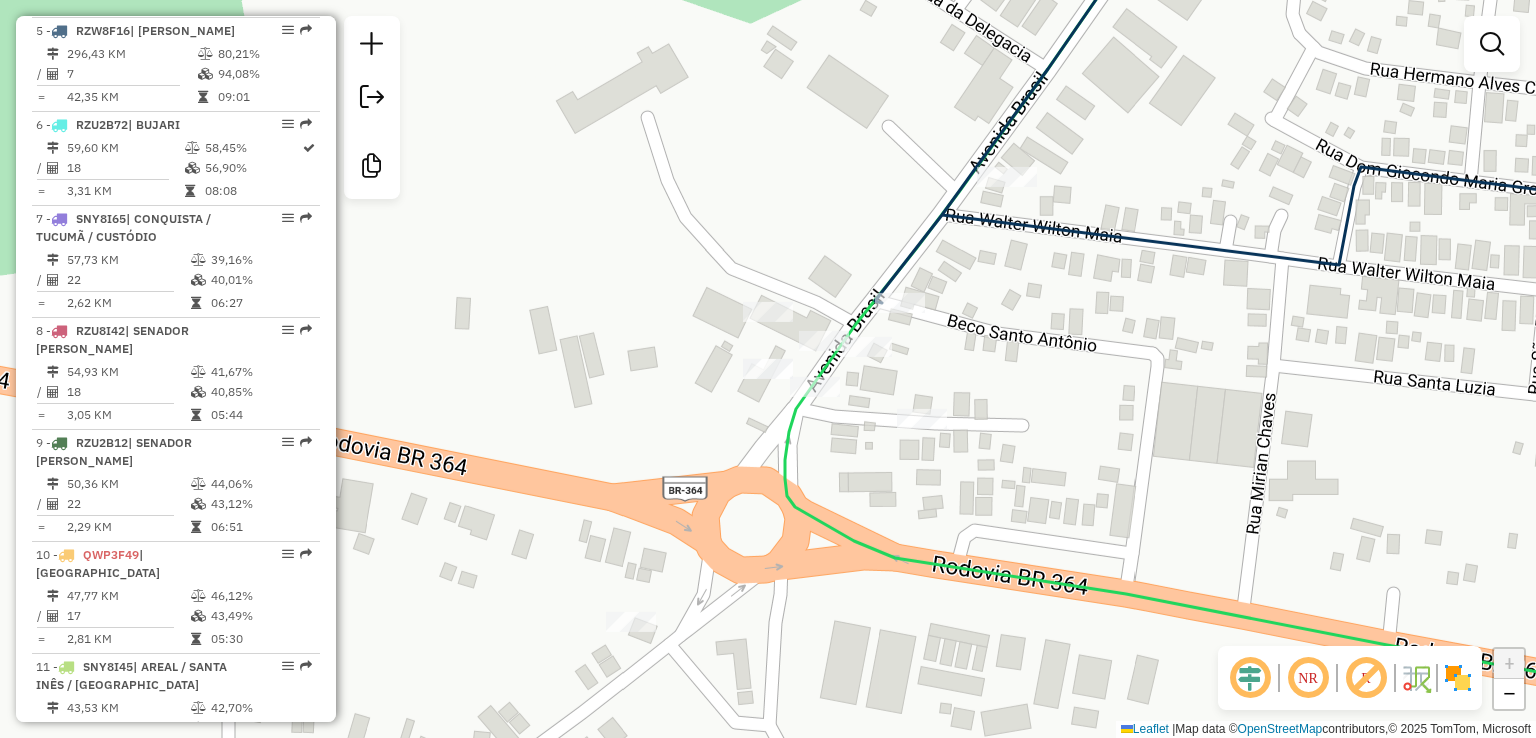 click on "Janela de atendimento Grade de atendimento Capacidade Transportadoras Veículos Cliente Pedidos  Rotas Selecione os dias de semana para filtrar as janelas de atendimento  Seg   Ter   Qua   Qui   Sex   Sáb   Dom  Informe o período da janela de atendimento: De: Até:  Filtrar exatamente a janela do cliente  Considerar janela de atendimento padrão  Selecione os dias de semana para filtrar as grades de atendimento  Seg   Ter   Qua   Qui   Sex   Sáb   Dom   Considerar clientes sem dia de atendimento cadastrado  Clientes fora do dia de atendimento selecionado Filtrar as atividades entre os valores definidos abaixo:  Peso mínimo:   Peso máximo:   Cubagem mínima:   Cubagem máxima:   De:   Até:  Filtrar as atividades entre o tempo de atendimento definido abaixo:  De:   Até:   Considerar capacidade total dos clientes não roteirizados Transportadora: Selecione um ou mais itens Tipo de veículo: Selecione um ou mais itens Veículo: Selecione um ou mais itens Motorista: Selecione um ou mais itens Nome: Rótulo:" 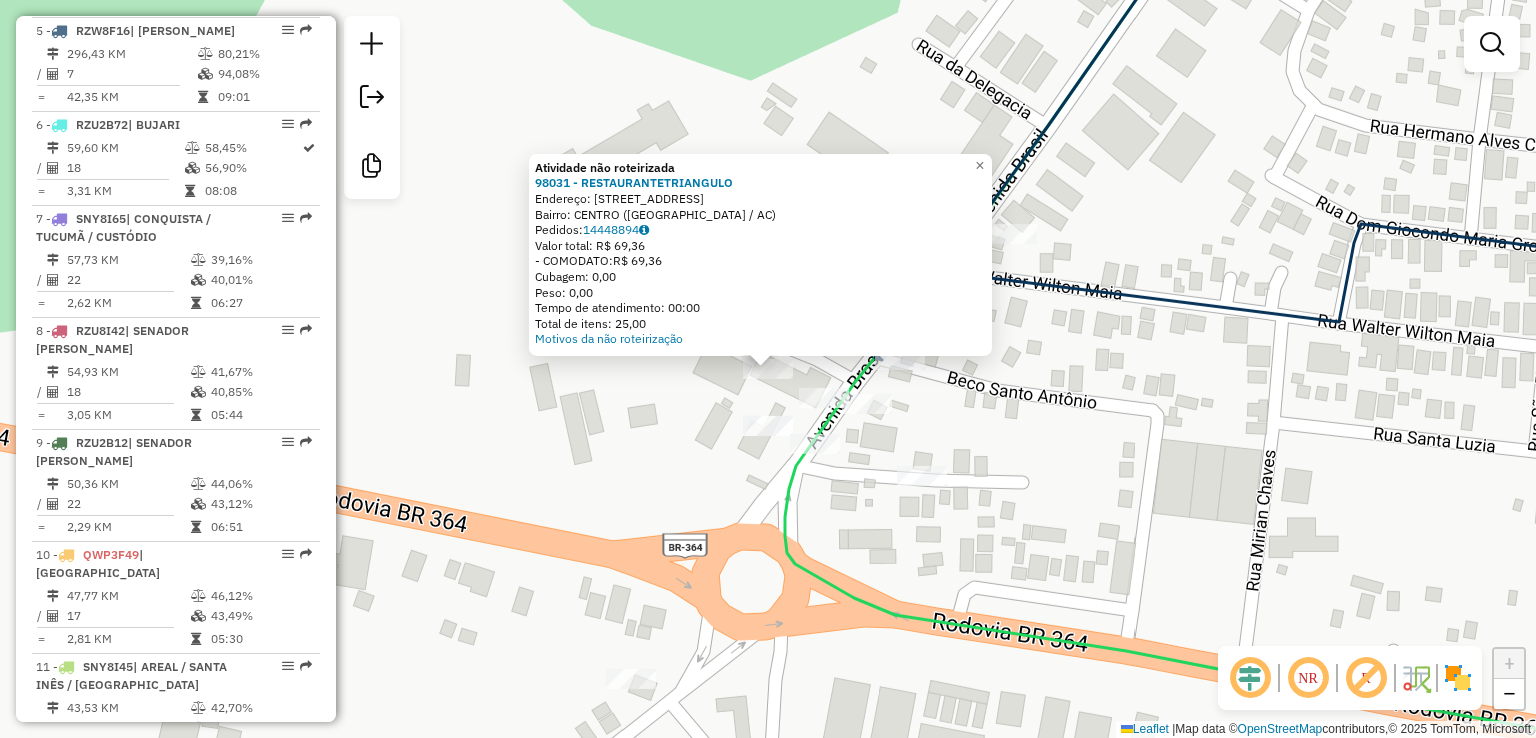 click on "Atividade não roteirizada 98031 - RESTAURANTETRIANGULO  Endereço:  AVENIDA BRASIL 2155   Bairro: CENTRO (SENA MADUREIRA / AC)   Pedidos:  14448894   Valor total: R$ 69,36   - COMODATO:  R$ 69,36   Cubagem: 0,00   Peso: 0,00   Tempo de atendimento: 00:00   Total de itens: 25,00  Motivos da não roteirização × Janela de atendimento Grade de atendimento Capacidade Transportadoras Veículos Cliente Pedidos  Rotas Selecione os dias de semana para filtrar as janelas de atendimento  Seg   Ter   Qua   Qui   Sex   Sáb   Dom  Informe o período da janela de atendimento: De: Até:  Filtrar exatamente a janela do cliente  Considerar janela de atendimento padrão  Selecione os dias de semana para filtrar as grades de atendimento  Seg   Ter   Qua   Qui   Sex   Sáb   Dom   Considerar clientes sem dia de atendimento cadastrado  Clientes fora do dia de atendimento selecionado Filtrar as atividades entre os valores definidos abaixo:  Peso mínimo:   Peso máximo:   Cubagem mínima:   Cubagem máxima:   De:   Até:  De:" 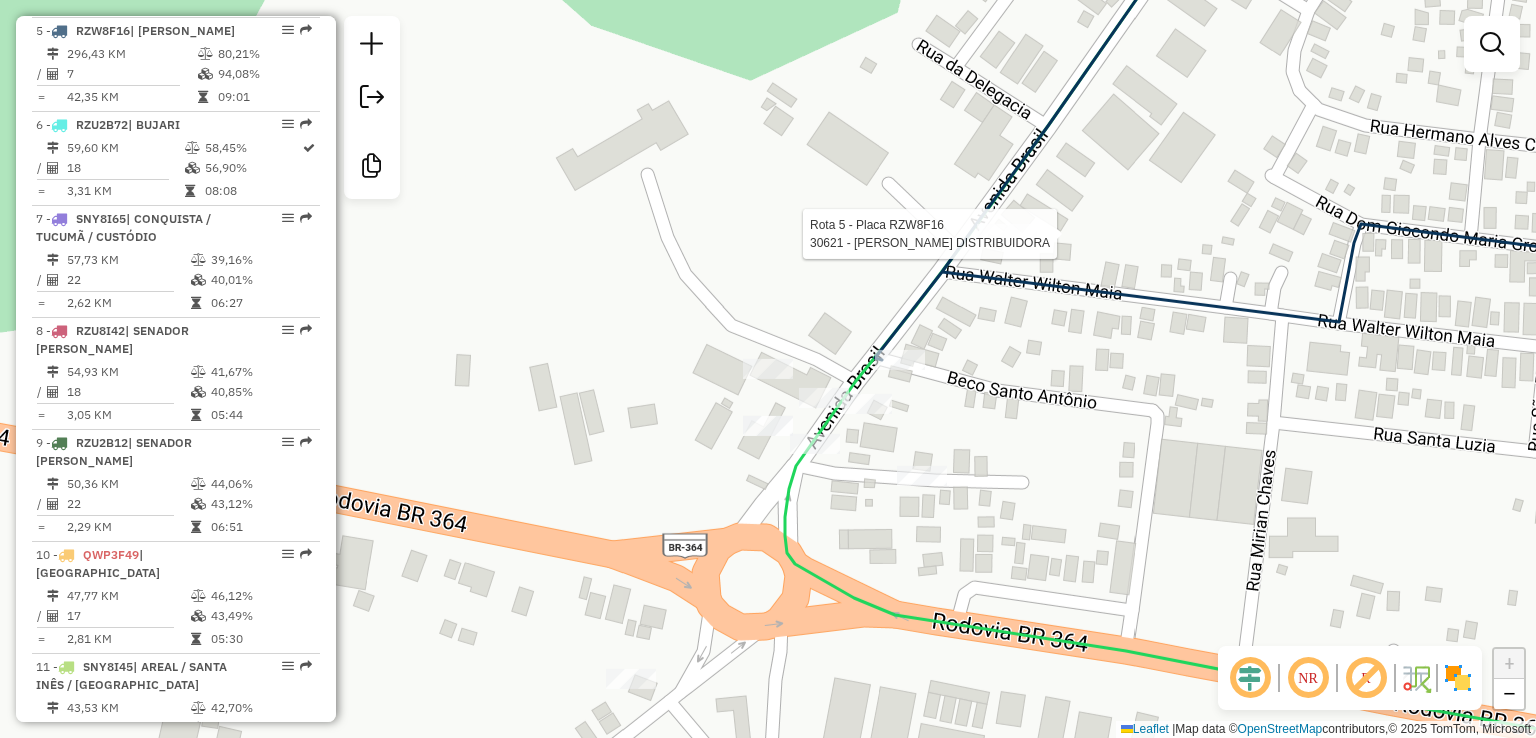 select on "**********" 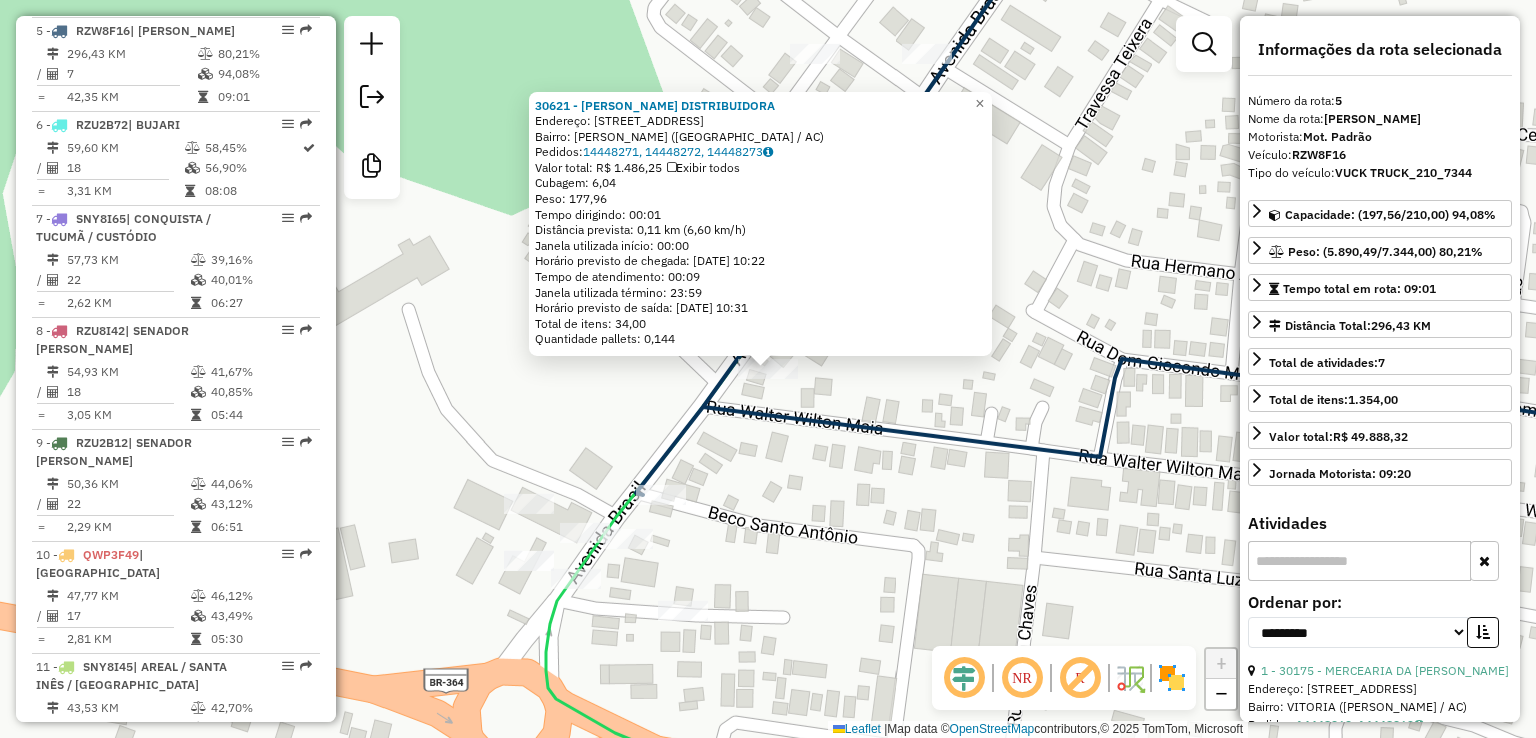 click on "30621 - AMALIA DISTRIBUIDORA  Endereço:  RUA DA FLORESTA 30   Bairro: EUGENIO AREAL (SENA MADUREIRA / AC)   Pedidos:  14448271, 14448272, 14448273   Valor total: R$ 1.486,25   Exibir todos   Cubagem: 6,04  Peso: 177,96  Tempo dirigindo: 00:01   Distância prevista: 0,11 km (6,60 km/h)   Janela utilizada início: 00:00   Horário previsto de chegada: 15/07/2025 10:22   Tempo de atendimento: 00:09   Janela utilizada término: 23:59   Horário previsto de saída: 15/07/2025 10:31   Total de itens: 34,00   Quantidade pallets: 0,144  × Janela de atendimento Grade de atendimento Capacidade Transportadoras Veículos Cliente Pedidos  Rotas Selecione os dias de semana para filtrar as janelas de atendimento  Seg   Ter   Qua   Qui   Sex   Sáb   Dom  Informe o período da janela de atendimento: De: Até:  Filtrar exatamente a janela do cliente  Considerar janela de atendimento padrão  Selecione os dias de semana para filtrar as grades de atendimento  Seg   Ter   Qua   Qui   Sex   Sáb   Dom   Peso mínimo:   De:  De:" 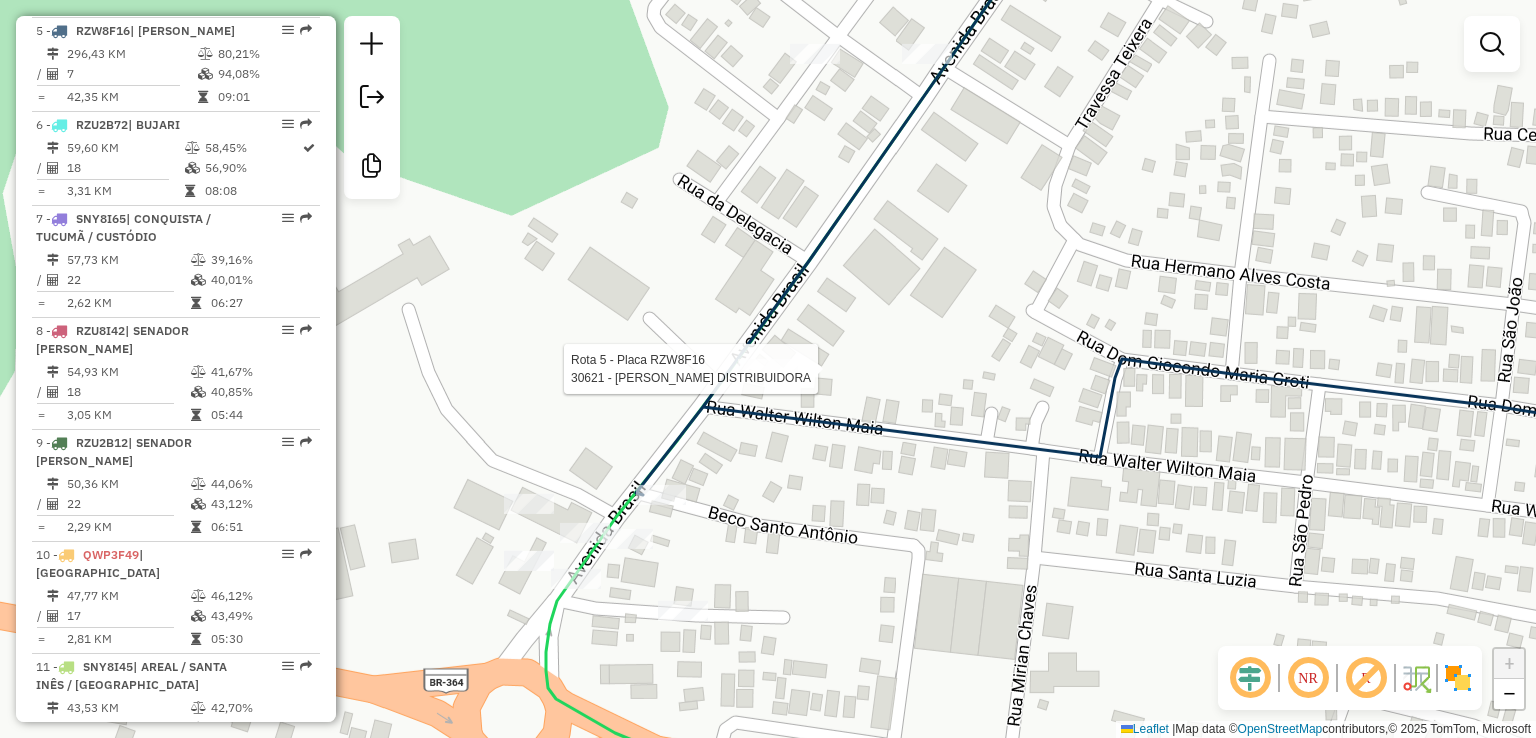 select on "**********" 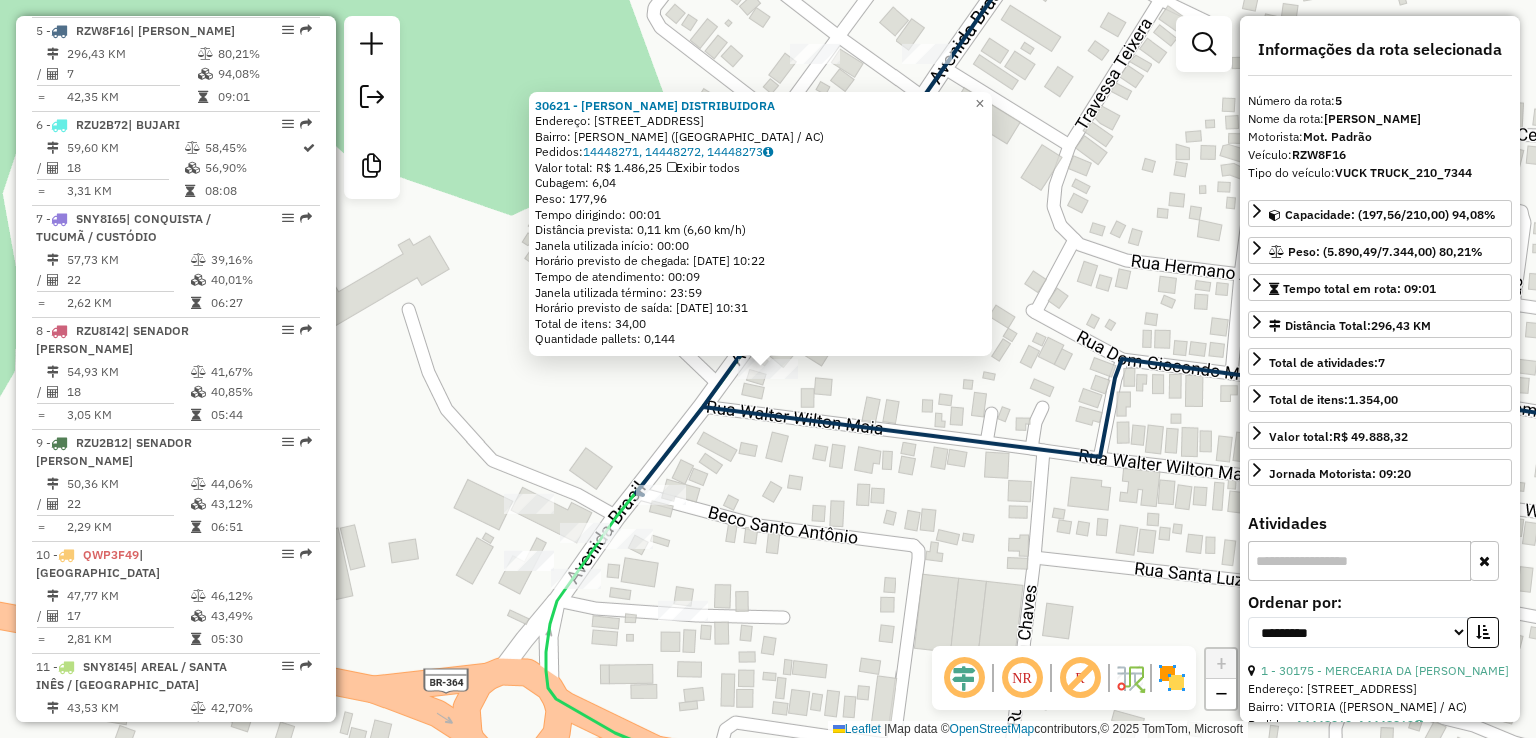 click on "30621 - AMALIA DISTRIBUIDORA  Endereço:  RUA DA FLORESTA 30   Bairro: EUGENIO AREAL (SENA MADUREIRA / AC)   Pedidos:  14448271, 14448272, 14448273   Valor total: R$ 1.486,25   Exibir todos   Cubagem: 6,04  Peso: 177,96  Tempo dirigindo: 00:01   Distância prevista: 0,11 km (6,60 km/h)   Janela utilizada início: 00:00   Horário previsto de chegada: 15/07/2025 10:22   Tempo de atendimento: 00:09   Janela utilizada término: 23:59   Horário previsto de saída: 15/07/2025 10:31   Total de itens: 34,00   Quantidade pallets: 0,144  × Janela de atendimento Grade de atendimento Capacidade Transportadoras Veículos Cliente Pedidos  Rotas Selecione os dias de semana para filtrar as janelas de atendimento  Seg   Ter   Qua   Qui   Sex   Sáb   Dom  Informe o período da janela de atendimento: De: Até:  Filtrar exatamente a janela do cliente  Considerar janela de atendimento padrão  Selecione os dias de semana para filtrar as grades de atendimento  Seg   Ter   Qua   Qui   Sex   Sáb   Dom   Peso mínimo:   De:  De:" 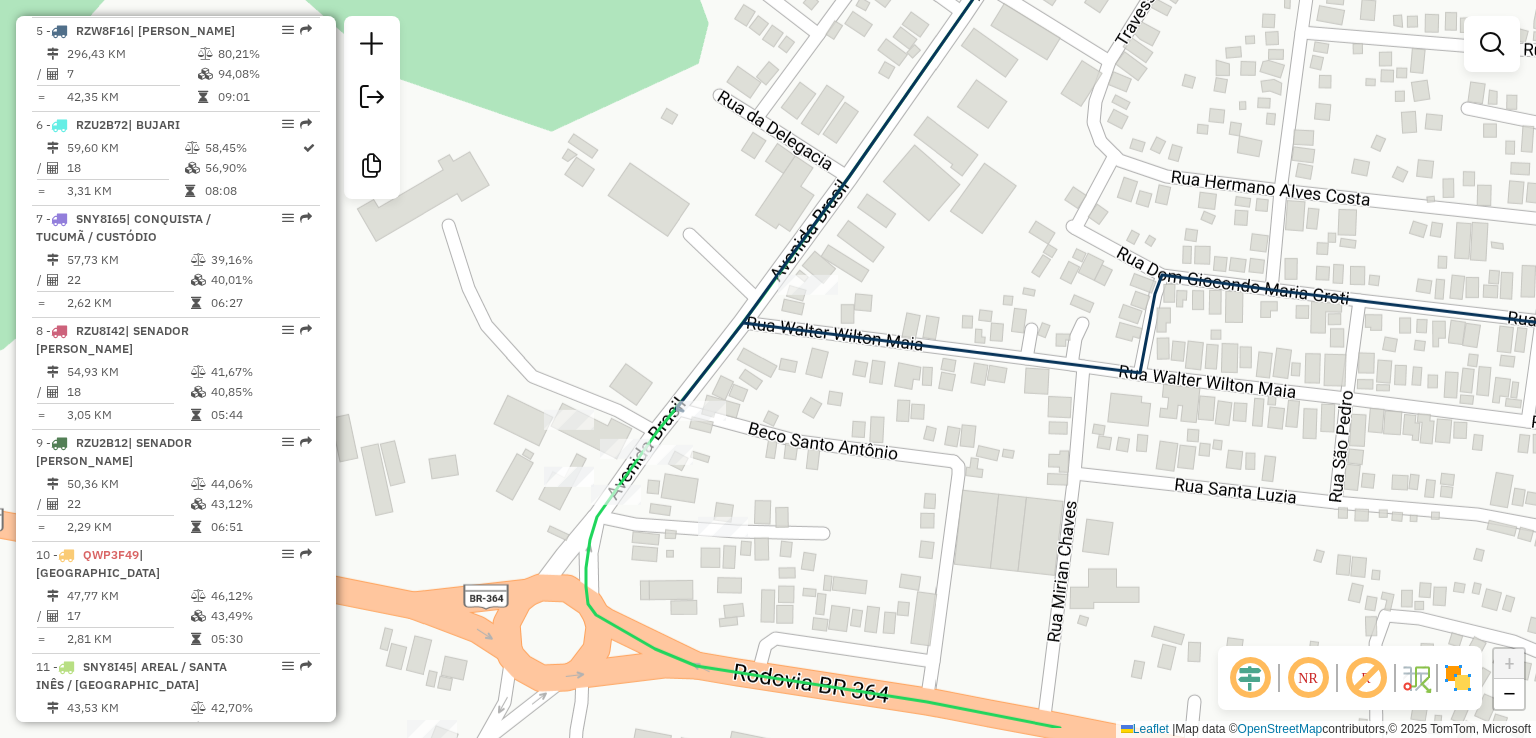 drag, startPoint x: 628, startPoint y: 320, endPoint x: 651, endPoint y: 261, distance: 63.324562 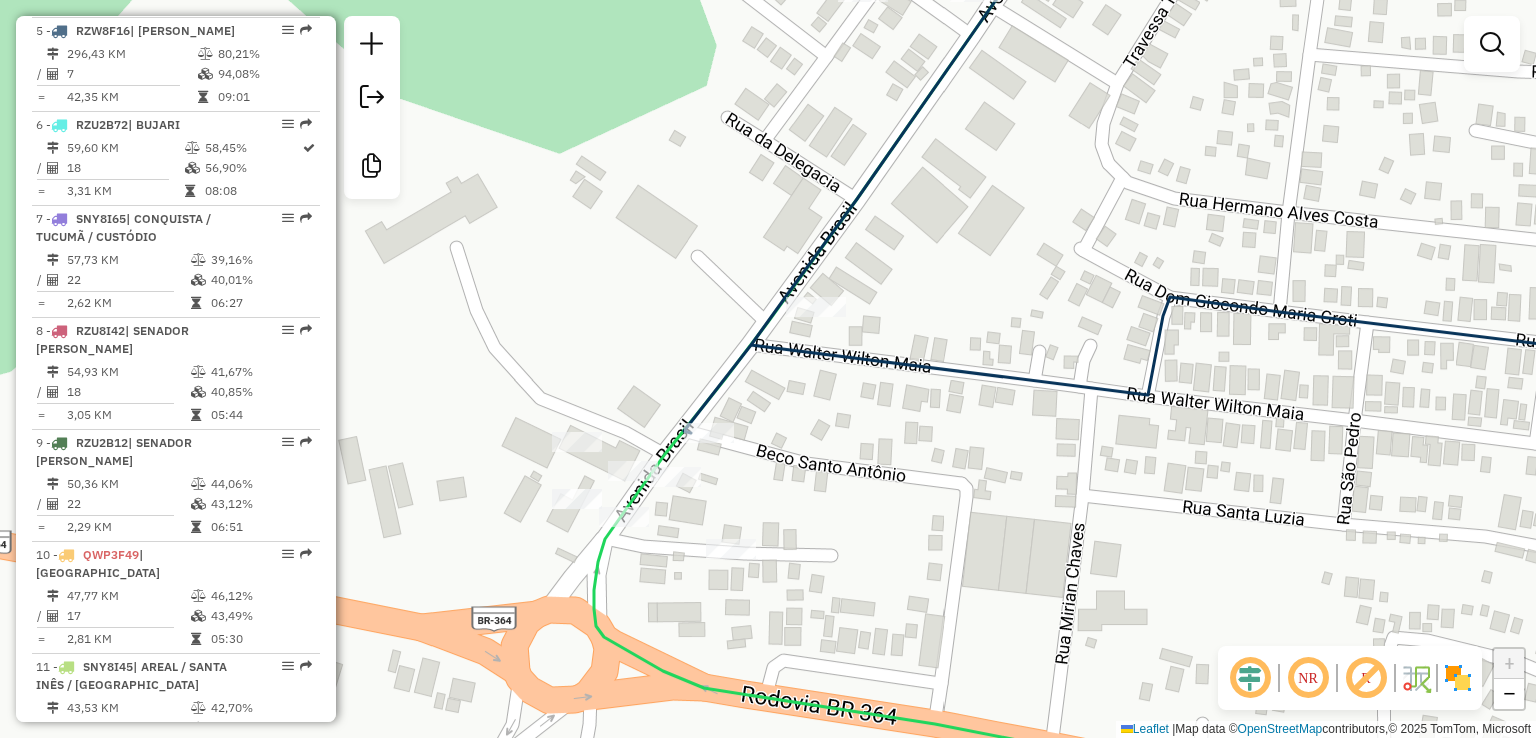 drag, startPoint x: 644, startPoint y: 141, endPoint x: 1008, endPoint y: 390, distance: 441.01813 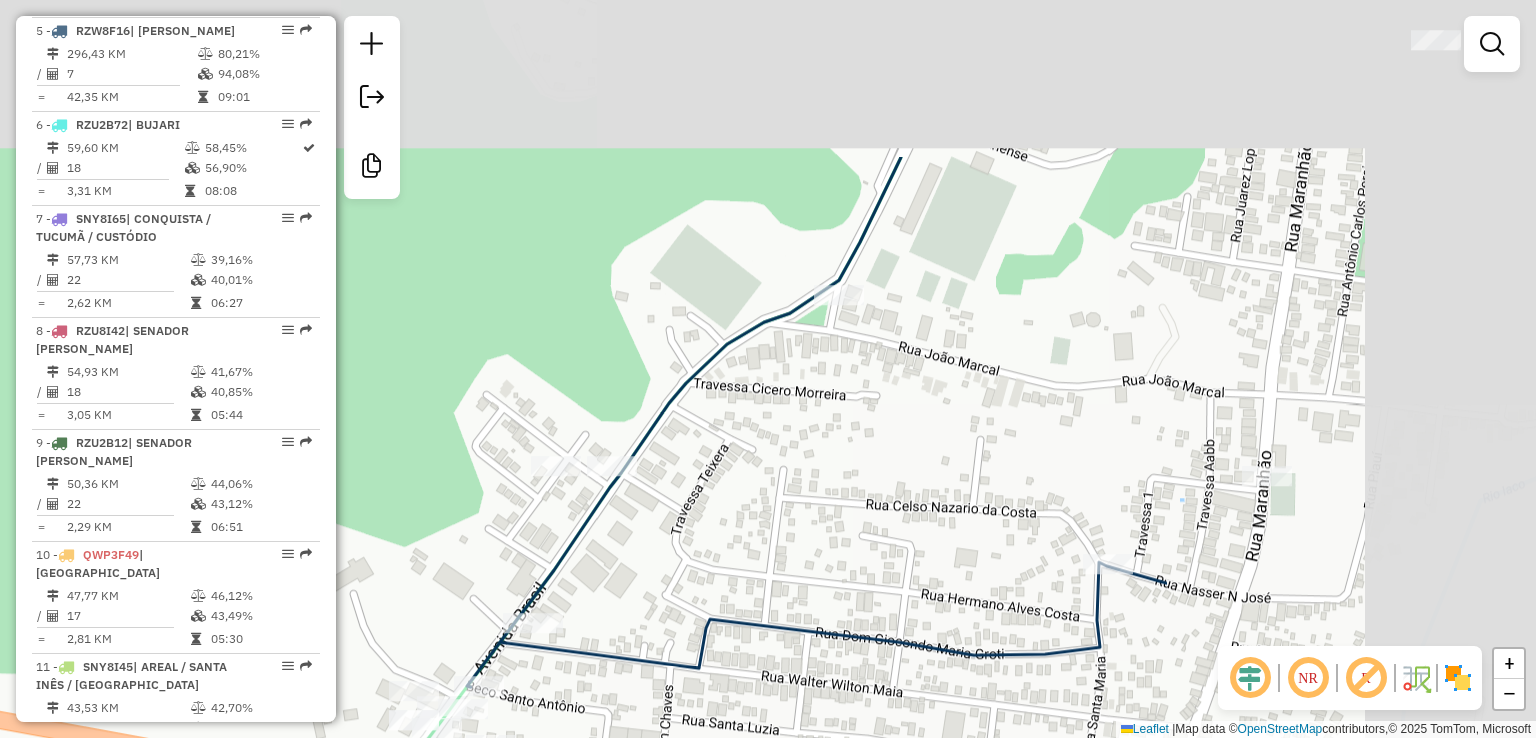 drag, startPoint x: 1014, startPoint y: 214, endPoint x: 484, endPoint y: 449, distance: 579.7629 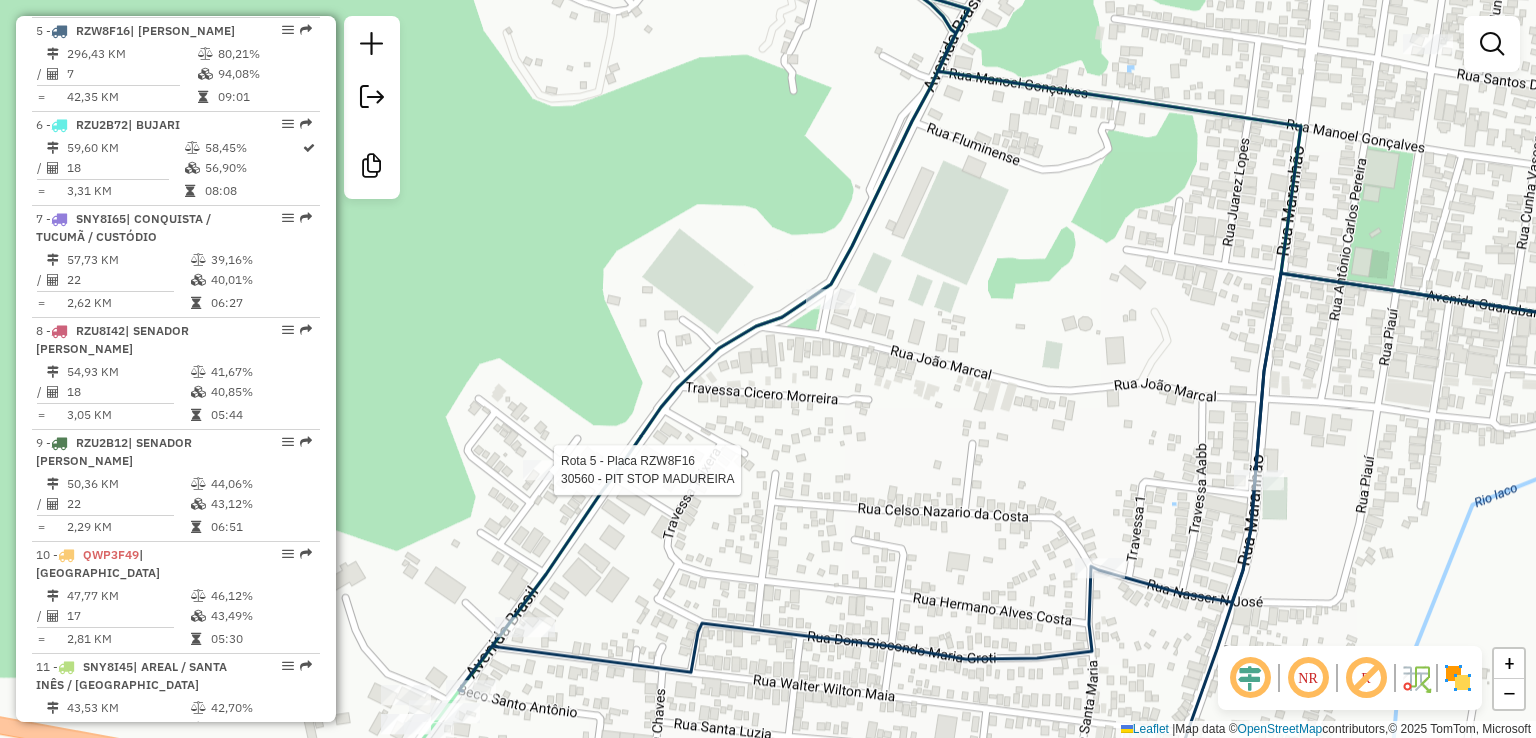 select on "**********" 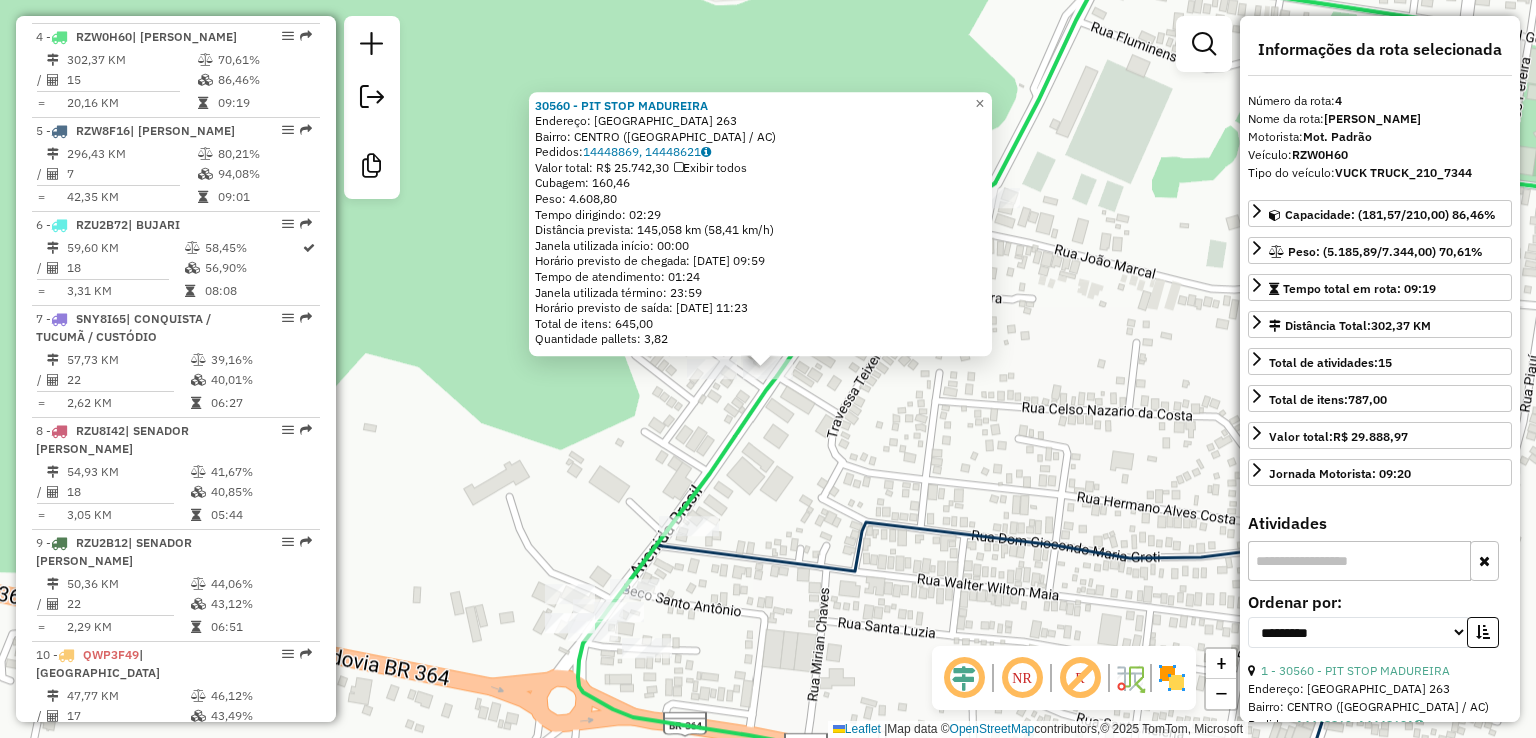 scroll, scrollTop: 1068, scrollLeft: 0, axis: vertical 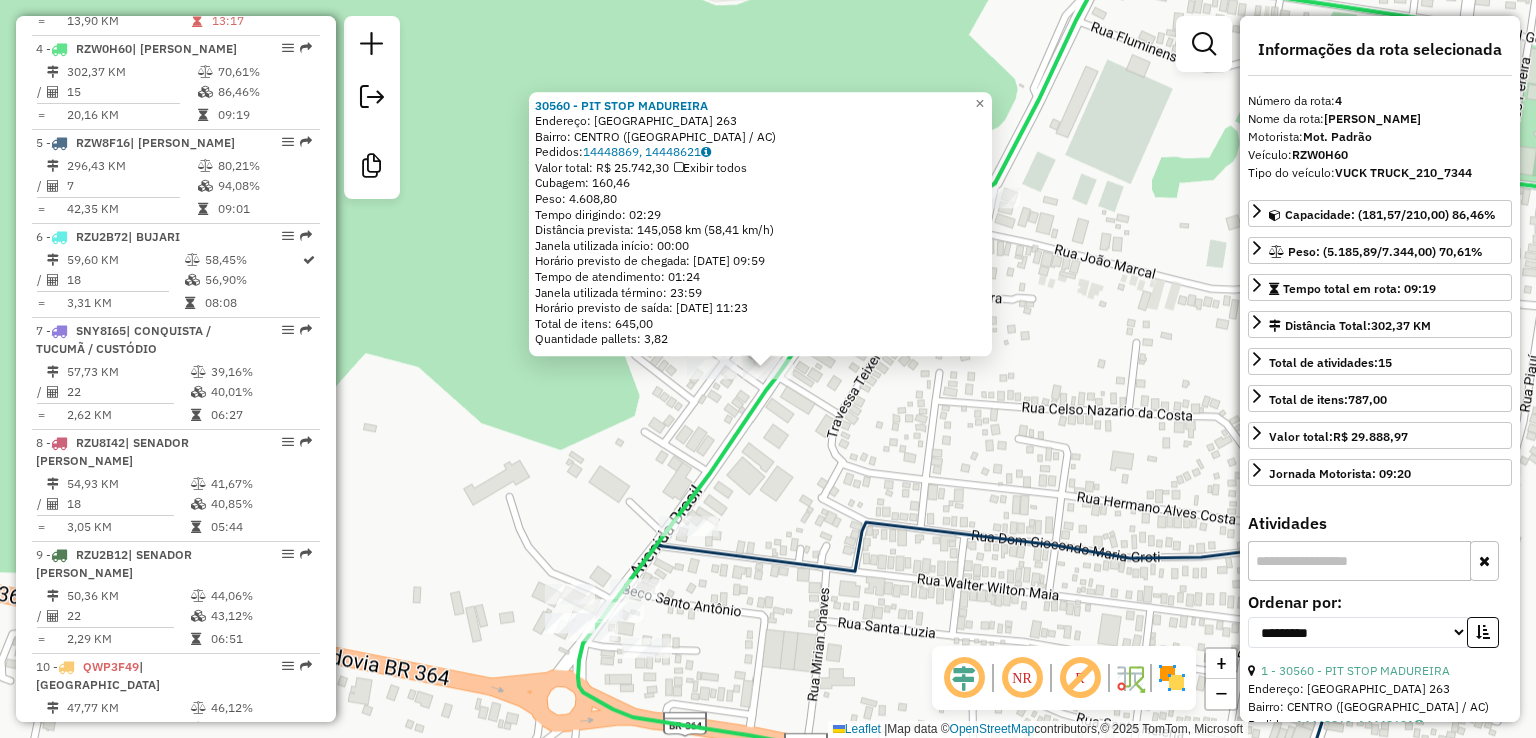 click on "30560 - PIT STOP MADUREIRA  Endereço:  Brasil 263   Bairro: CENTRO (SENA MADUREIRA / AC)   Pedidos:  14448869, 14448621   Valor total: R$ 25.742,30   Exibir todos   Cubagem: 160,46  Peso: 4.608,80  Tempo dirigindo: 02:29   Distância prevista: 145,058 km (58,41 km/h)   Janela utilizada início: 00:00   Horário previsto de chegada: 15/07/2025 09:59   Tempo de atendimento: 01:24   Janela utilizada término: 23:59   Horário previsto de saída: 15/07/2025 11:23   Total de itens: 645,00   Quantidade pallets: 3,82  × Janela de atendimento Grade de atendimento Capacidade Transportadoras Veículos Cliente Pedidos  Rotas Selecione os dias de semana para filtrar as janelas de atendimento  Seg   Ter   Qua   Qui   Sex   Sáb   Dom  Informe o período da janela de atendimento: De: Até:  Filtrar exatamente a janela do cliente  Considerar janela de atendimento padrão  Selecione os dias de semana para filtrar as grades de atendimento  Seg   Ter   Qua   Qui   Sex   Sáb   Dom   Peso mínimo:   Peso máximo:   De:   De:" 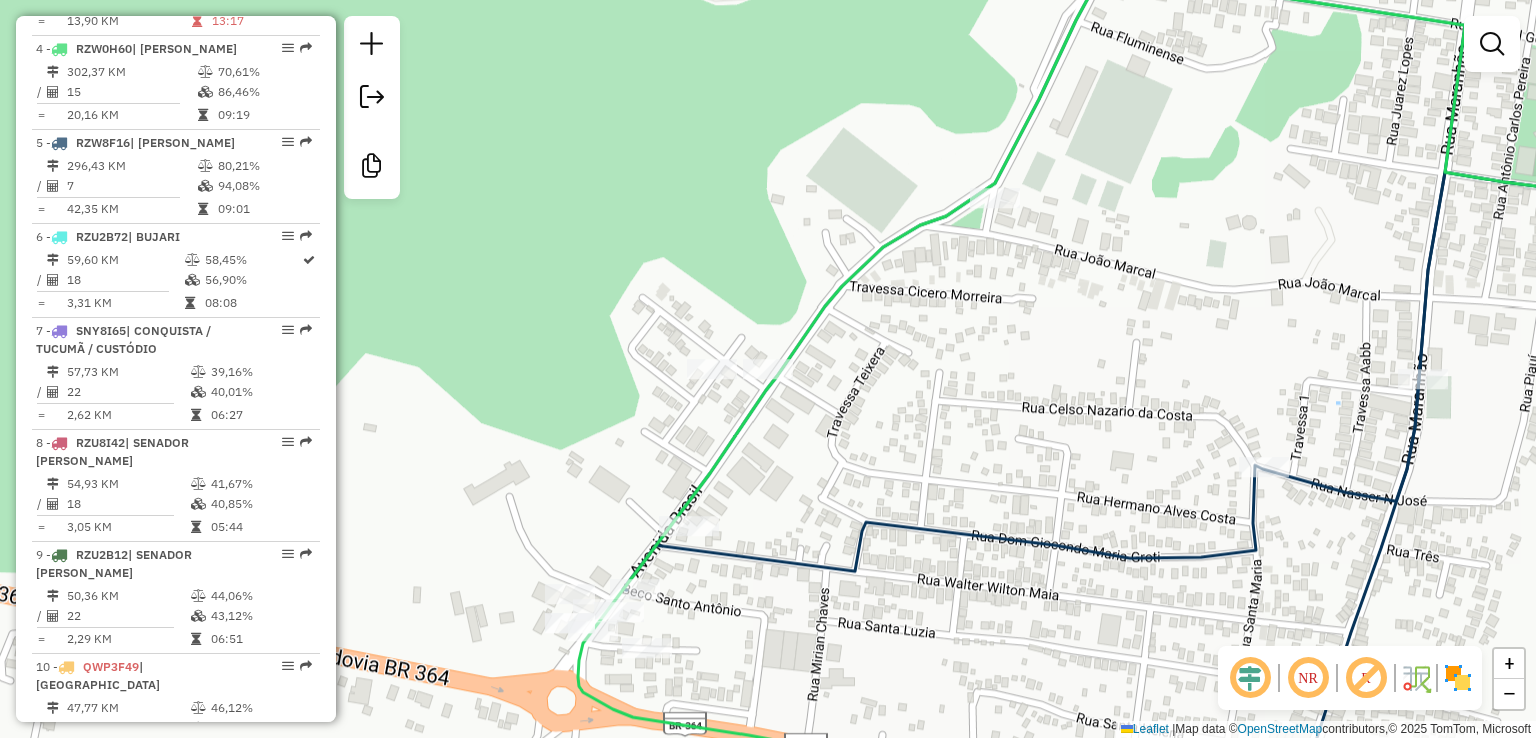 click 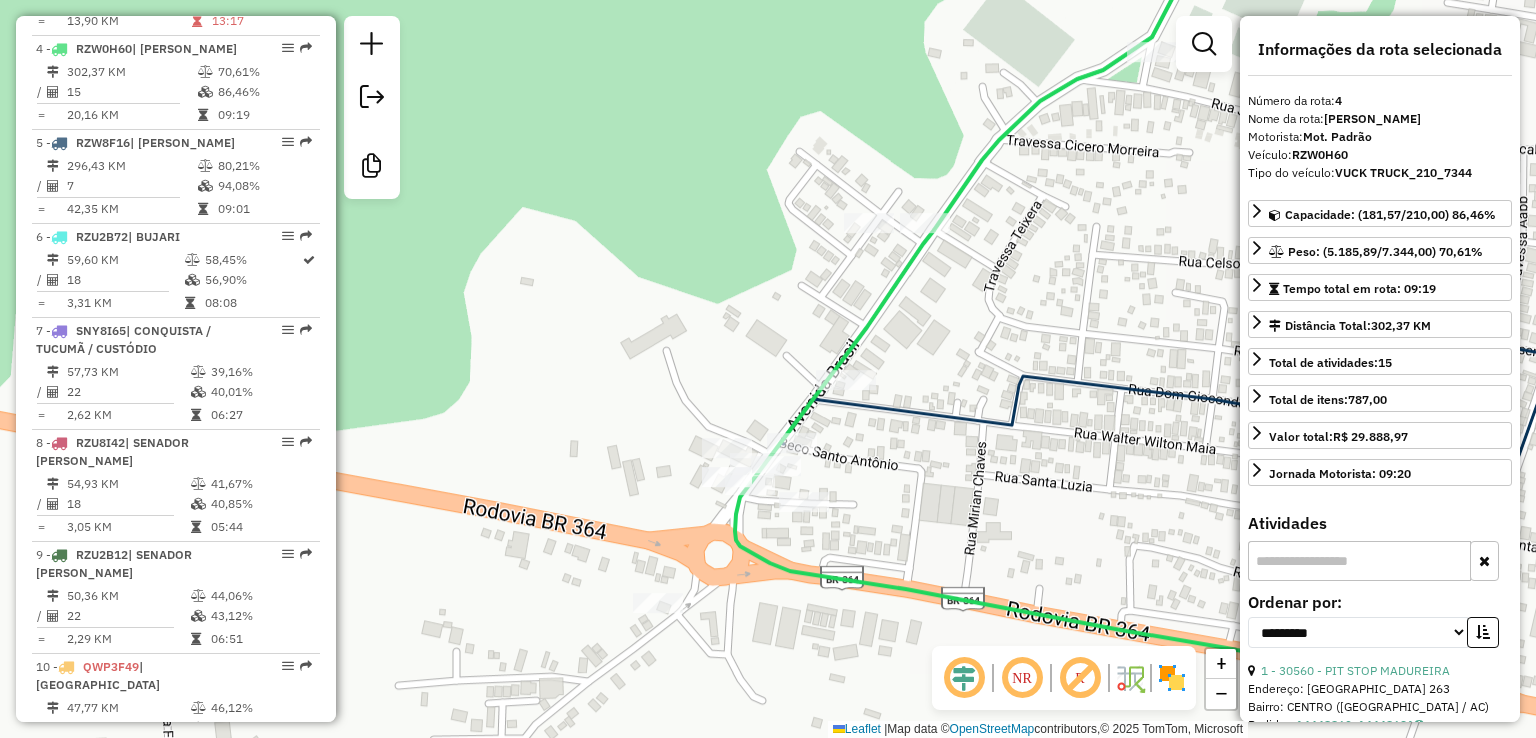 drag, startPoint x: 792, startPoint y: 482, endPoint x: 874, endPoint y: 392, distance: 121.75385 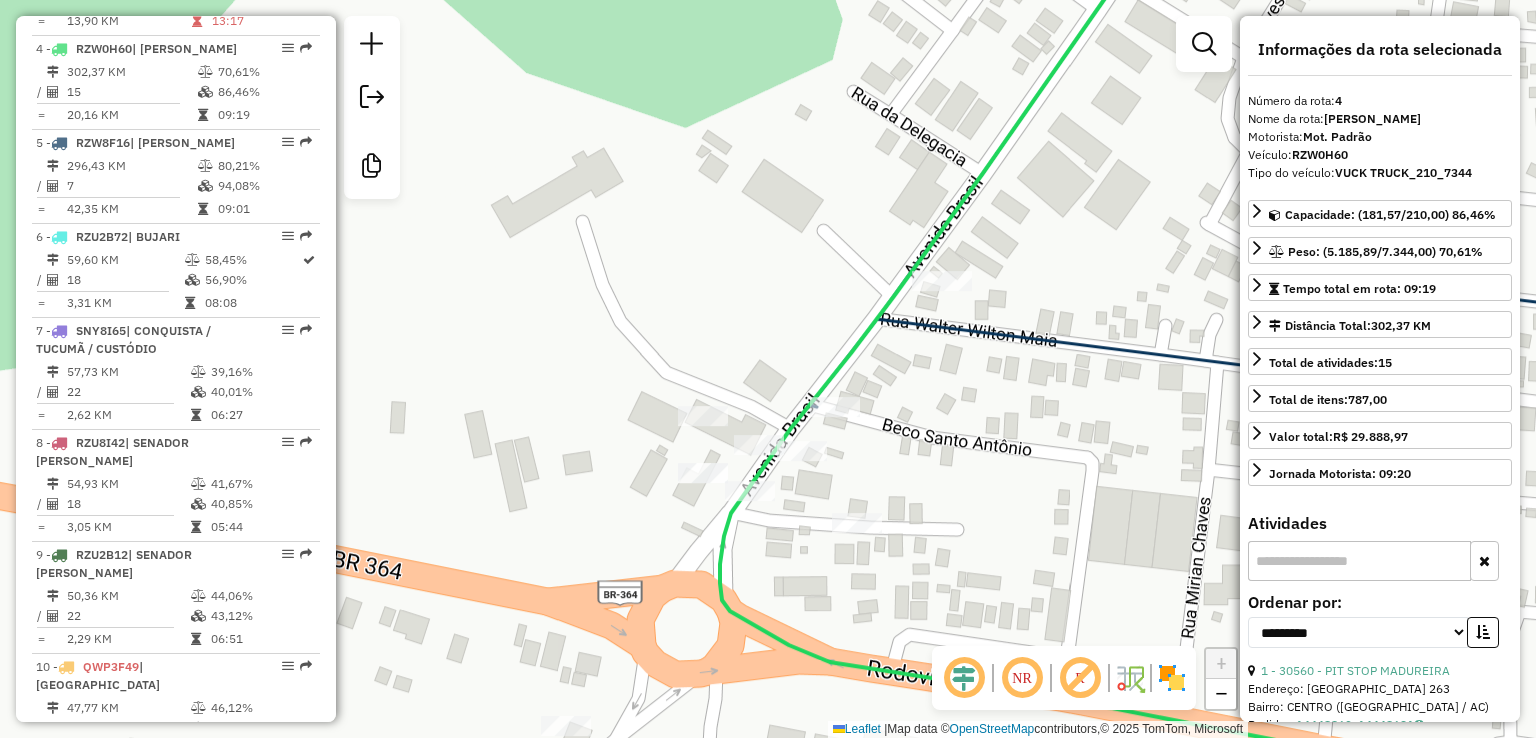 drag, startPoint x: 912, startPoint y: 465, endPoint x: 942, endPoint y: 387, distance: 83.57033 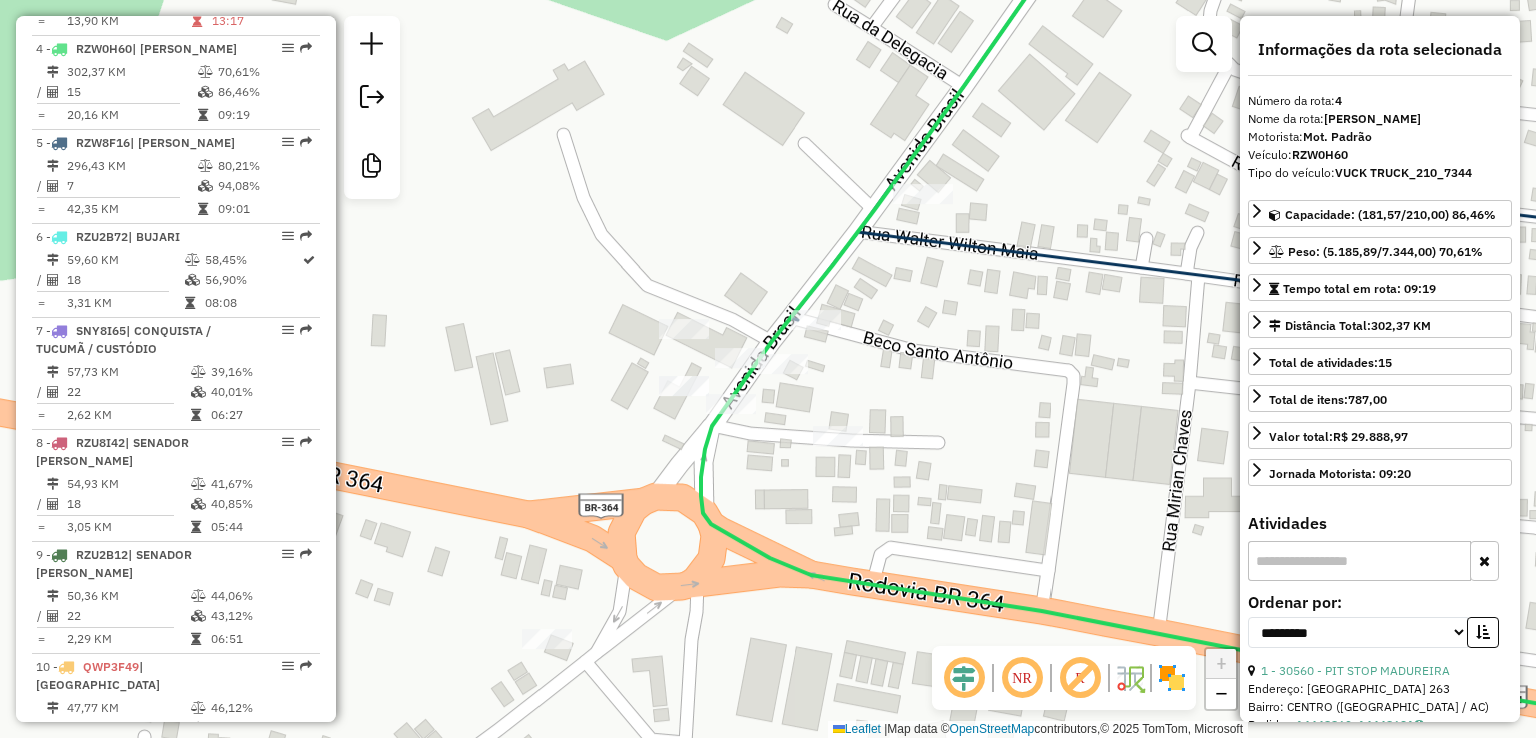 drag, startPoint x: 970, startPoint y: 357, endPoint x: 919, endPoint y: 318, distance: 64.202805 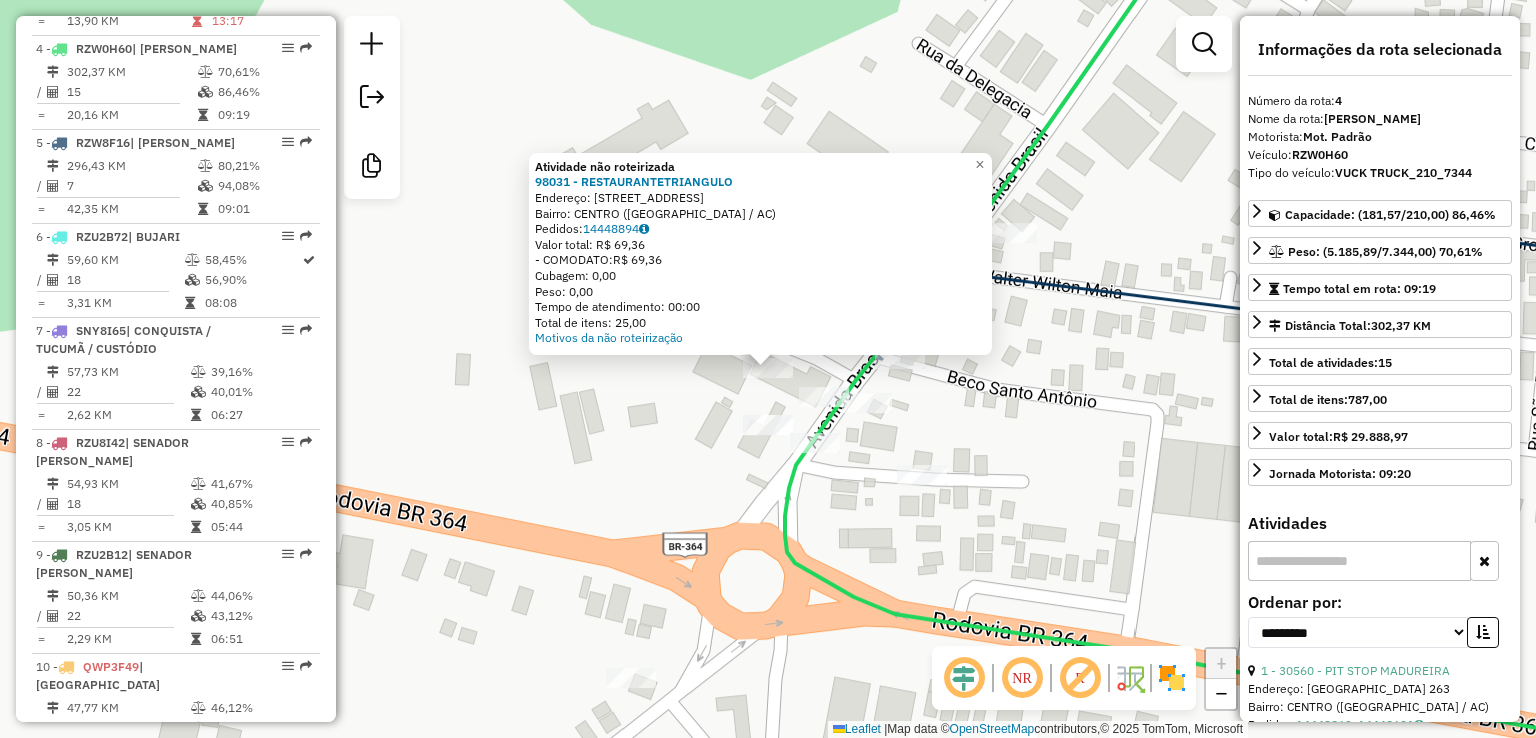 click on "Atividade não roteirizada 98031 - RESTAURANTETRIANGULO  Endereço:  AVENIDA BRASIL 2155   Bairro: CENTRO (SENA MADUREIRA / AC)   Pedidos:  14448894   Valor total: R$ 69,36   - COMODATO:  R$ 69,36   Cubagem: 0,00   Peso: 0,00   Tempo de atendimento: 00:00   Total de itens: 25,00  Motivos da não roteirização × Janela de atendimento Grade de atendimento Capacidade Transportadoras Veículos Cliente Pedidos  Rotas Selecione os dias de semana para filtrar as janelas de atendimento  Seg   Ter   Qua   Qui   Sex   Sáb   Dom  Informe o período da janela de atendimento: De: Até:  Filtrar exatamente a janela do cliente  Considerar janela de atendimento padrão  Selecione os dias de semana para filtrar as grades de atendimento  Seg   Ter   Qua   Qui   Sex   Sáb   Dom   Considerar clientes sem dia de atendimento cadastrado  Clientes fora do dia de atendimento selecionado Filtrar as atividades entre os valores definidos abaixo:  Peso mínimo:   Peso máximo:   Cubagem mínima:   Cubagem máxima:   De:   Até:  De:" 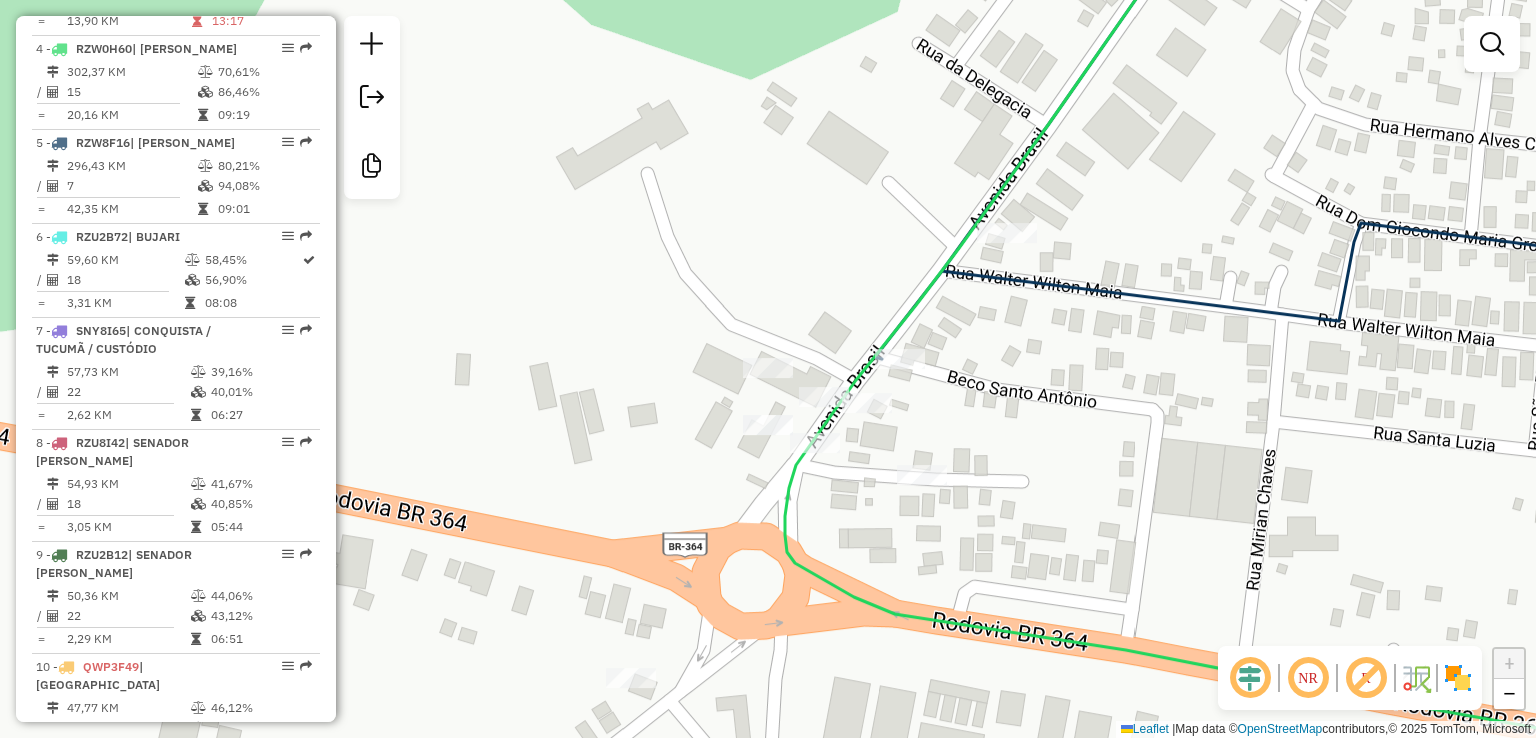 click 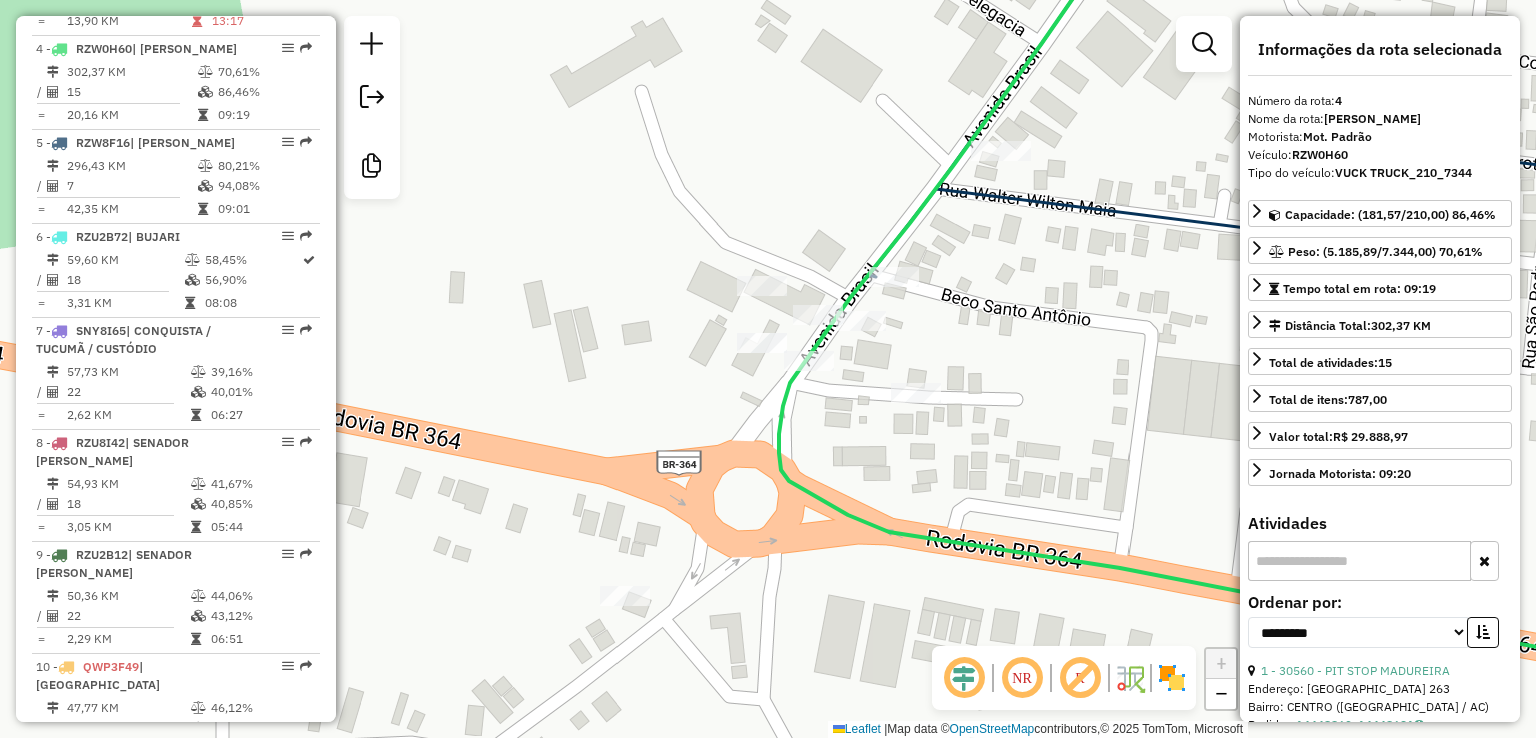 click 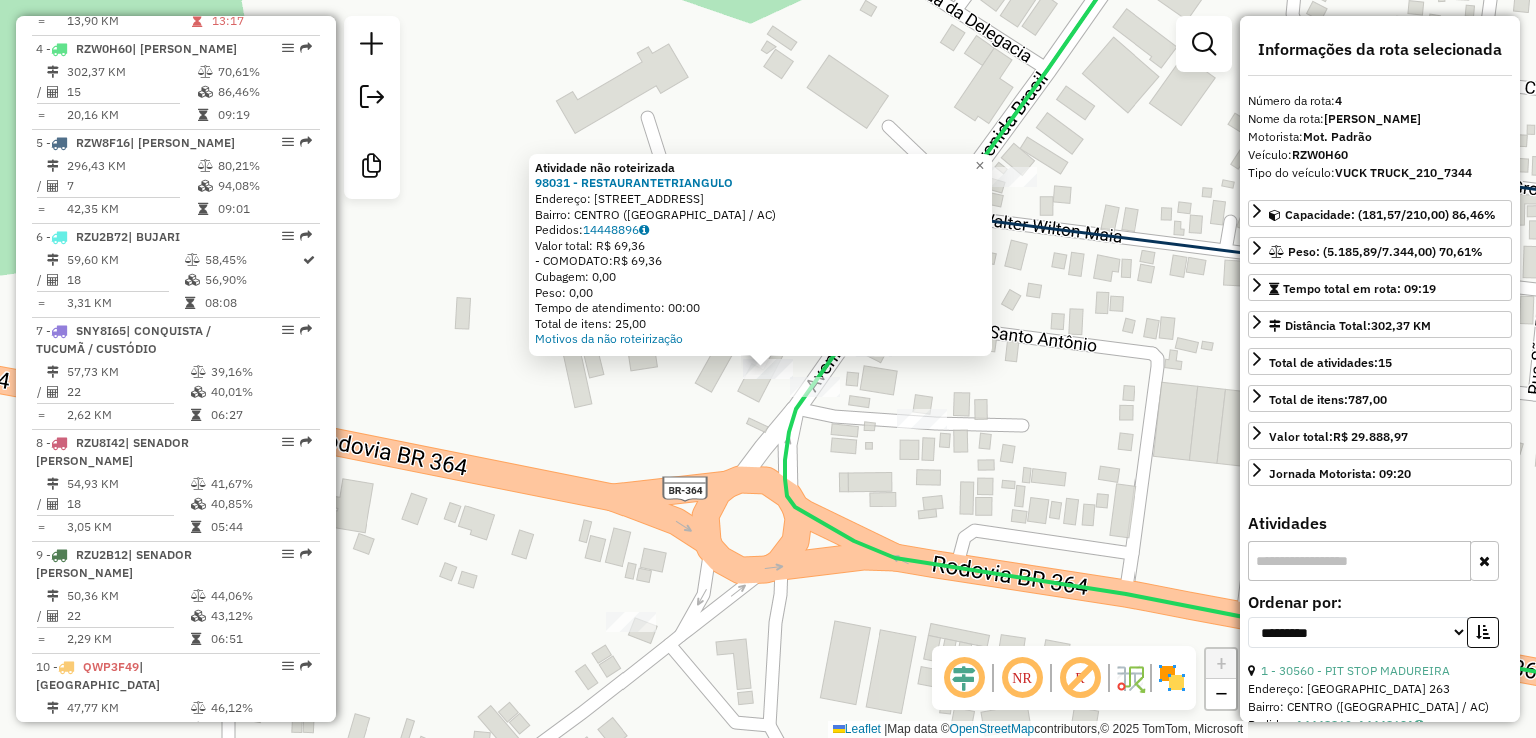 click on "Atividade não roteirizada 98031 - RESTAURANTETRIANGULO  Endereço:  AVENIDA BRASIL 2155   Bairro: CENTRO (SENA MADUREIRA / AC)   Pedidos:  14448896   Valor total: R$ 69,36   - COMODATO:  R$ 69,36   Cubagem: 0,00   Peso: 0,00   Tempo de atendimento: 00:00   Total de itens: 25,00  Motivos da não roteirização × Janela de atendimento Grade de atendimento Capacidade Transportadoras Veículos Cliente Pedidos  Rotas Selecione os dias de semana para filtrar as janelas de atendimento  Seg   Ter   Qua   Qui   Sex   Sáb   Dom  Informe o período da janela de atendimento: De: Até:  Filtrar exatamente a janela do cliente  Considerar janela de atendimento padrão  Selecione os dias de semana para filtrar as grades de atendimento  Seg   Ter   Qua   Qui   Sex   Sáb   Dom   Considerar clientes sem dia de atendimento cadastrado  Clientes fora do dia de atendimento selecionado Filtrar as atividades entre os valores definidos abaixo:  Peso mínimo:   Peso máximo:   Cubagem mínima:   Cubagem máxima:   De:   Até:  De:" 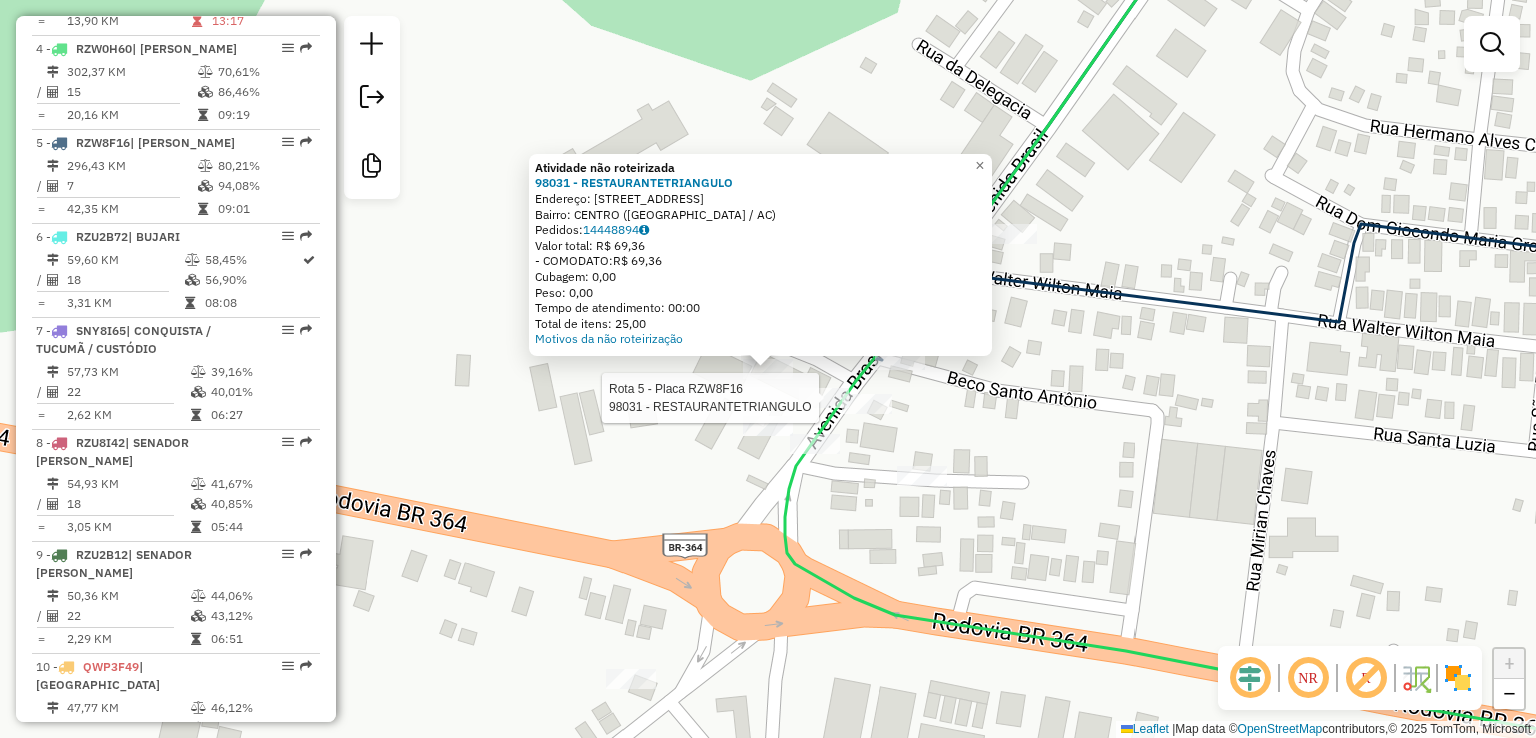 select on "**********" 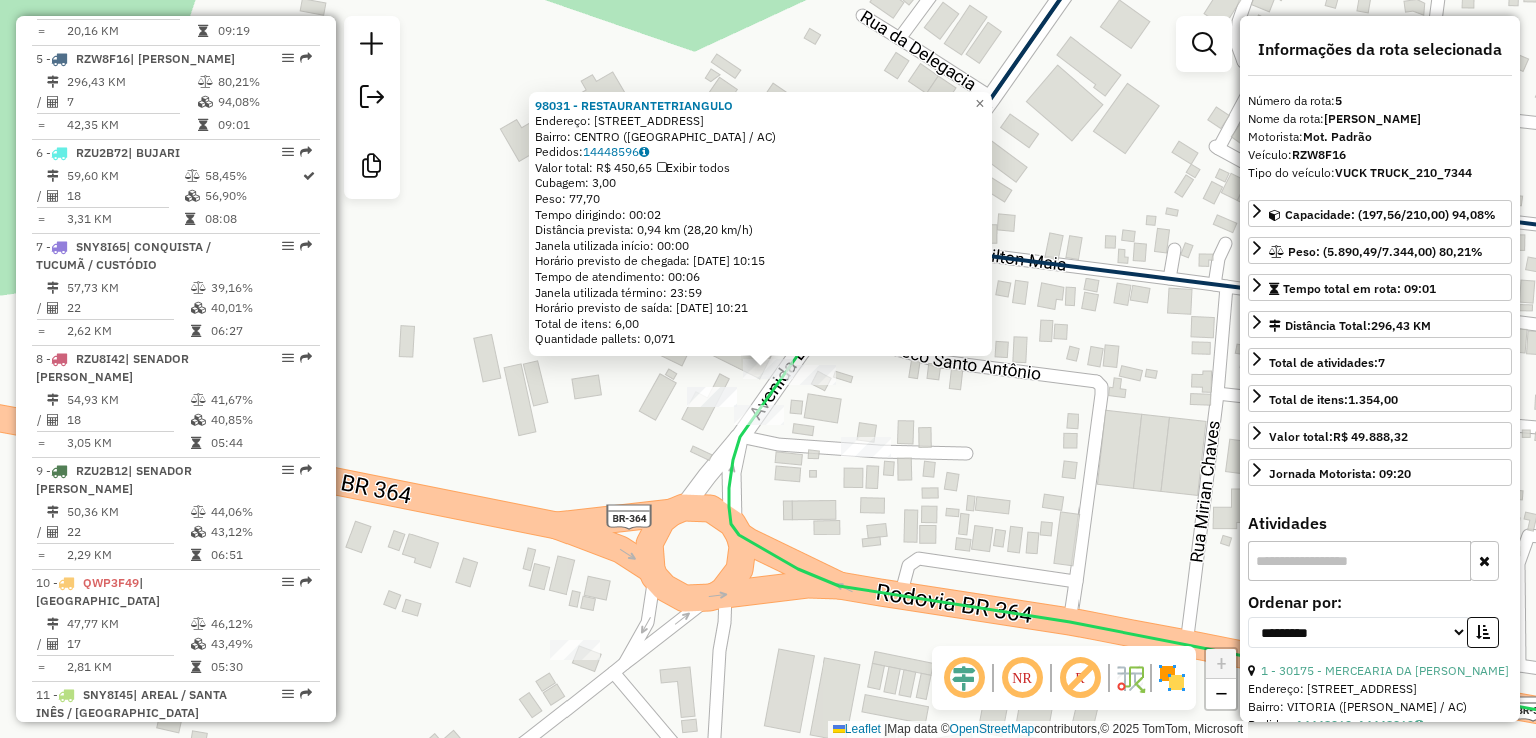 scroll, scrollTop: 1180, scrollLeft: 0, axis: vertical 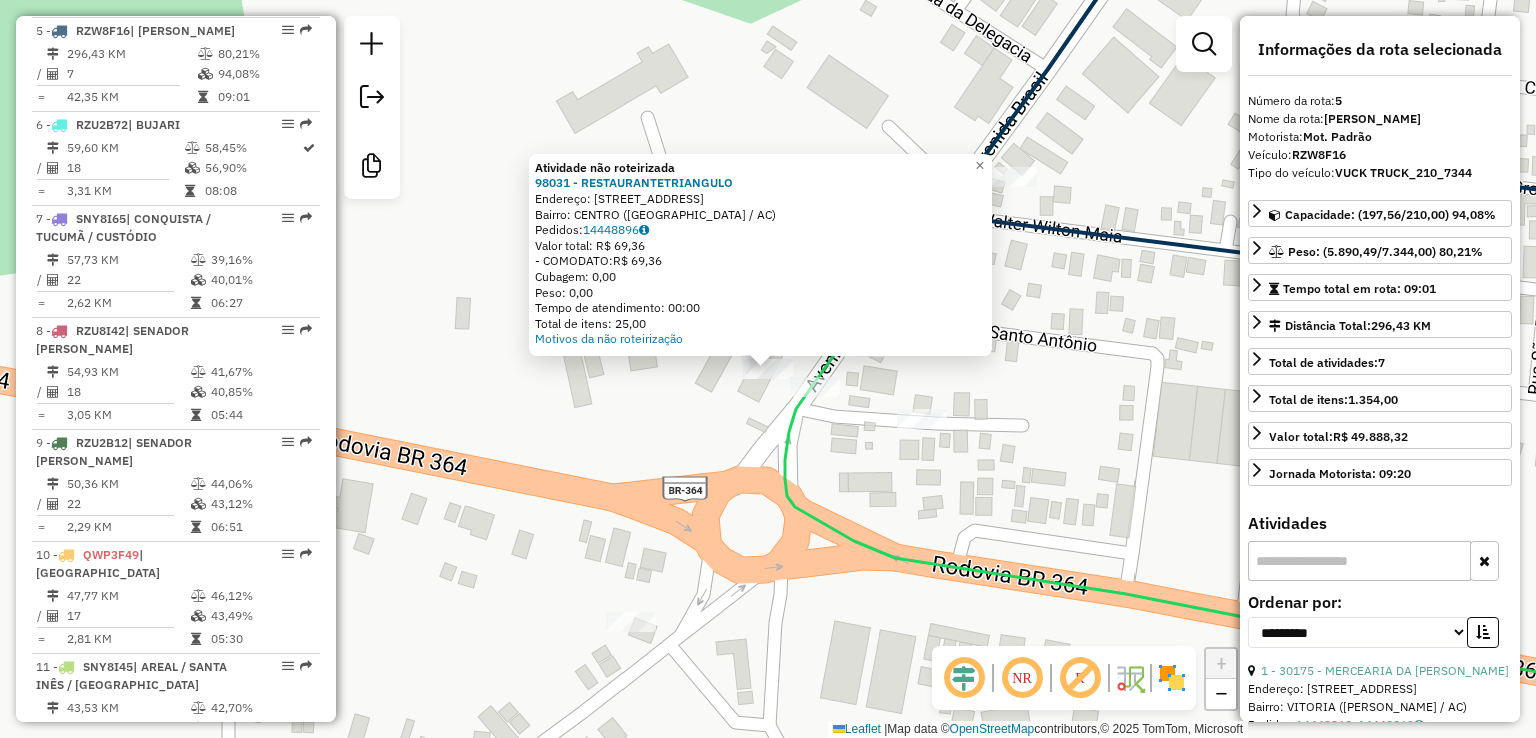 click on "Atividade não roteirizada 98031 - RESTAURANTETRIANGULO  Endereço:  AVENIDA BRASIL 2155   Bairro: CENTRO (SENA MADUREIRA / AC)   Pedidos:  14448896   Valor total: R$ 69,36   - COMODATO:  R$ 69,36   Cubagem: 0,00   Peso: 0,00   Tempo de atendimento: 00:00   Total de itens: 25,00  Motivos da não roteirização × Janela de atendimento Grade de atendimento Capacidade Transportadoras Veículos Cliente Pedidos  Rotas Selecione os dias de semana para filtrar as janelas de atendimento  Seg   Ter   Qua   Qui   Sex   Sáb   Dom  Informe o período da janela de atendimento: De: Até:  Filtrar exatamente a janela do cliente  Considerar janela de atendimento padrão  Selecione os dias de semana para filtrar as grades de atendimento  Seg   Ter   Qua   Qui   Sex   Sáb   Dom   Considerar clientes sem dia de atendimento cadastrado  Clientes fora do dia de atendimento selecionado Filtrar as atividades entre os valores definidos abaixo:  Peso mínimo:   Peso máximo:   Cubagem mínima:   Cubagem máxima:   De:   Até:  De:" 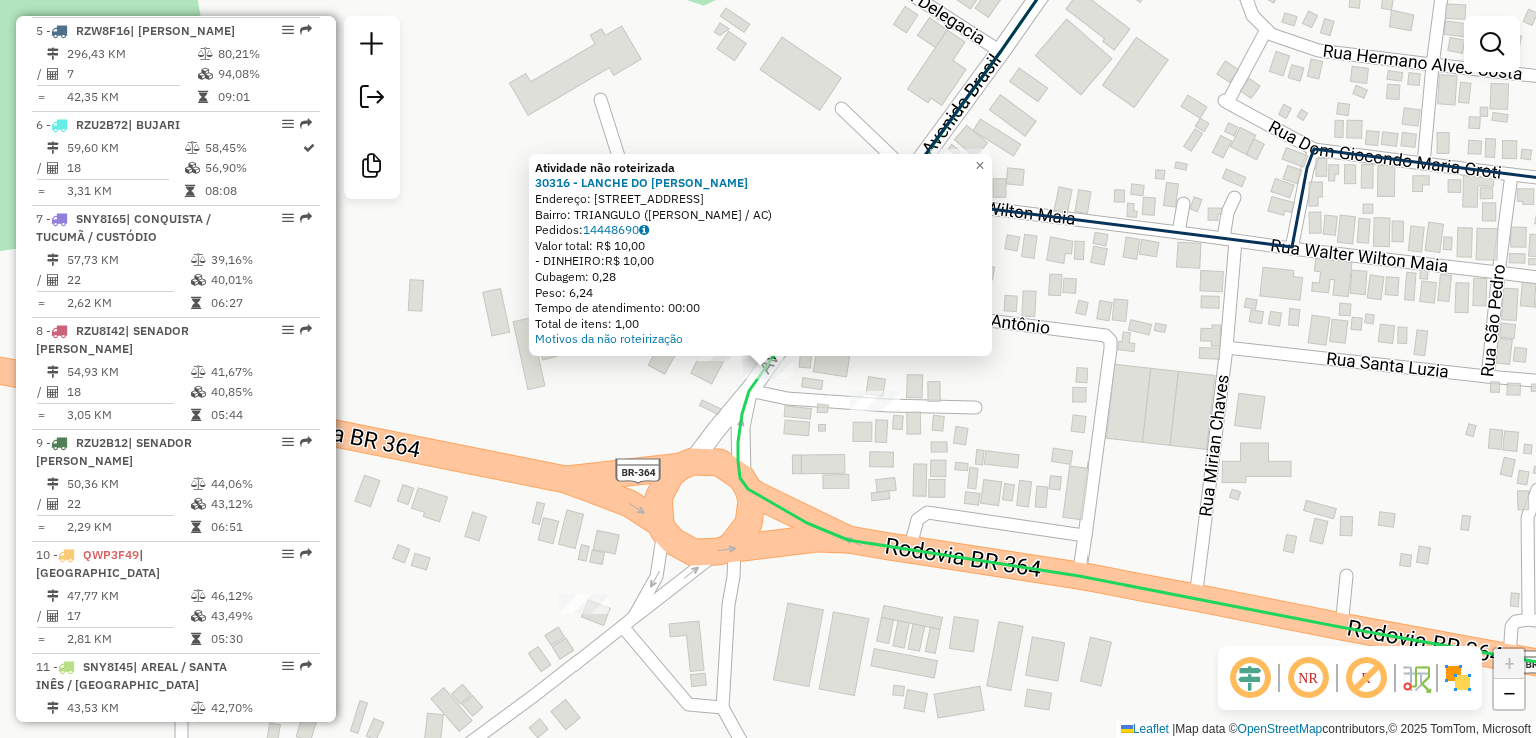 click on "Atividade não roteirizada 30316 - LANCHE DO IRMAO ALDE  Endereço:  RUA SANTA TEREXINHA 926   Bairro: TRIANGULO (SENA MADUREIRA / AC)   Pedidos:  14448690   Valor total: R$ 10,00   - DINHEIRO:  R$ 10,00   Cubagem: 0,28   Peso: 6,24   Tempo de atendimento: 00:00   Total de itens: 1,00  Motivos da não roteirização × Janela de atendimento Grade de atendimento Capacidade Transportadoras Veículos Cliente Pedidos  Rotas Selecione os dias de semana para filtrar as janelas de atendimento  Seg   Ter   Qua   Qui   Sex   Sáb   Dom  Informe o período da janela de atendimento: De: Até:  Filtrar exatamente a janela do cliente  Considerar janela de atendimento padrão  Selecione os dias de semana para filtrar as grades de atendimento  Seg   Ter   Qua   Qui   Sex   Sáb   Dom   Considerar clientes sem dia de atendimento cadastrado  Clientes fora do dia de atendimento selecionado Filtrar as atividades entre os valores definidos abaixo:  Peso mínimo:   Peso máximo:   Cubagem mínima:   Cubagem máxima:   De:   De:" 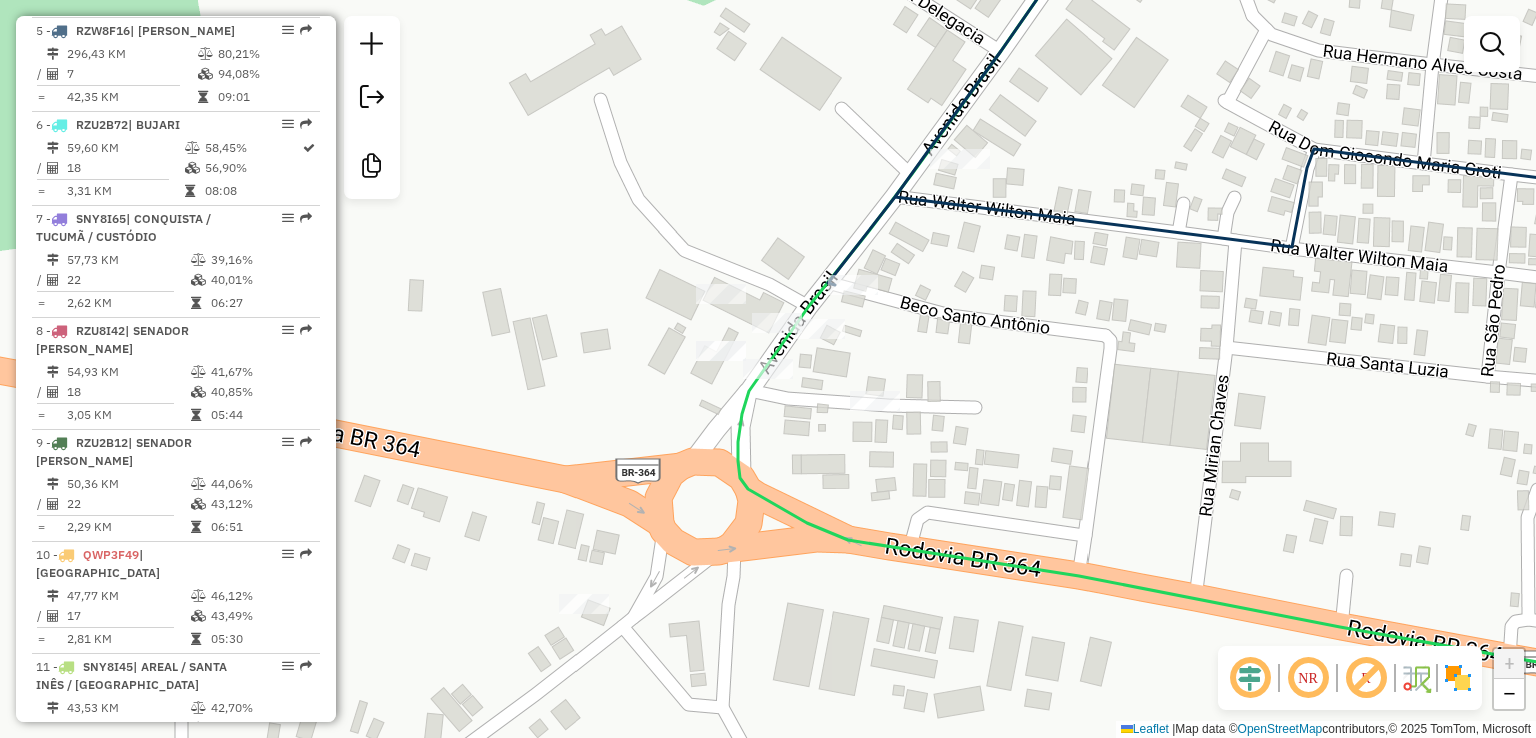 click on "Janela de atendimento Grade de atendimento Capacidade Transportadoras Veículos Cliente Pedidos  Rotas Selecione os dias de semana para filtrar as janelas de atendimento  Seg   Ter   Qua   Qui   Sex   Sáb   Dom  Informe o período da janela de atendimento: De: Até:  Filtrar exatamente a janela do cliente  Considerar janela de atendimento padrão  Selecione os dias de semana para filtrar as grades de atendimento  Seg   Ter   Qua   Qui   Sex   Sáb   Dom   Considerar clientes sem dia de atendimento cadastrado  Clientes fora do dia de atendimento selecionado Filtrar as atividades entre os valores definidos abaixo:  Peso mínimo:   Peso máximo:   Cubagem mínima:   Cubagem máxima:   De:   Até:  Filtrar as atividades entre o tempo de atendimento definido abaixo:  De:   Até:   Considerar capacidade total dos clientes não roteirizados Transportadora: Selecione um ou mais itens Tipo de veículo: Selecione um ou mais itens Veículo: Selecione um ou mais itens Motorista: Selecione um ou mais itens Nome: Rótulo:" 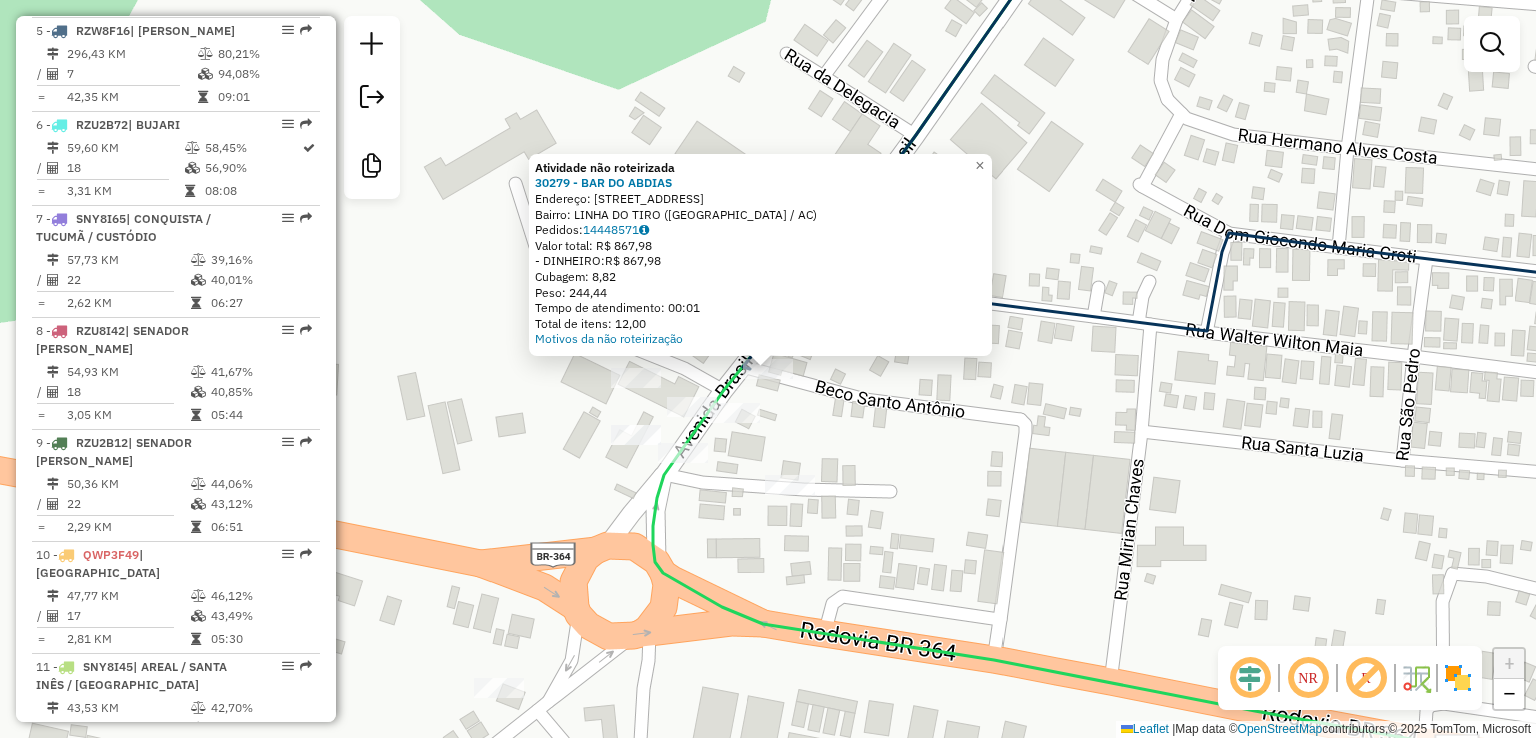 click on "Atividade não roteirizada 30279 - BAR DO ABDIAS  Endereço:  AVENIDA BRASIL 1417   Bairro: LINHA DO TIRO (SENA MADUREIRA / AC)   Pedidos:  14448571   Valor total: R$ 867,98   - DINHEIRO:  R$ 867,98   Cubagem: 8,82   Peso: 244,44   Tempo de atendimento: 00:01   Total de itens: 12,00  Motivos da não roteirização × Janela de atendimento Grade de atendimento Capacidade Transportadoras Veículos Cliente Pedidos  Rotas Selecione os dias de semana para filtrar as janelas de atendimento  Seg   Ter   Qua   Qui   Sex   Sáb   Dom  Informe o período da janela de atendimento: De: Até:  Filtrar exatamente a janela do cliente  Considerar janela de atendimento padrão  Selecione os dias de semana para filtrar as grades de atendimento  Seg   Ter   Qua   Qui   Sex   Sáb   Dom   Considerar clientes sem dia de atendimento cadastrado  Clientes fora do dia de atendimento selecionado Filtrar as atividades entre os valores definidos abaixo:  Peso mínimo:   Peso máximo:   Cubagem mínima:   Cubagem máxima:   De:   Até:" 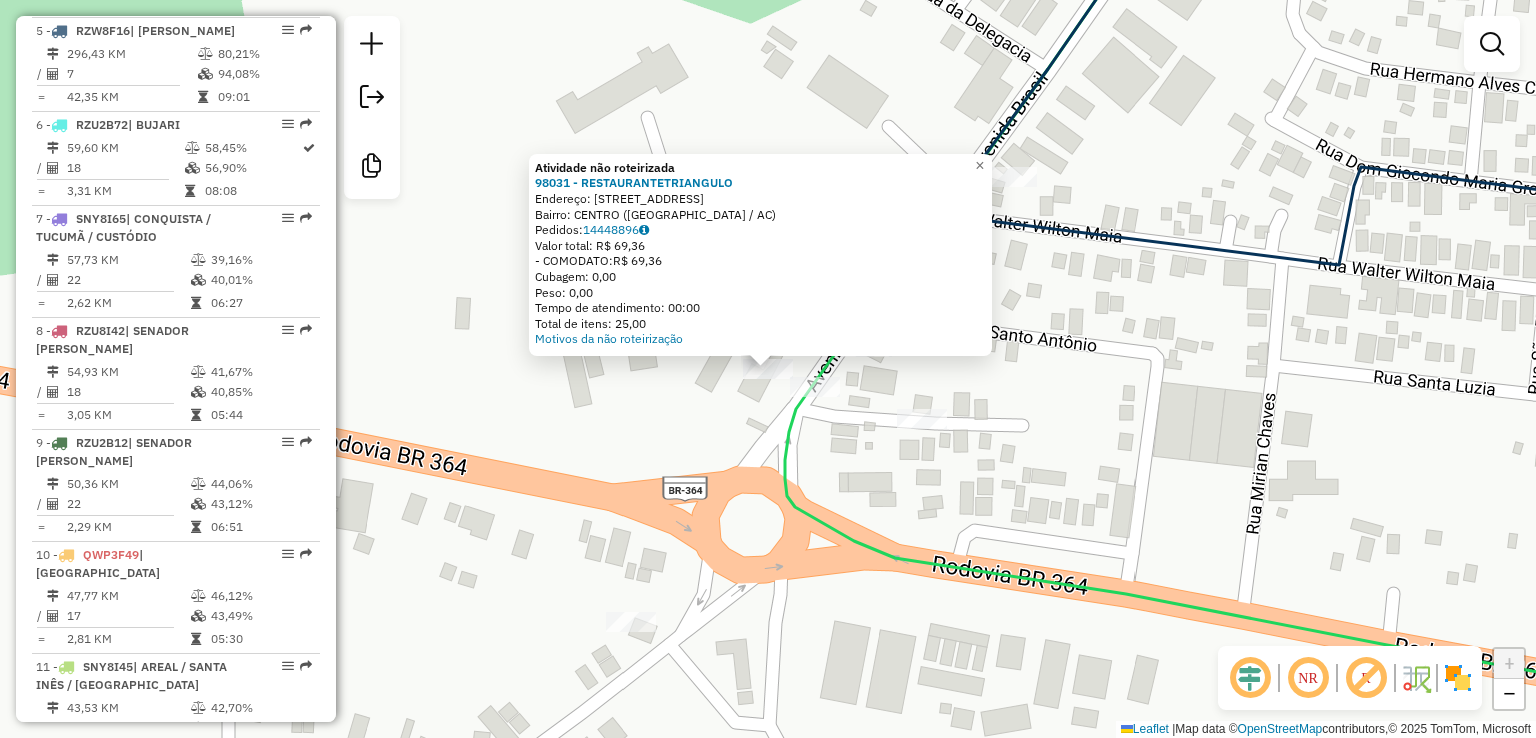 click on "Atividade não roteirizada 98031 - RESTAURANTETRIANGULO  Endereço:  AVENIDA BRASIL 2155   Bairro: CENTRO (SENA MADUREIRA / AC)   Pedidos:  14448896   Valor total: R$ 69,36   - COMODATO:  R$ 69,36   Cubagem: 0,00   Peso: 0,00   Tempo de atendimento: 00:00   Total de itens: 25,00  Motivos da não roteirização × Janela de atendimento Grade de atendimento Capacidade Transportadoras Veículos Cliente Pedidos  Rotas Selecione os dias de semana para filtrar as janelas de atendimento  Seg   Ter   Qua   Qui   Sex   Sáb   Dom  Informe o período da janela de atendimento: De: Até:  Filtrar exatamente a janela do cliente  Considerar janela de atendimento padrão  Selecione os dias de semana para filtrar as grades de atendimento  Seg   Ter   Qua   Qui   Sex   Sáb   Dom   Considerar clientes sem dia de atendimento cadastrado  Clientes fora do dia de atendimento selecionado Filtrar as atividades entre os valores definidos abaixo:  Peso mínimo:   Peso máximo:   Cubagem mínima:   Cubagem máxima:   De:   Até:  De:" 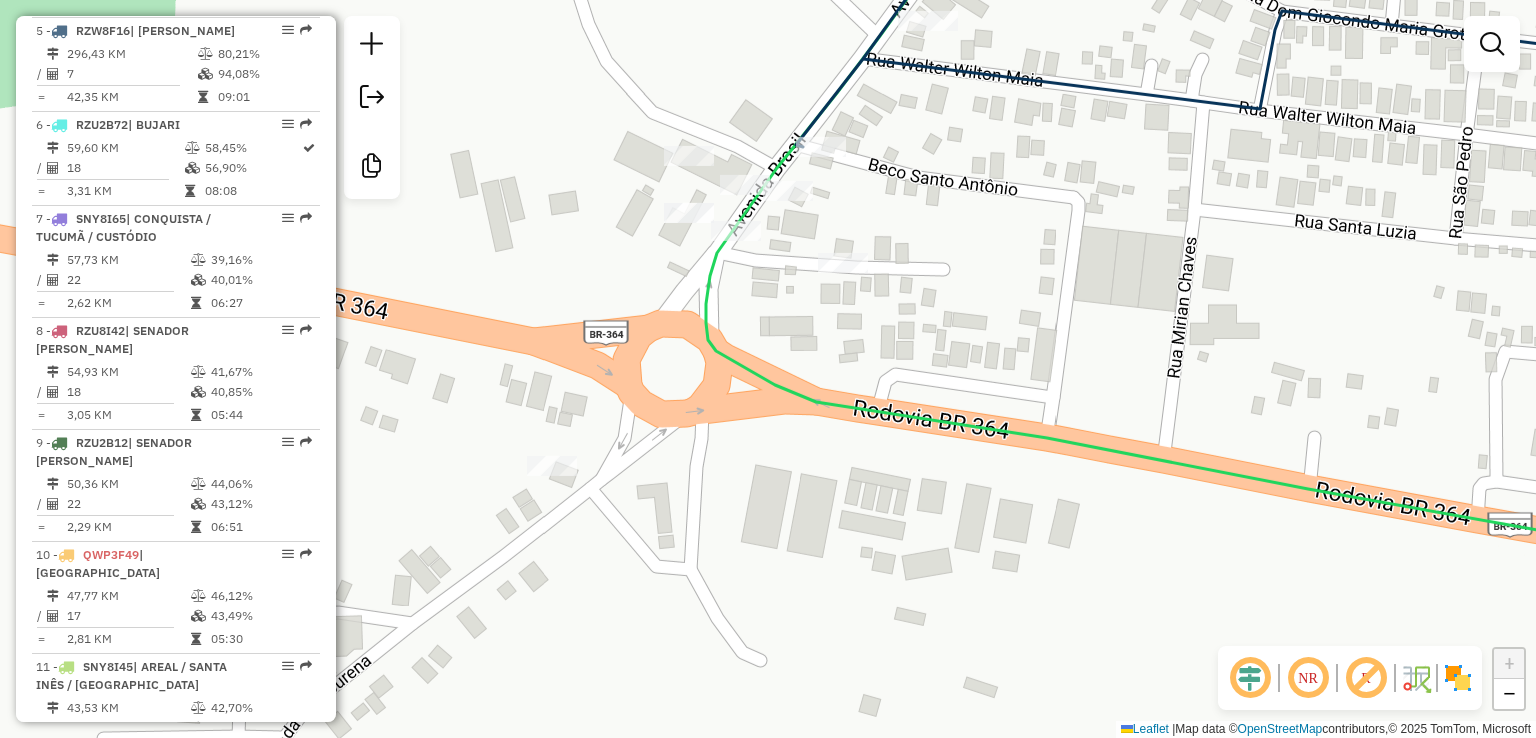 drag, startPoint x: 859, startPoint y: 249, endPoint x: 780, endPoint y: 93, distance: 174.86281 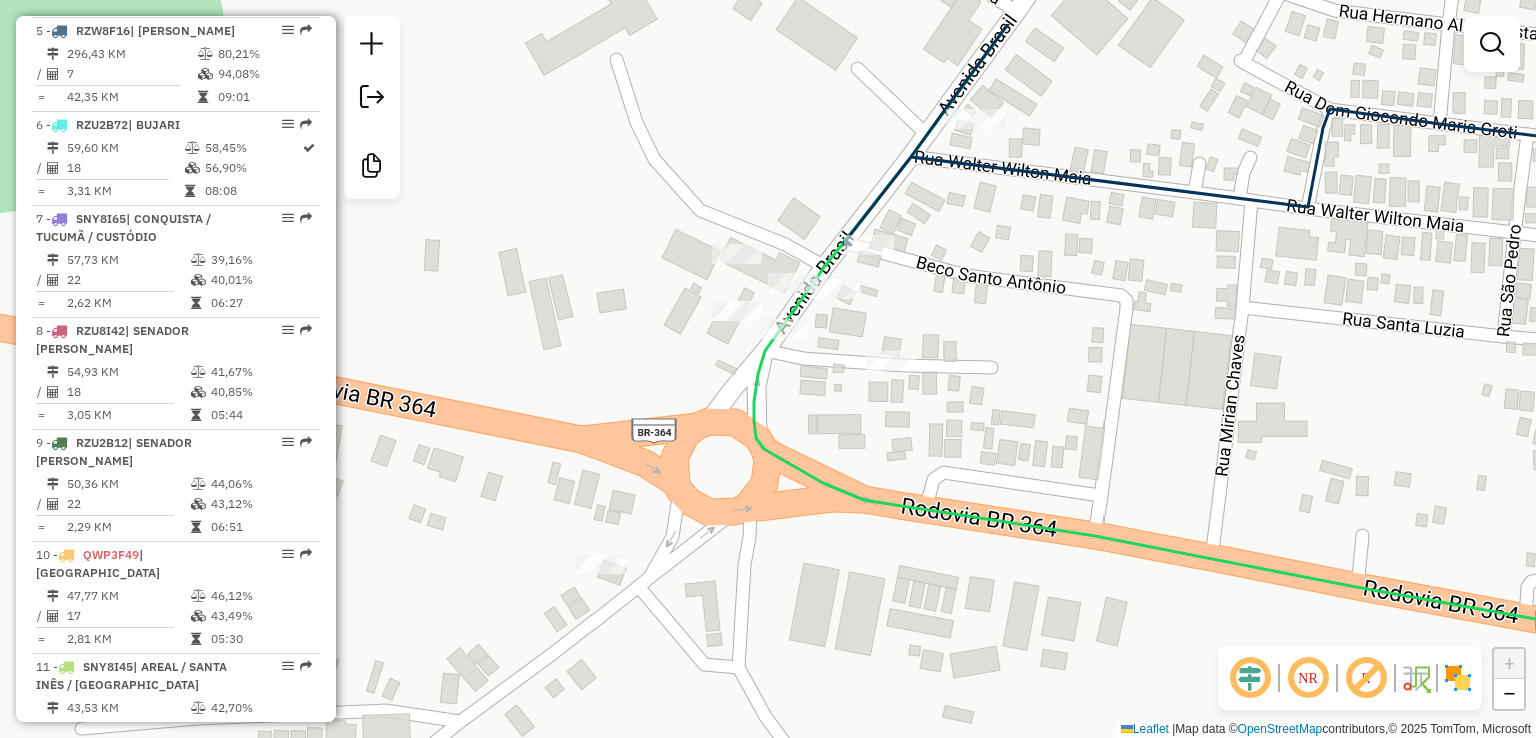 drag, startPoint x: 948, startPoint y: 253, endPoint x: 996, endPoint y: 342, distance: 101.118744 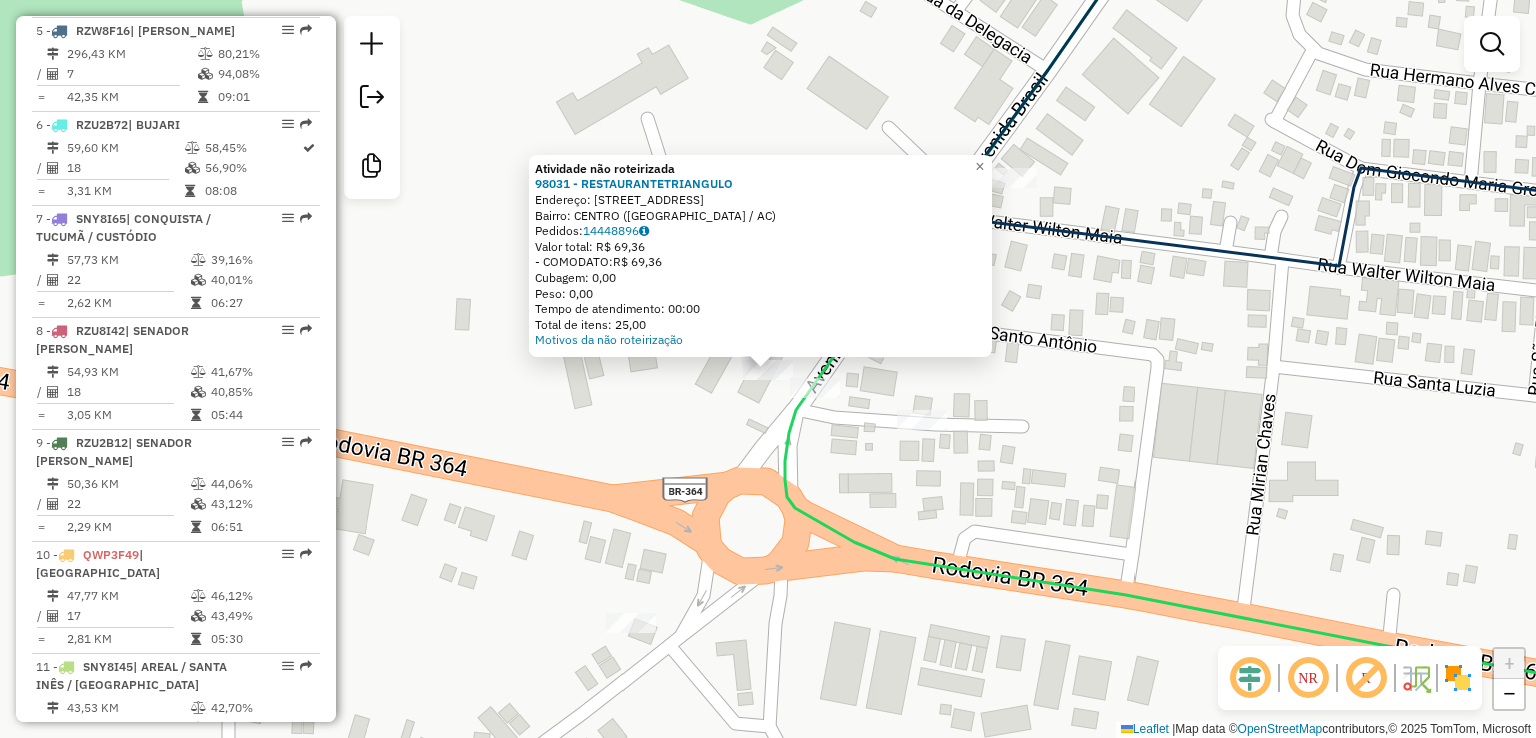 click on "Atividade não roteirizada 98031 - RESTAURANTETRIANGULO  Endereço:  AVENIDA BRASIL 2155   Bairro: CENTRO (SENA MADUREIRA / AC)   Pedidos:  14448896   Valor total: R$ 69,36   - COMODATO:  R$ 69,36   Cubagem: 0,00   Peso: 0,00   Tempo de atendimento: 00:00   Total de itens: 25,00  Motivos da não roteirização × Janela de atendimento Grade de atendimento Capacidade Transportadoras Veículos Cliente Pedidos  Rotas Selecione os dias de semana para filtrar as janelas de atendimento  Seg   Ter   Qua   Qui   Sex   Sáb   Dom  Informe o período da janela de atendimento: De: Até:  Filtrar exatamente a janela do cliente  Considerar janela de atendimento padrão  Selecione os dias de semana para filtrar as grades de atendimento  Seg   Ter   Qua   Qui   Sex   Sáb   Dom   Considerar clientes sem dia de atendimento cadastrado  Clientes fora do dia de atendimento selecionado Filtrar as atividades entre os valores definidos abaixo:  Peso mínimo:   Peso máximo:   Cubagem mínima:   Cubagem máxima:   De:   Até:  De:" 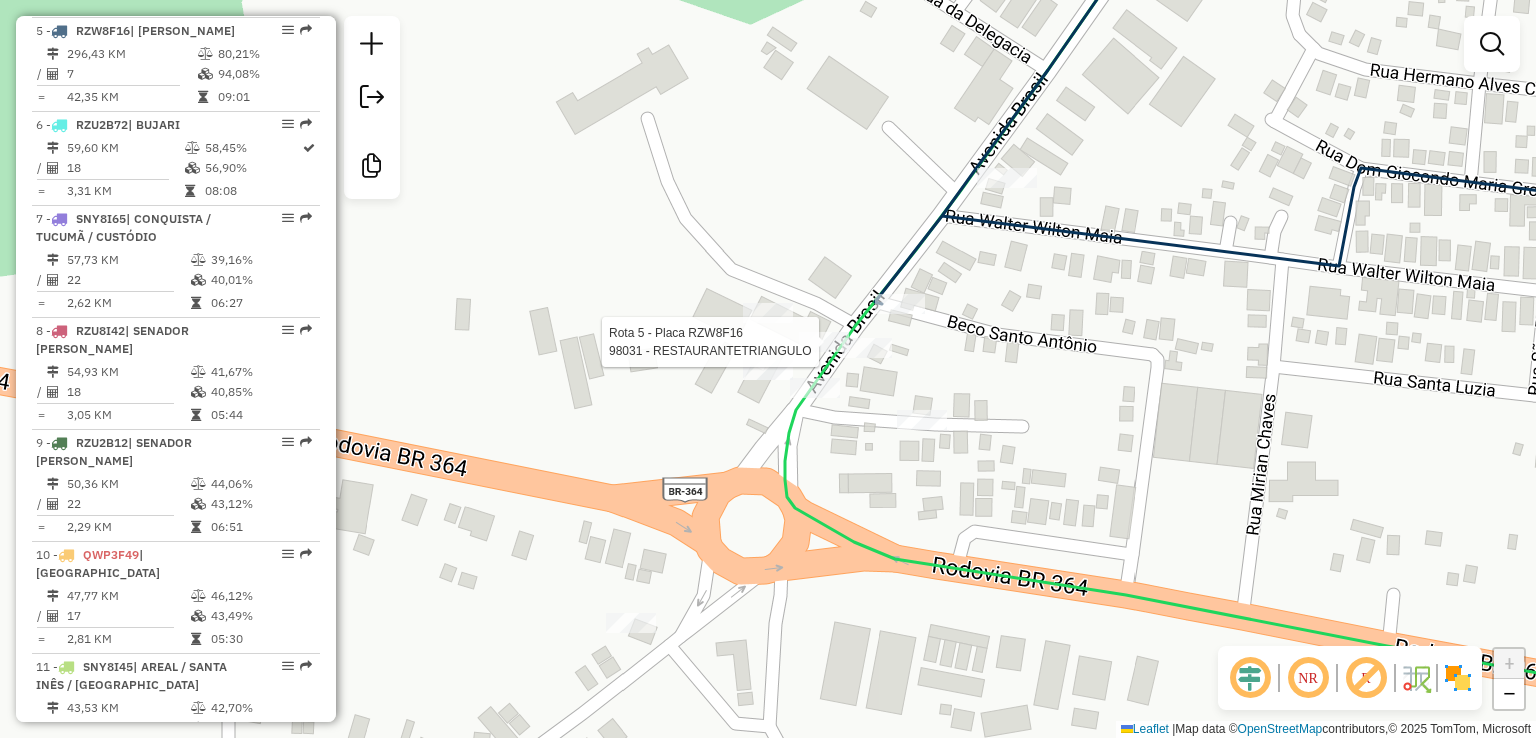 select on "**********" 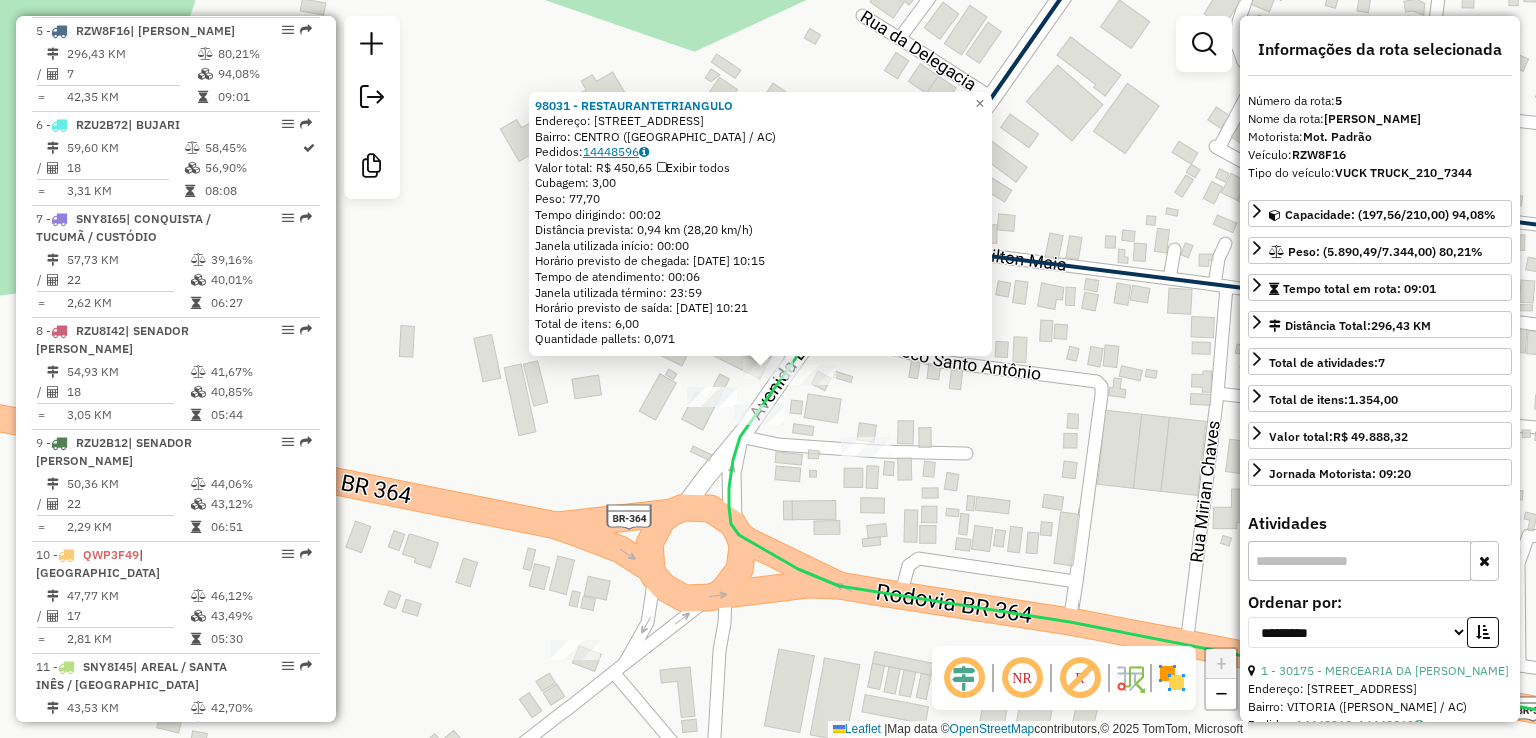 click on "14448596" 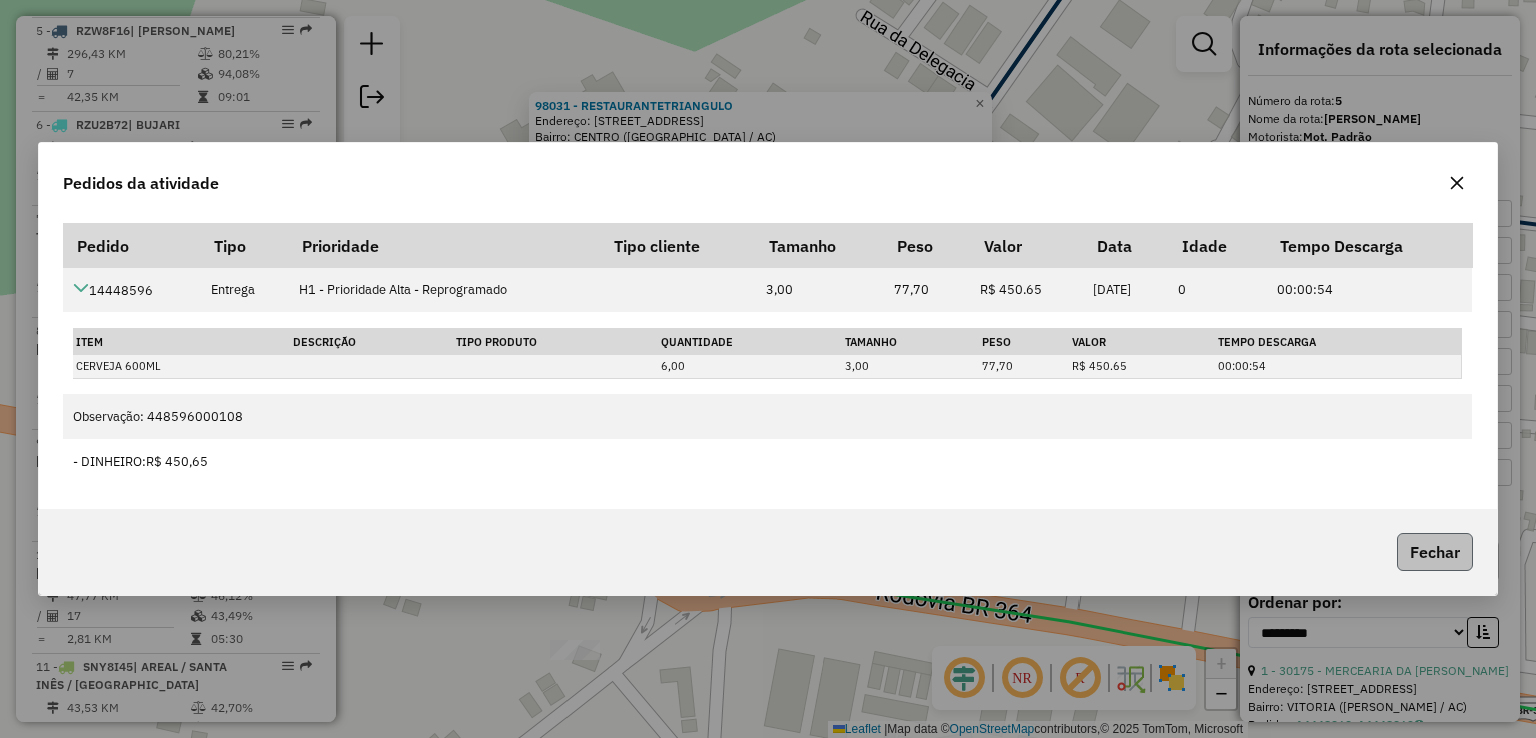 click on "Fechar" 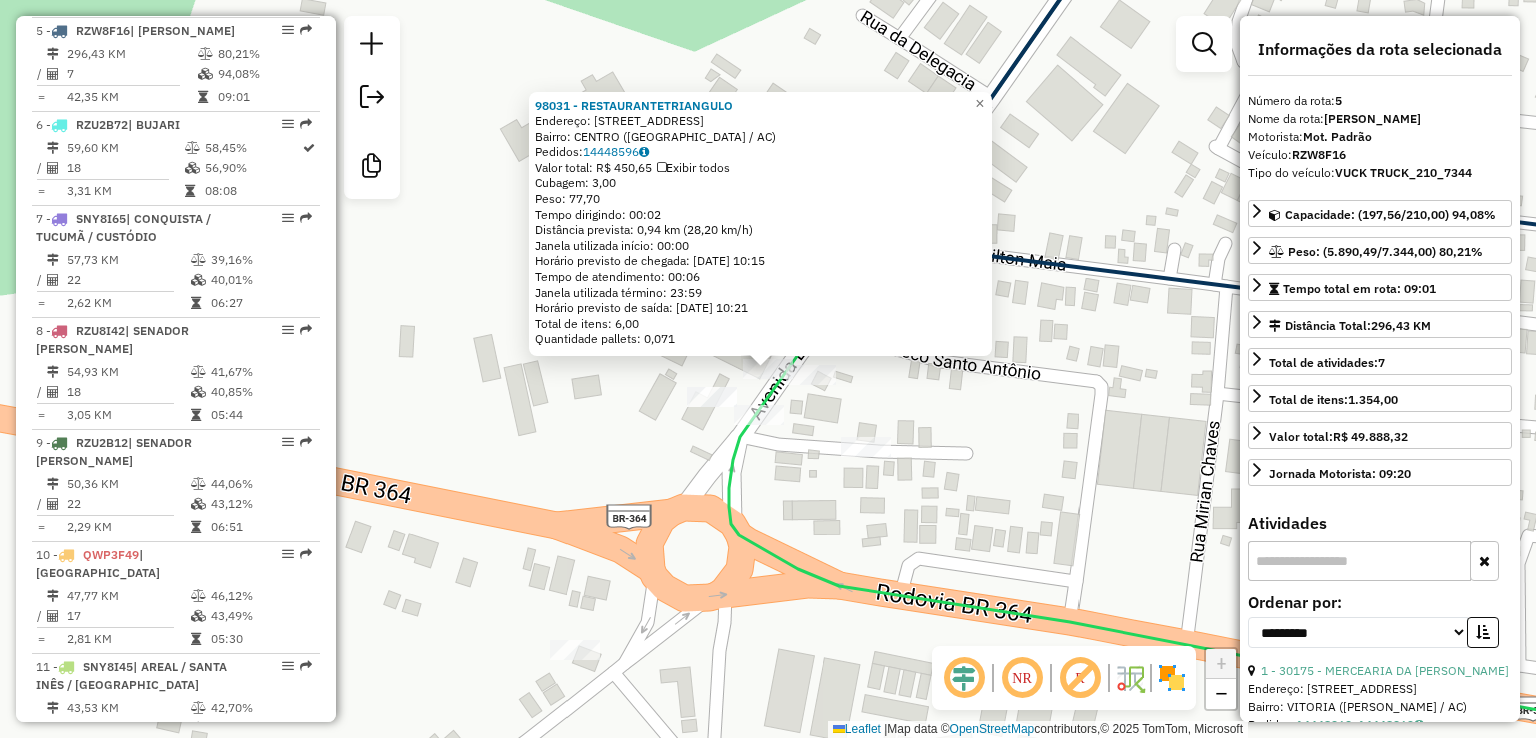 click on "98031 - RESTAURANTETRIANGULO  Endereço:  AVENIDA BRASIL 2155   Bairro: CENTRO (SENA MADUREIRA / AC)   Pedidos:  14448596   Valor total: R$ 450,65   Exibir todos   Cubagem: 3,00  Peso: 77,70  Tempo dirigindo: 00:02   Distância prevista: 0,94 km (28,20 km/h)   Janela utilizada início: 00:00   Horário previsto de chegada: 15/07/2025 10:15   Tempo de atendimento: 00:06   Janela utilizada término: 23:59   Horário previsto de saída: 15/07/2025 10:21   Total de itens: 6,00   Quantidade pallets: 0,071  × Janela de atendimento Grade de atendimento Capacidade Transportadoras Veículos Cliente Pedidos  Rotas Selecione os dias de semana para filtrar as janelas de atendimento  Seg   Ter   Qua   Qui   Sex   Sáb   Dom  Informe o período da janela de atendimento: De: Até:  Filtrar exatamente a janela do cliente  Considerar janela de atendimento padrão  Selecione os dias de semana para filtrar as grades de atendimento  Seg   Ter   Qua   Qui   Sex   Sáb   Dom   Considerar clientes sem dia de atendimento cadastrado" 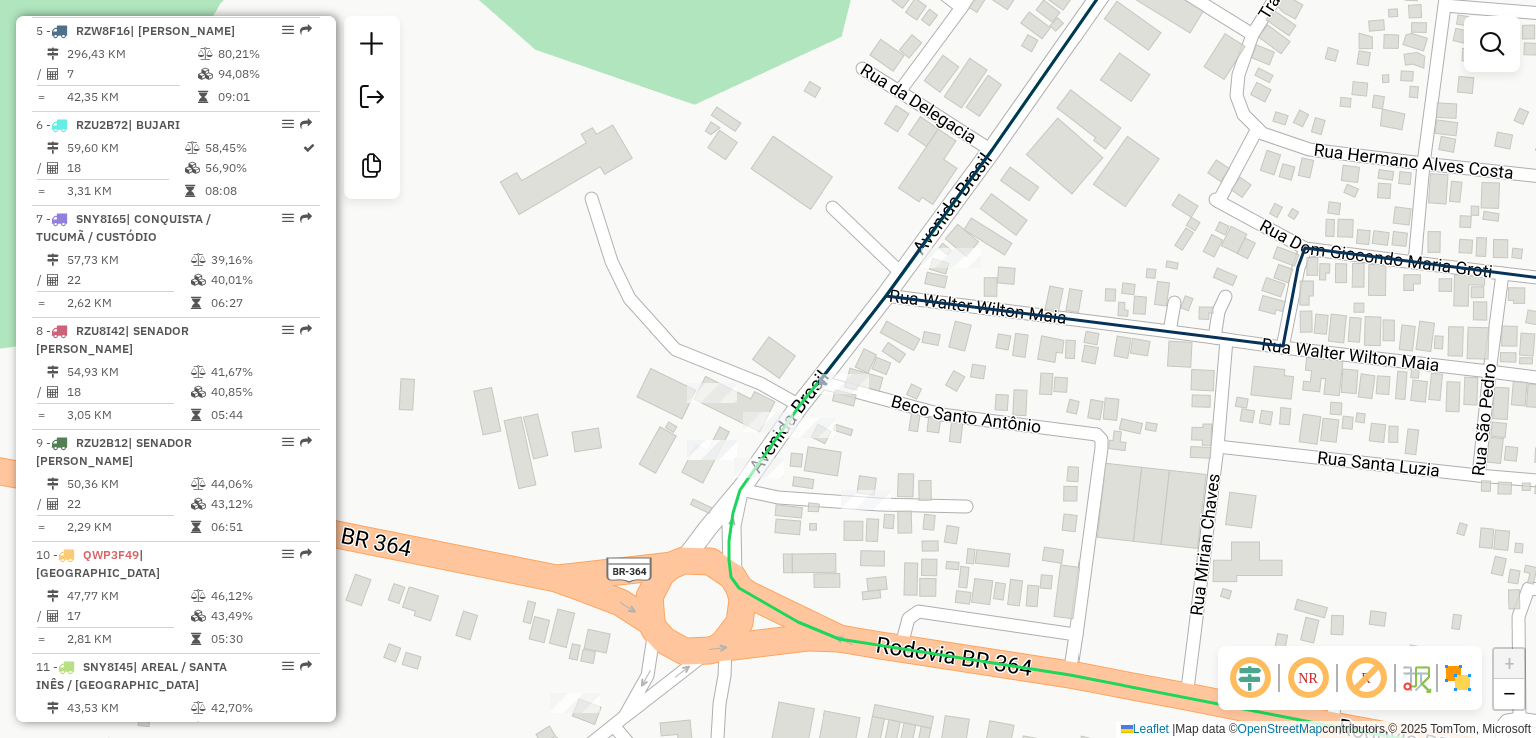 drag, startPoint x: 920, startPoint y: 421, endPoint x: 920, endPoint y: 457, distance: 36 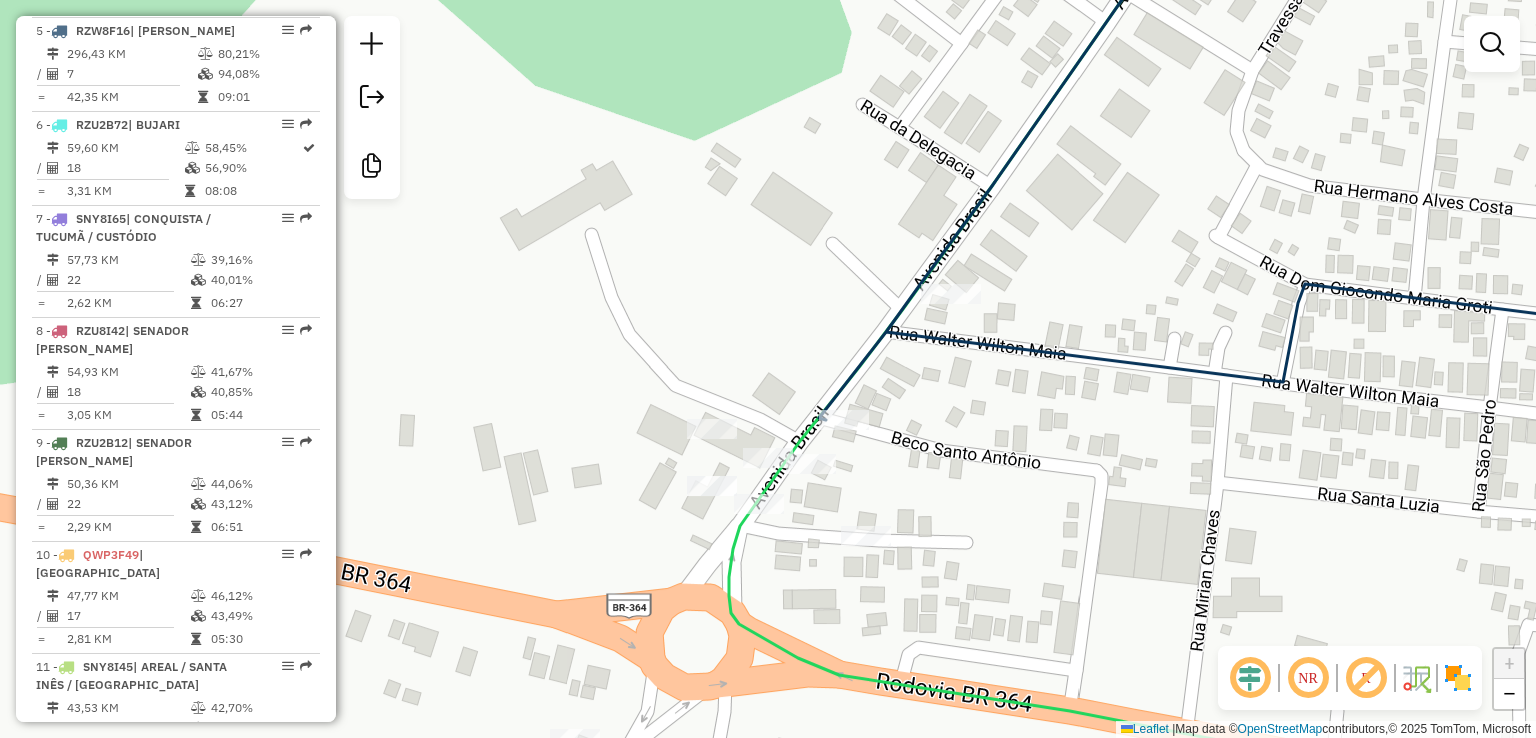 drag, startPoint x: 746, startPoint y: 235, endPoint x: 744, endPoint y: 145, distance: 90.02222 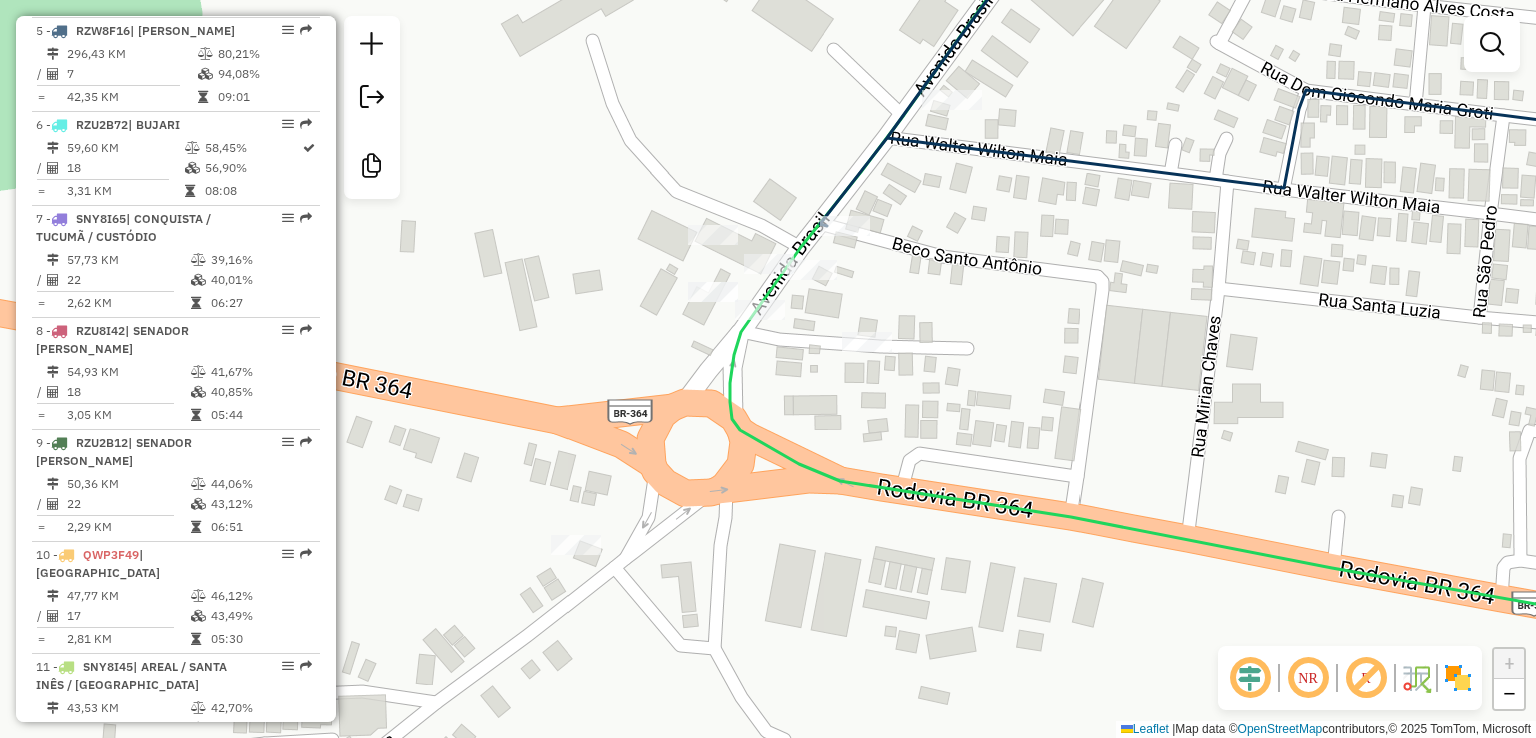 drag, startPoint x: 806, startPoint y: 313, endPoint x: 930, endPoint y: 323, distance: 124.40257 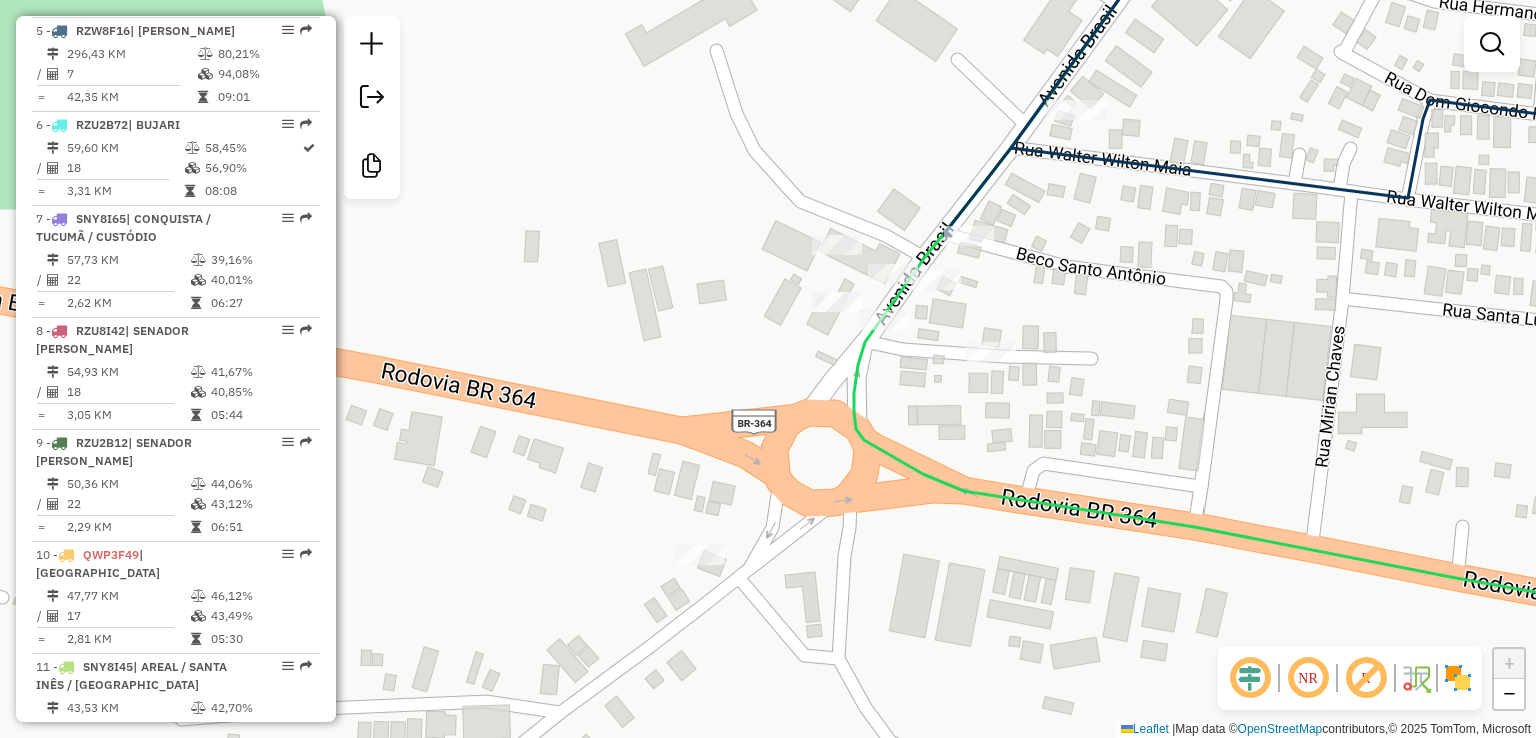 click 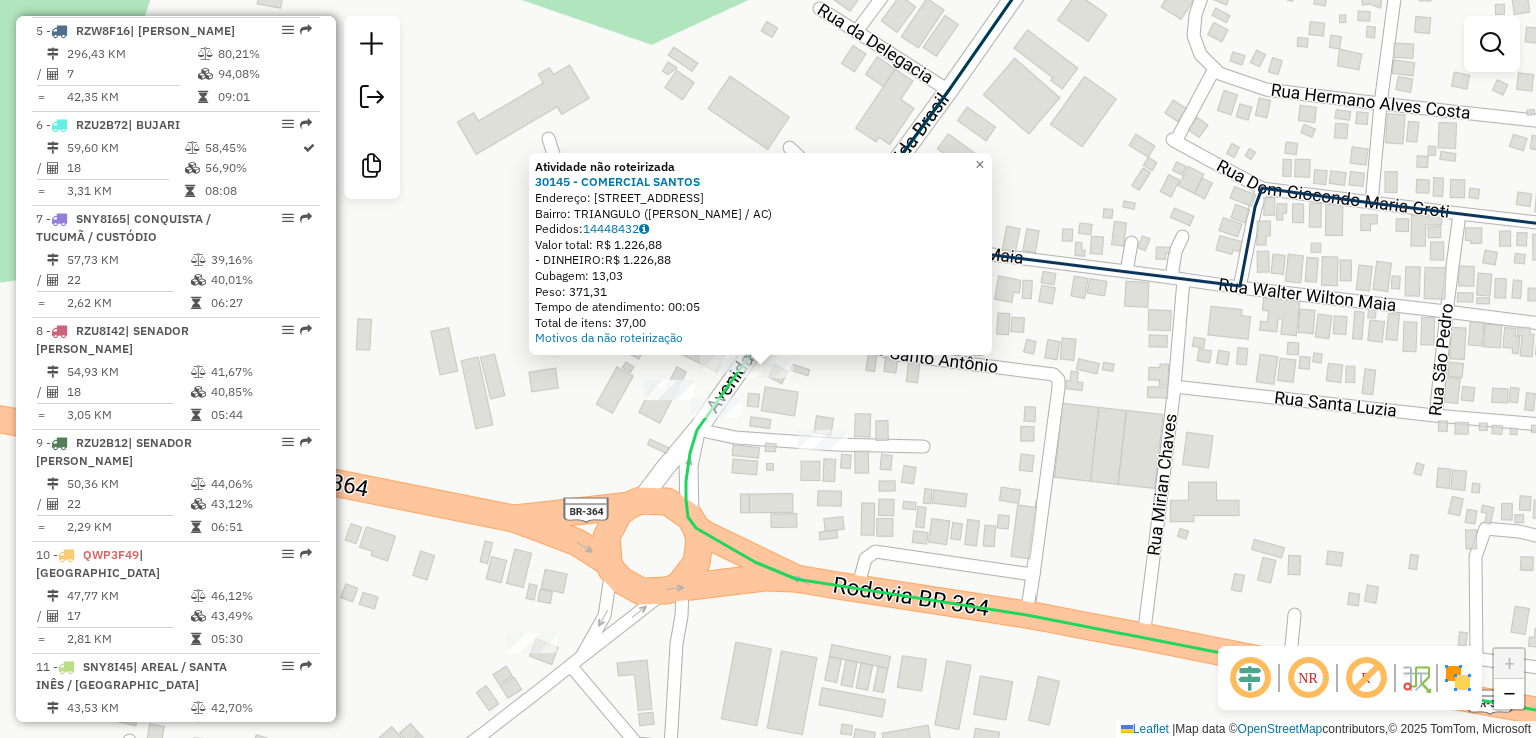 click on "Atividade não roteirizada 30145 - COMERCIAL SANTOS  Endereço:  AV BRASIL 2125   Bairro: TRIANGULO (SENA MADUREIRA / AC)   Pedidos:  14448432   Valor total: R$ 1.226,88   - DINHEIRO:  R$ 1.226,88   Cubagem: 13,03   Peso: 371,31   Tempo de atendimento: 00:05   Total de itens: 37,00  Motivos da não roteirização × Janela de atendimento Grade de atendimento Capacidade Transportadoras Veículos Cliente Pedidos  Rotas Selecione os dias de semana para filtrar as janelas de atendimento  Seg   Ter   Qua   Qui   Sex   Sáb   Dom  Informe o período da janela de atendimento: De: Até:  Filtrar exatamente a janela do cliente  Considerar janela de atendimento padrão  Selecione os dias de semana para filtrar as grades de atendimento  Seg   Ter   Qua   Qui   Sex   Sáb   Dom   Considerar clientes sem dia de atendimento cadastrado  Clientes fora do dia de atendimento selecionado Filtrar as atividades entre os valores definidos abaixo:  Peso mínimo:   Peso máximo:   Cubagem mínima:   Cubagem máxima:   De:   Até:  +" 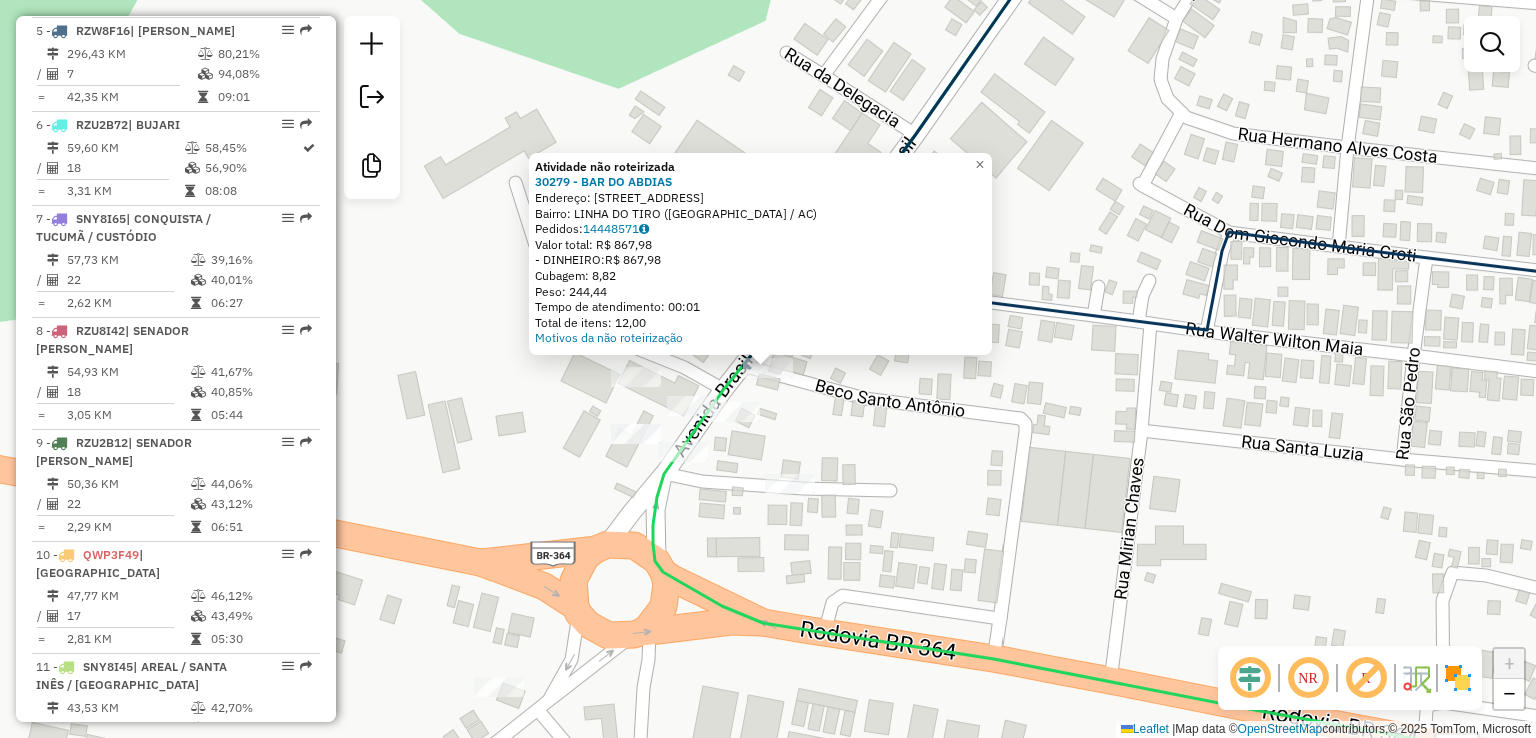 click on "Atividade não roteirizada 30279 - BAR DO ABDIAS  Endereço:  AVENIDA BRASIL 1417   Bairro: LINHA DO TIRO (SENA MADUREIRA / AC)   Pedidos:  14448571   Valor total: R$ 867,98   - DINHEIRO:  R$ 867,98   Cubagem: 8,82   Peso: 244,44   Tempo de atendimento: 00:01   Total de itens: 12,00  Motivos da não roteirização × Janela de atendimento Grade de atendimento Capacidade Transportadoras Veículos Cliente Pedidos  Rotas Selecione os dias de semana para filtrar as janelas de atendimento  Seg   Ter   Qua   Qui   Sex   Sáb   Dom  Informe o período da janela de atendimento: De: Até:  Filtrar exatamente a janela do cliente  Considerar janela de atendimento padrão  Selecione os dias de semana para filtrar as grades de atendimento  Seg   Ter   Qua   Qui   Sex   Sáb   Dom   Considerar clientes sem dia de atendimento cadastrado  Clientes fora do dia de atendimento selecionado Filtrar as atividades entre os valores definidos abaixo:  Peso mínimo:   Peso máximo:   Cubagem mínima:   Cubagem máxima:   De:   Até:" 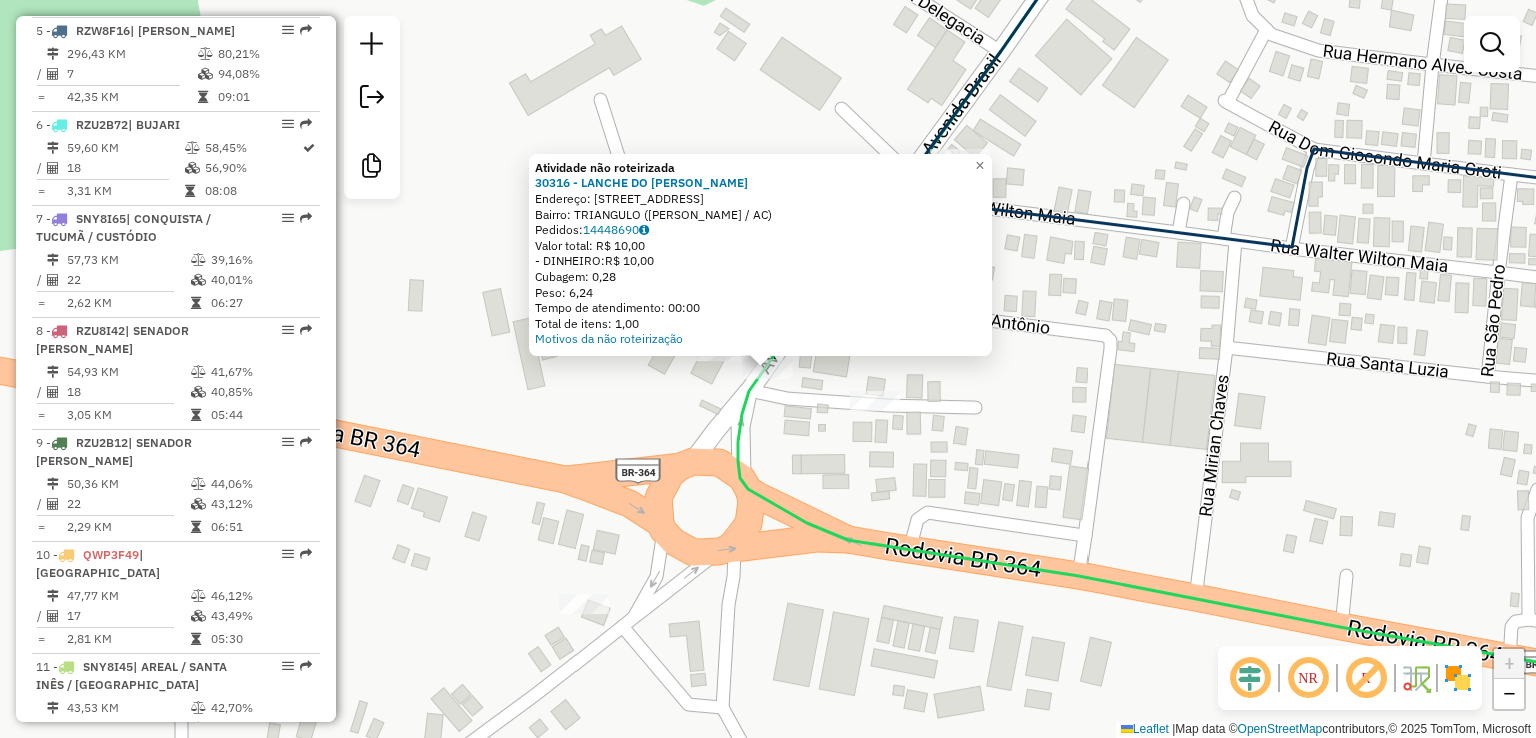 click on "Atividade não roteirizada 30316 - LANCHE DO IRMAO ALDE  Endereço:  RUA SANTA TEREXINHA 926   Bairro: TRIANGULO (SENA MADUREIRA / AC)   Pedidos:  14448690   Valor total: R$ 10,00   - DINHEIRO:  R$ 10,00   Cubagem: 0,28   Peso: 6,24   Tempo de atendimento: 00:00   Total de itens: 1,00  Motivos da não roteirização × Janela de atendimento Grade de atendimento Capacidade Transportadoras Veículos Cliente Pedidos  Rotas Selecione os dias de semana para filtrar as janelas de atendimento  Seg   Ter   Qua   Qui   Sex   Sáb   Dom  Informe o período da janela de atendimento: De: Até:  Filtrar exatamente a janela do cliente  Considerar janela de atendimento padrão  Selecione os dias de semana para filtrar as grades de atendimento  Seg   Ter   Qua   Qui   Sex   Sáb   Dom   Considerar clientes sem dia de atendimento cadastrado  Clientes fora do dia de atendimento selecionado Filtrar as atividades entre os valores definidos abaixo:  Peso mínimo:   Peso máximo:   Cubagem mínima:   Cubagem máxima:   De:   De:" 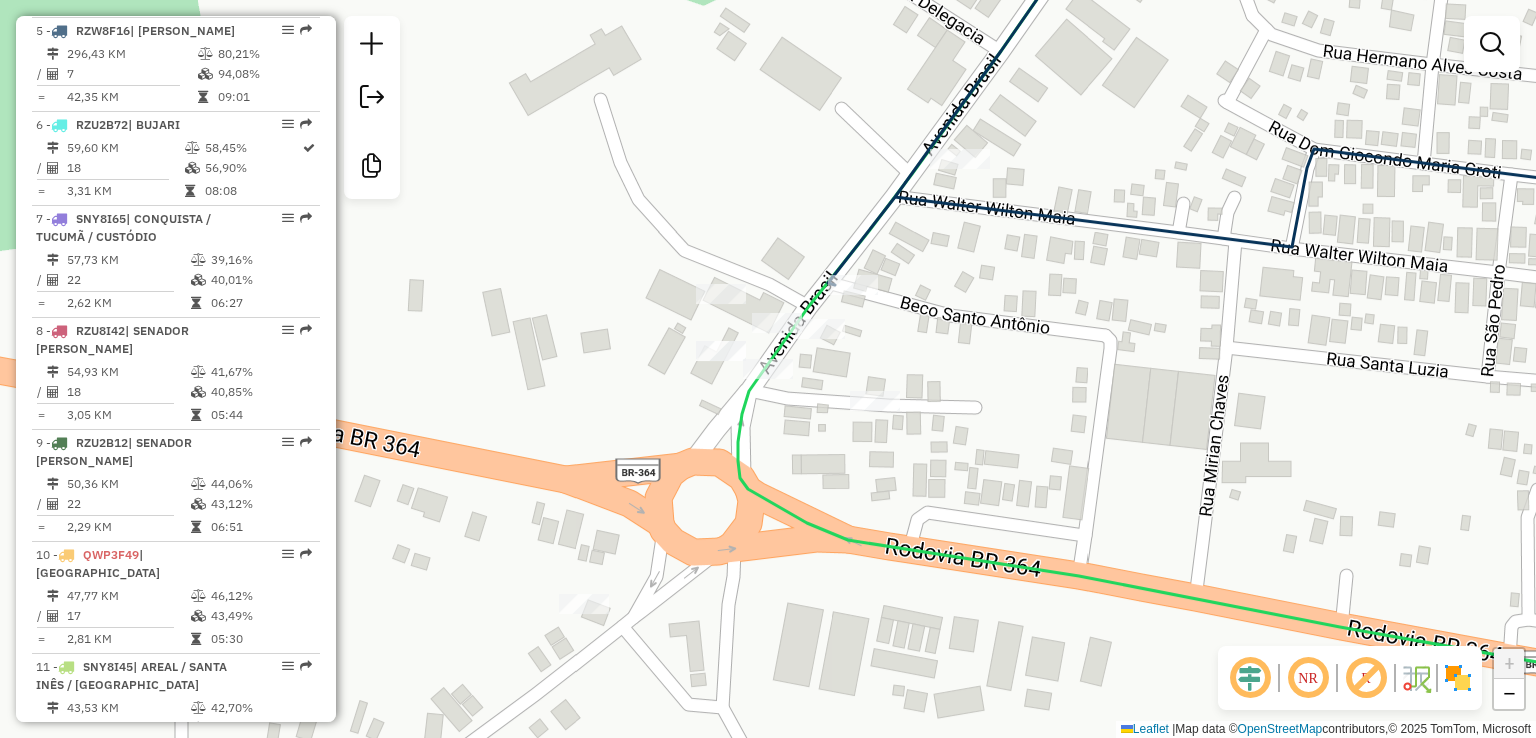 click 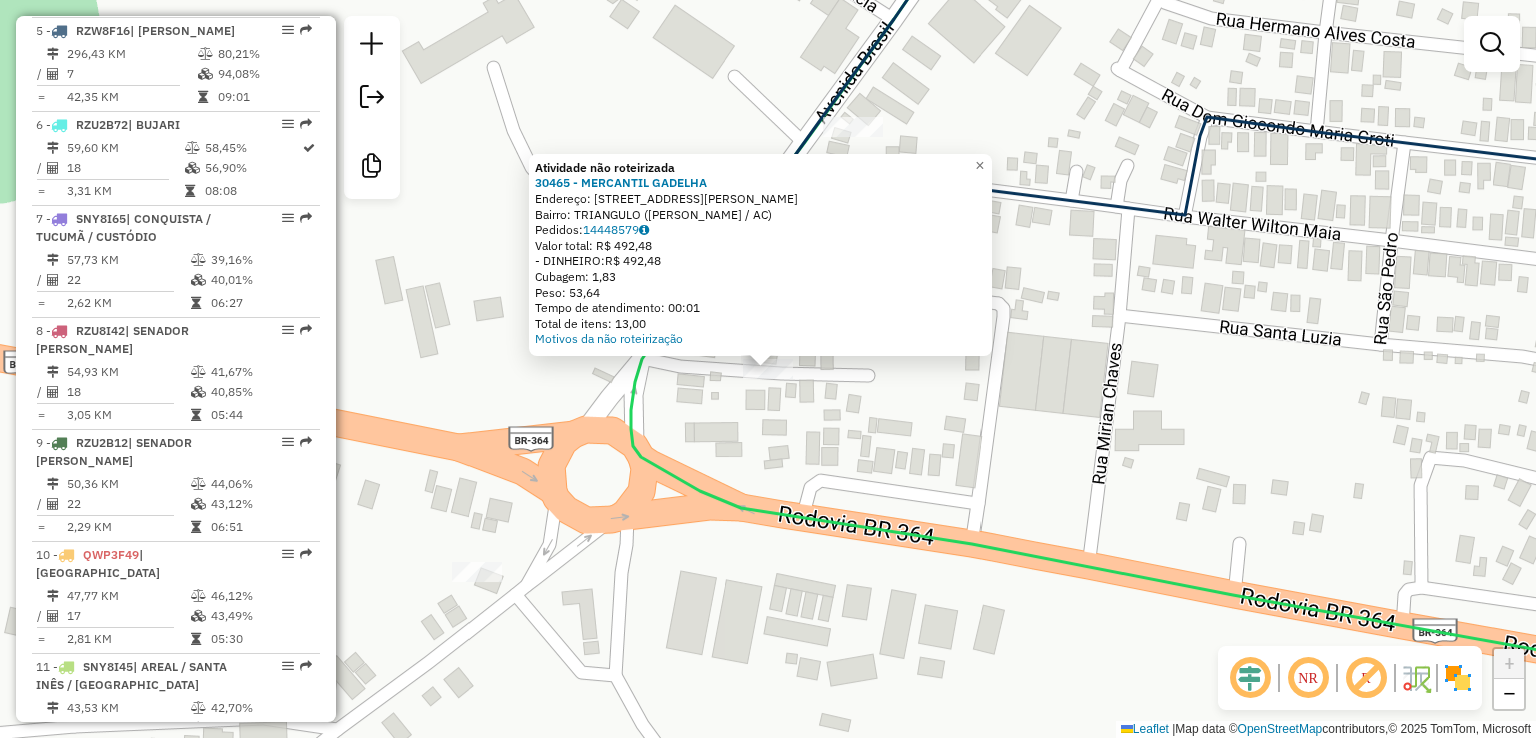 click on "Atividade não roteirizada 30465 - MERCANTIL GADELHA  Endereço:  RUA WALTER ILTON MAIA 859   Bairro: TRIANGULO (SENA MADUREIRA / AC)   Pedidos:  14448579   Valor total: R$ 492,48   - DINHEIRO:  R$ 492,48   Cubagem: 1,83   Peso: 53,64   Tempo de atendimento: 00:01   Total de itens: 13,00  Motivos da não roteirização × Janela de atendimento Grade de atendimento Capacidade Transportadoras Veículos Cliente Pedidos  Rotas Selecione os dias de semana para filtrar as janelas de atendimento  Seg   Ter   Qua   Qui   Sex   Sáb   Dom  Informe o período da janela de atendimento: De: Até:  Filtrar exatamente a janela do cliente  Considerar janela de atendimento padrão  Selecione os dias de semana para filtrar as grades de atendimento  Seg   Ter   Qua   Qui   Sex   Sáb   Dom   Considerar clientes sem dia de atendimento cadastrado  Clientes fora do dia de atendimento selecionado Filtrar as atividades entre os valores definidos abaixo:  Peso mínimo:   Peso máximo:   Cubagem mínima:   Cubagem máxima:   De:  De:" 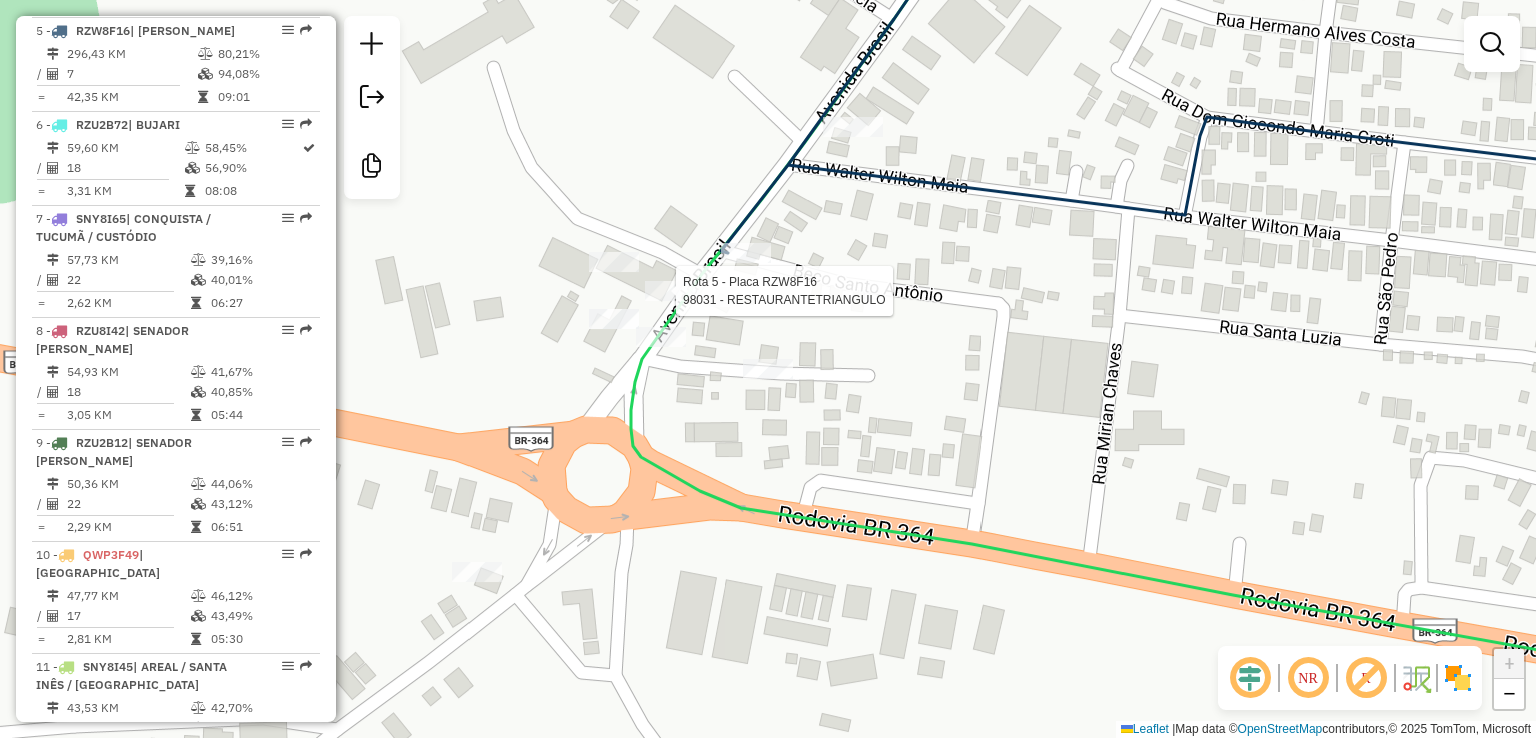 select on "**********" 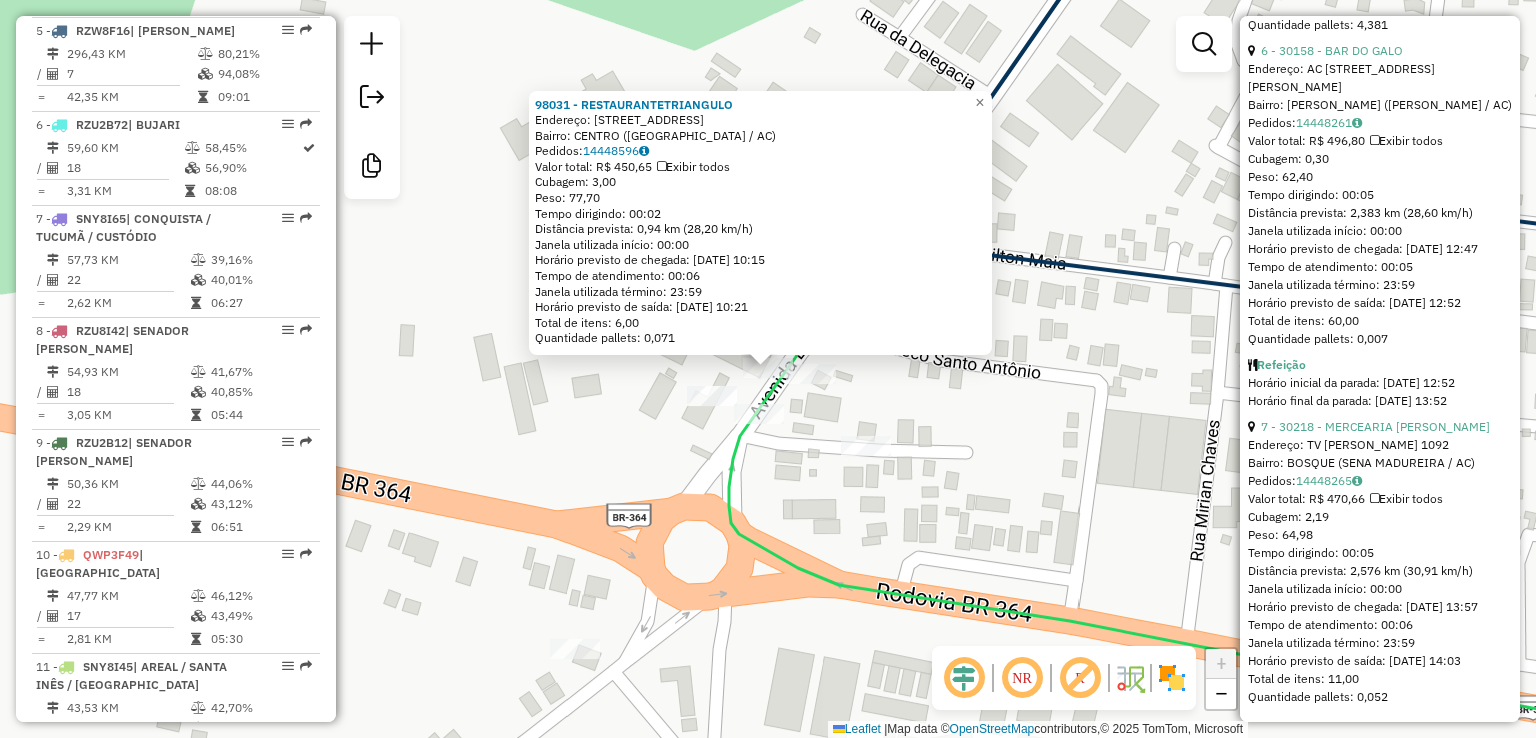 scroll, scrollTop: 2242, scrollLeft: 0, axis: vertical 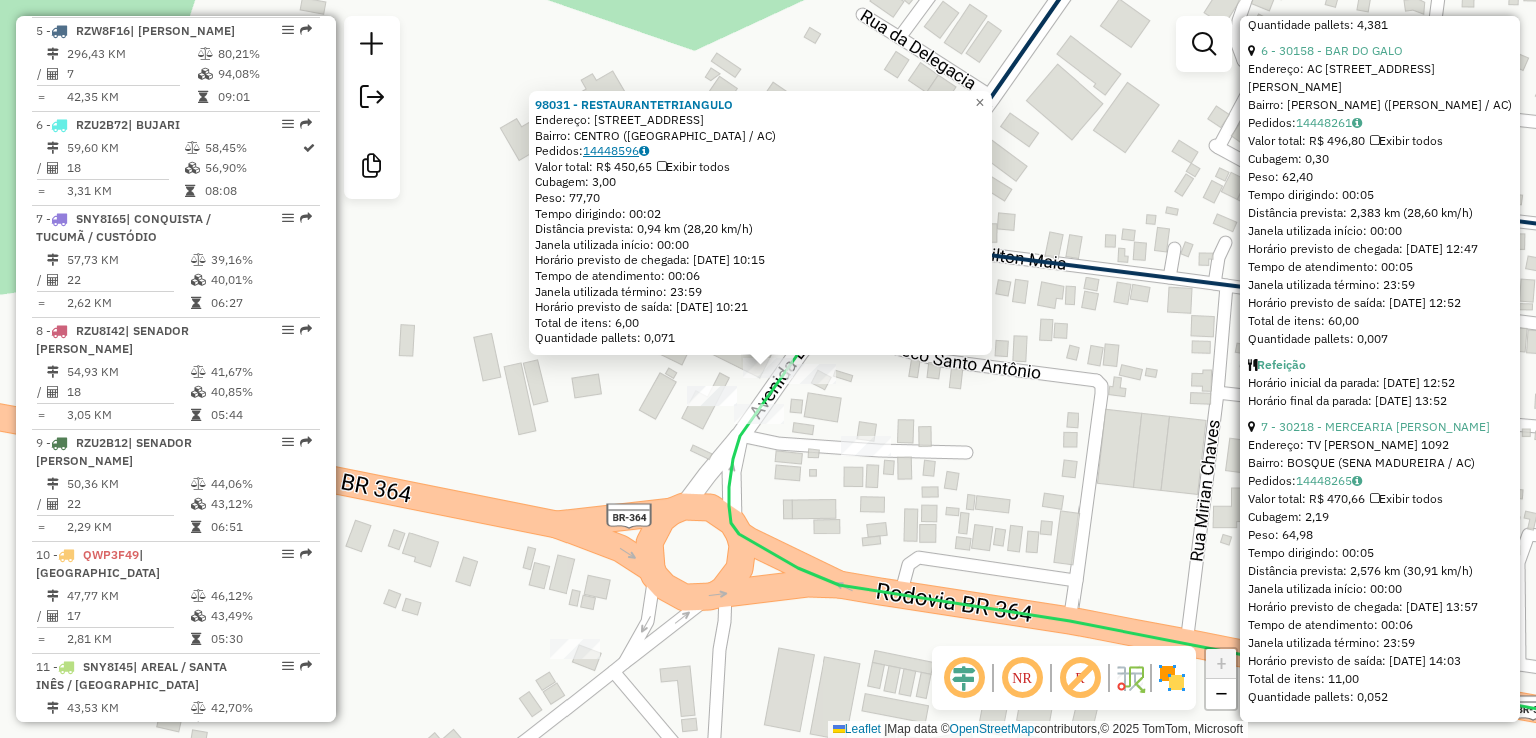 click on "14448596" 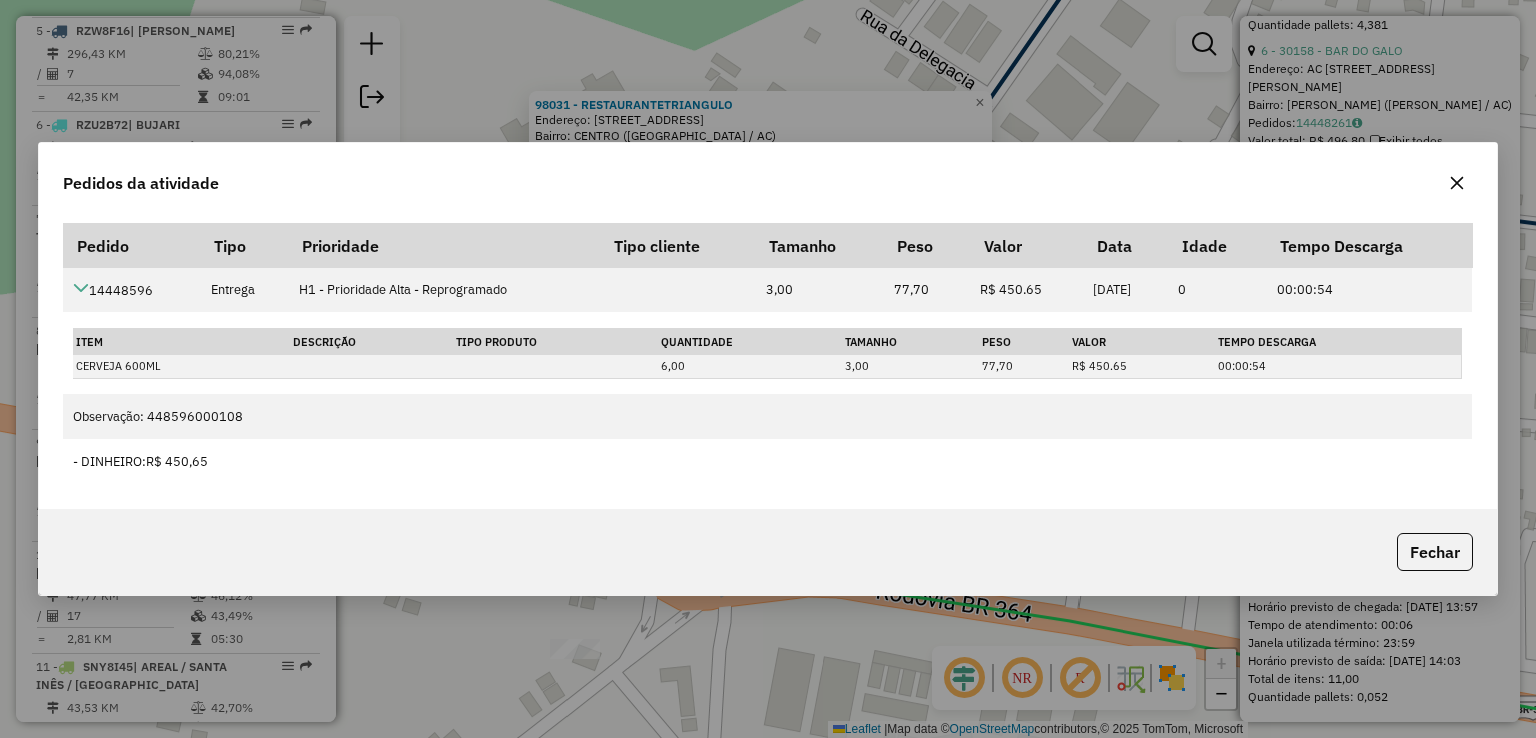 click 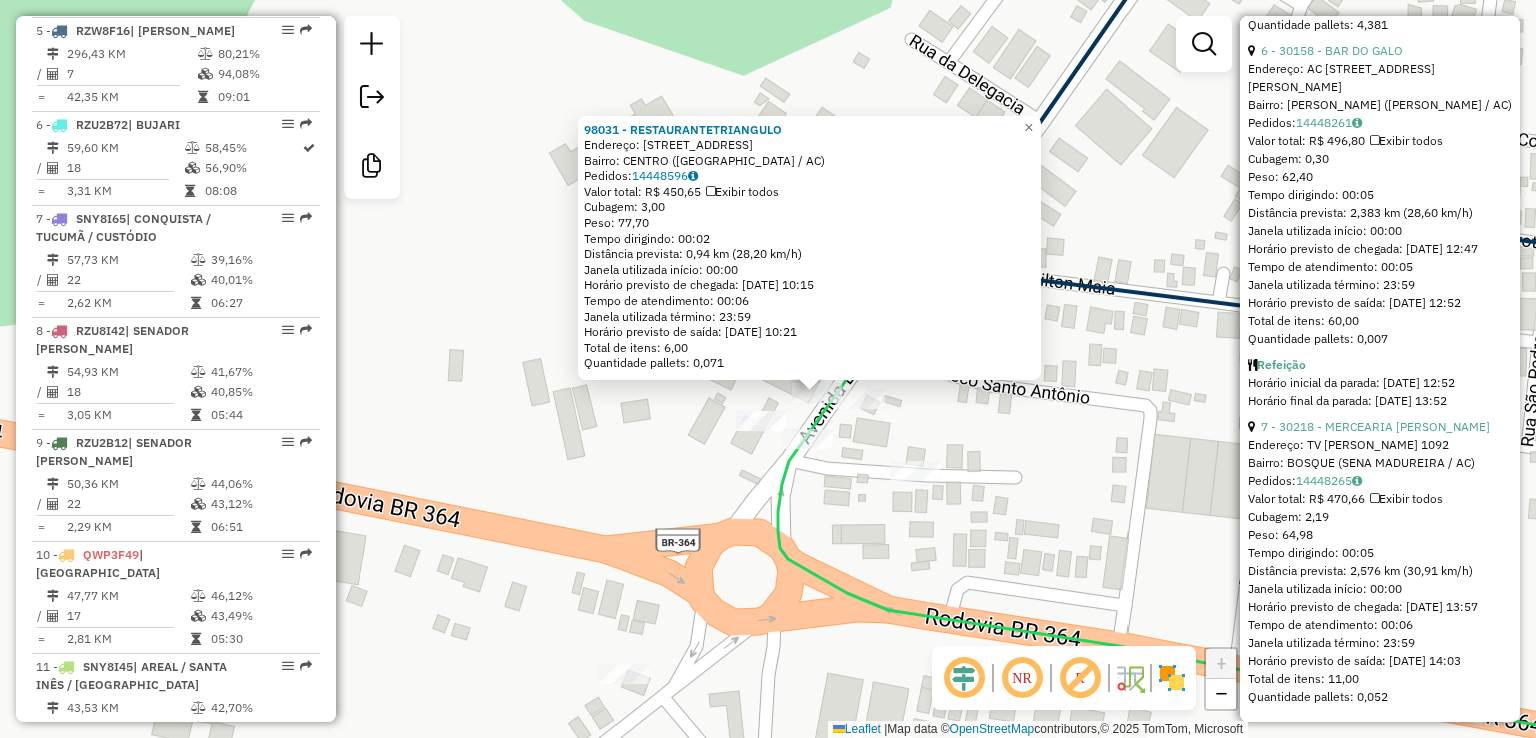 drag, startPoint x: 868, startPoint y: 501, endPoint x: 917, endPoint y: 526, distance: 55.00909 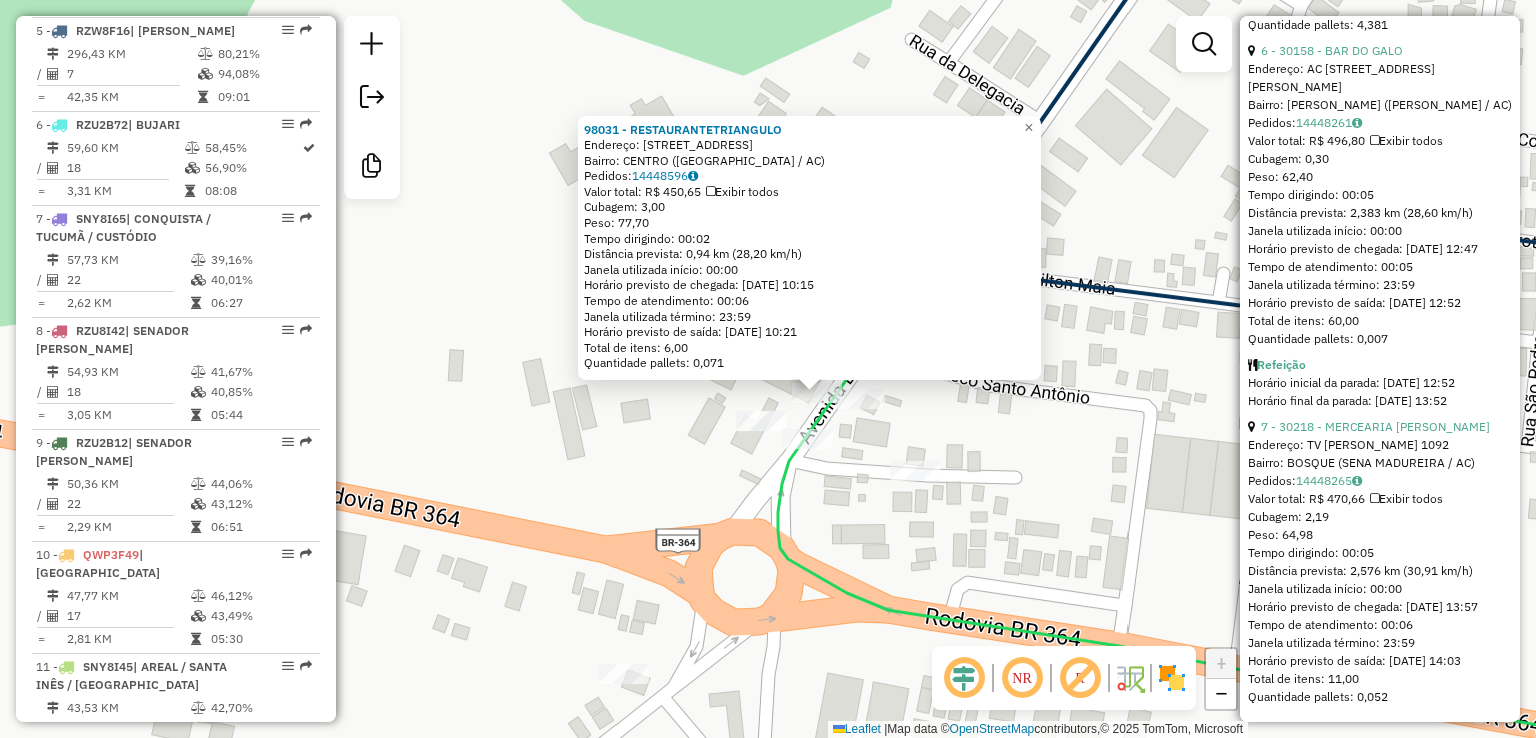 drag, startPoint x: 979, startPoint y: 428, endPoint x: 1039, endPoint y: 437, distance: 60.671246 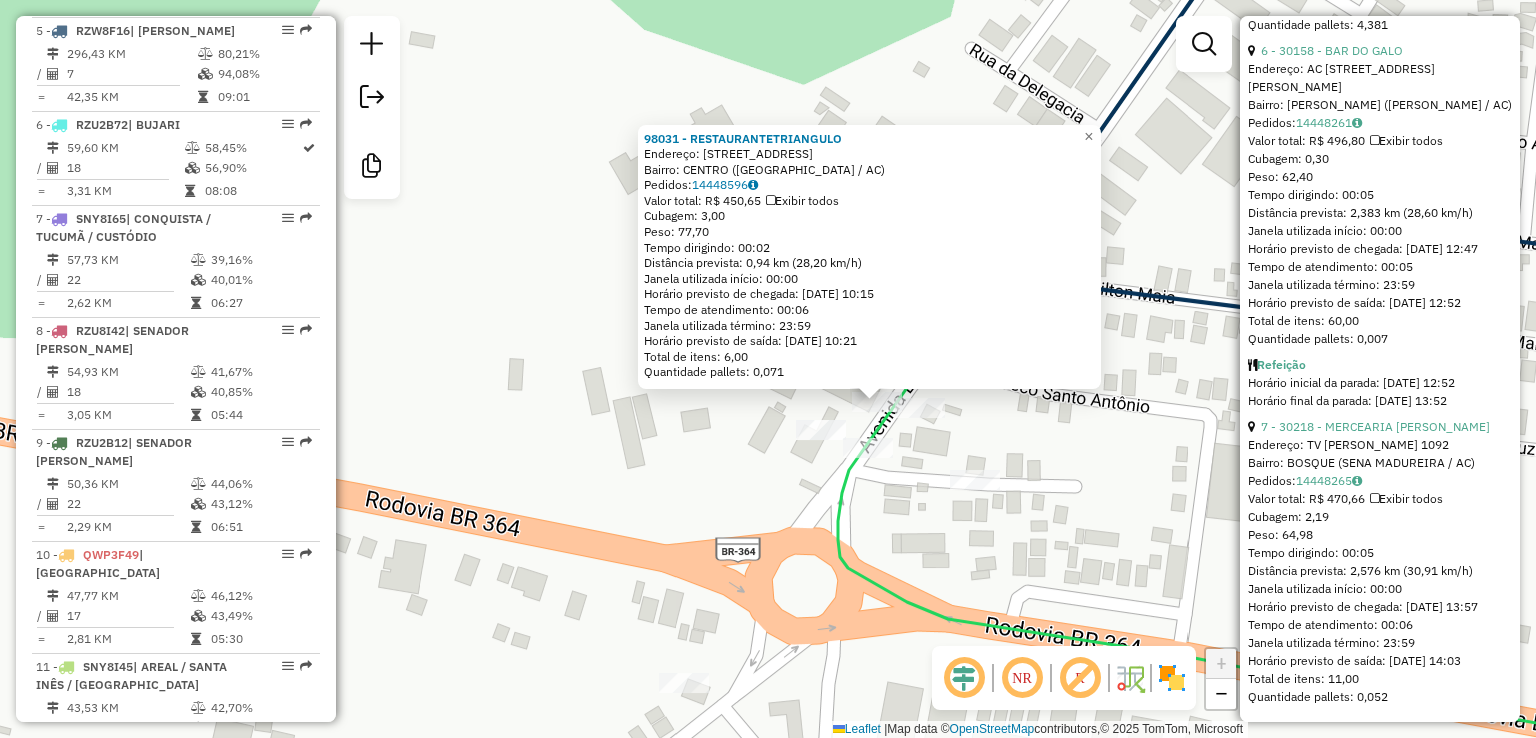 click on "98031 - RESTAURANTETRIANGULO  Endereço:  AVENIDA BRASIL 2155   Bairro: CENTRO (SENA MADUREIRA / AC)   Pedidos:  14448596   Valor total: R$ 450,65   Exibir todos   Cubagem: 3,00  Peso: 77,70  Tempo dirigindo: 00:02   Distância prevista: 0,94 km (28,20 km/h)   Janela utilizada início: 00:00   Horário previsto de chegada: 15/07/2025 10:15   Tempo de atendimento: 00:06   Janela utilizada término: 23:59   Horário previsto de saída: 15/07/2025 10:21   Total de itens: 6,00   Quantidade pallets: 0,071  × Janela de atendimento Grade de atendimento Capacidade Transportadoras Veículos Cliente Pedidos  Rotas Selecione os dias de semana para filtrar as janelas de atendimento  Seg   Ter   Qua   Qui   Sex   Sáb   Dom  Informe o período da janela de atendimento: De: Até:  Filtrar exatamente a janela do cliente  Considerar janela de atendimento padrão  Selecione os dias de semana para filtrar as grades de atendimento  Seg   Ter   Qua   Qui   Sex   Sáb   Dom   Considerar clientes sem dia de atendimento cadastrado" 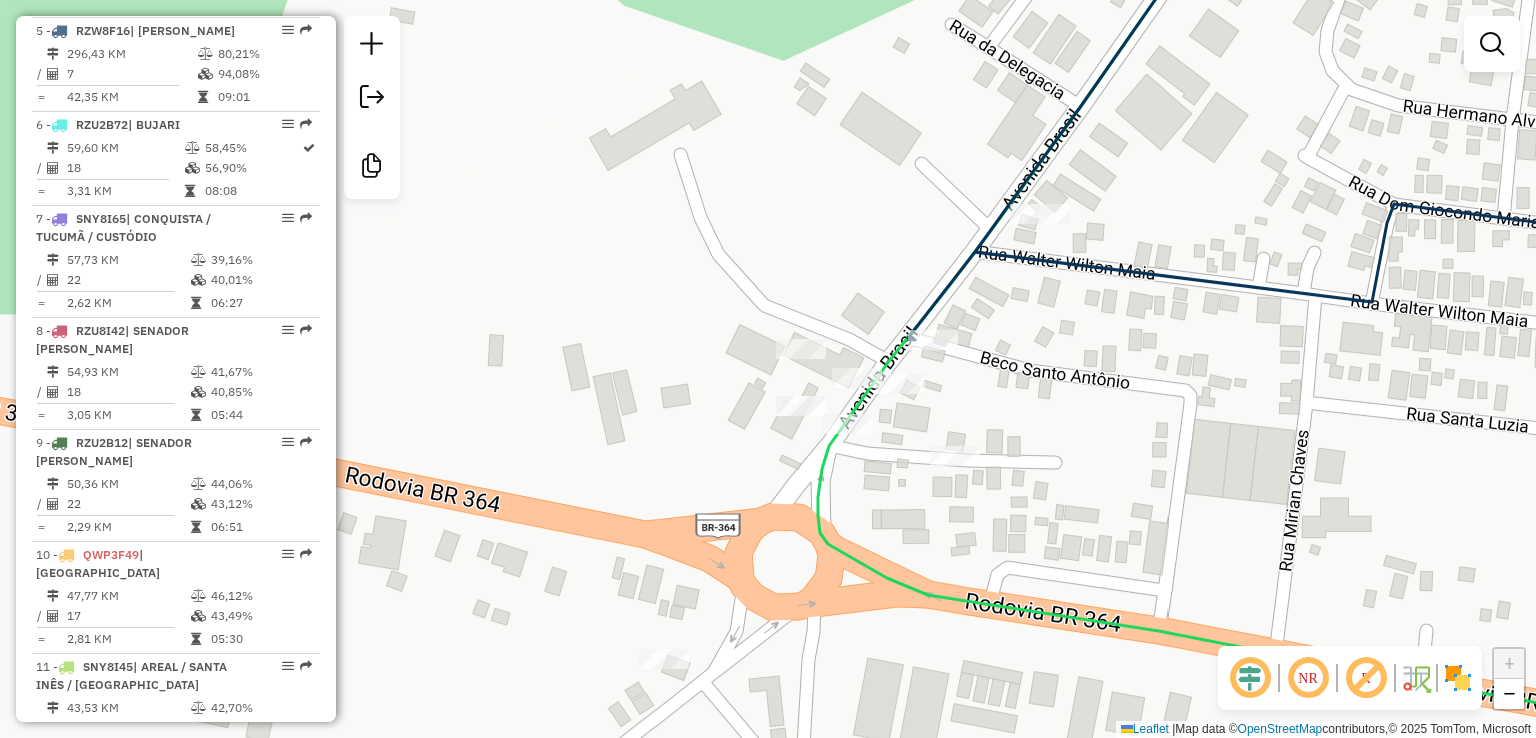 drag, startPoint x: 920, startPoint y: 295, endPoint x: 859, endPoint y: 241, distance: 81.46779 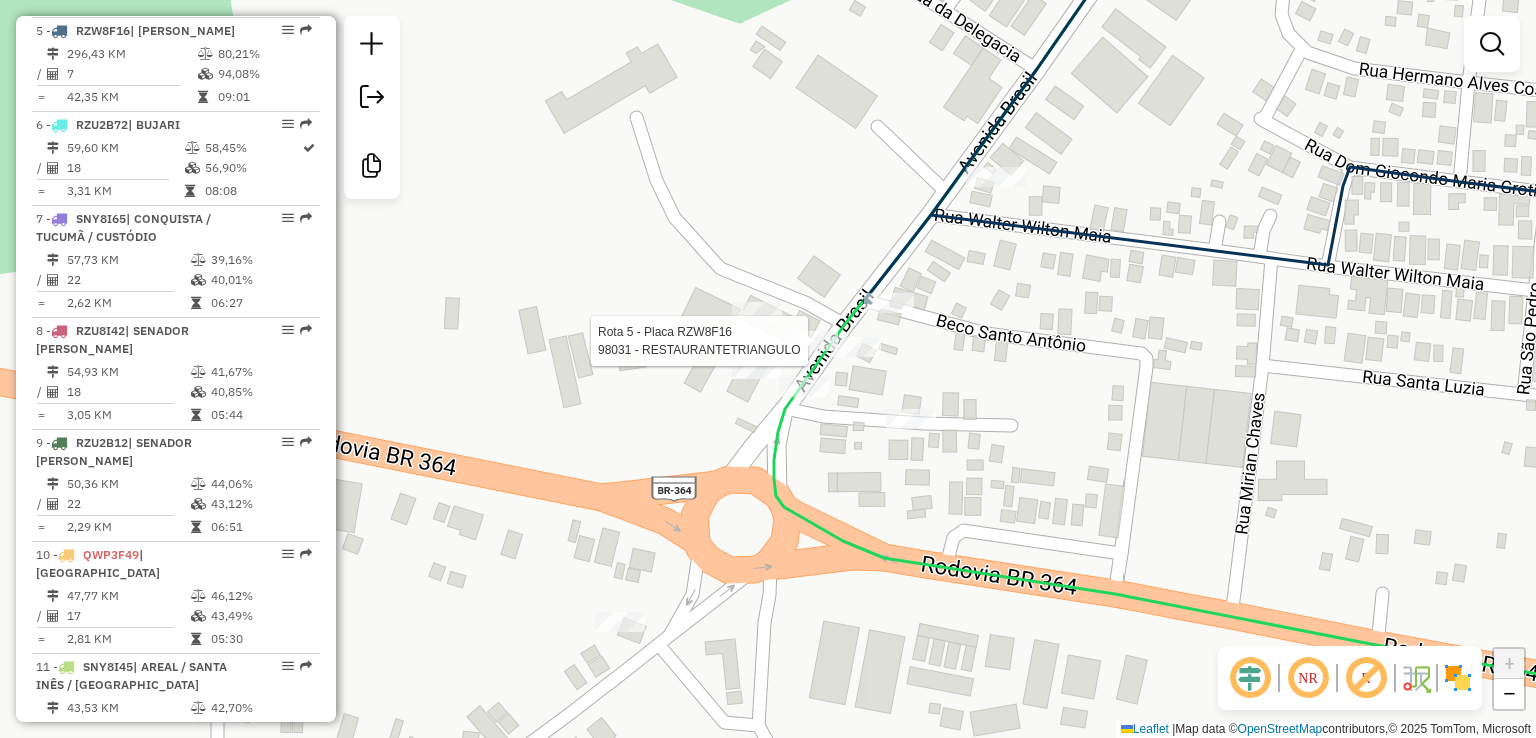 select on "**********" 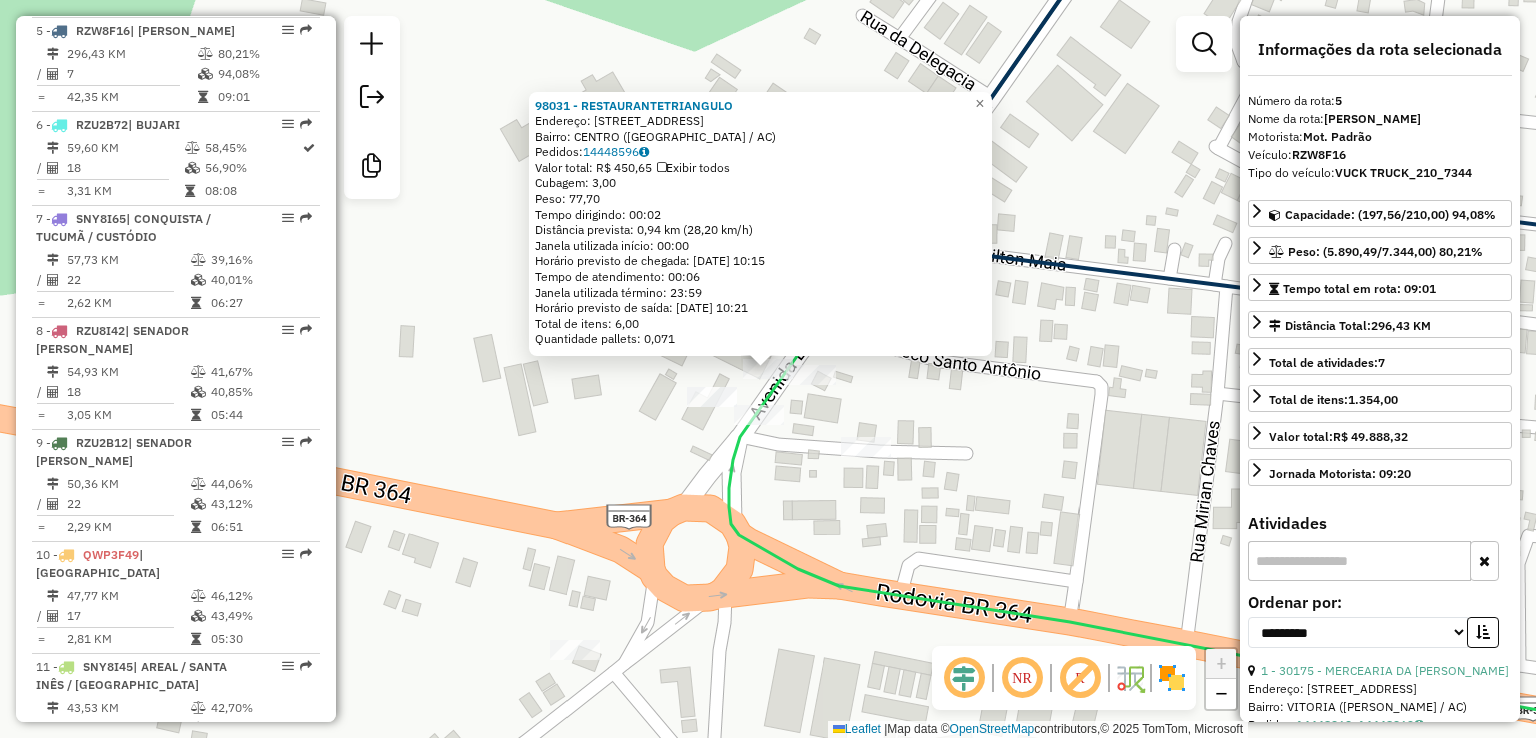 click on "Rota 5 - Placa RZW8F16  98031 - RESTAURANTETRIANGULO 98031 - RESTAURANTETRIANGULO  Endereço:  AVENIDA BRASIL 2155   Bairro: CENTRO (SENA MADUREIRA / AC)   Pedidos:  14448596   Valor total: R$ 450,65   Exibir todos   Cubagem: 3,00  Peso: 77,70  Tempo dirigindo: 00:02   Distância prevista: 0,94 km (28,20 km/h)   Janela utilizada início: 00:00   Horário previsto de chegada: 15/07/2025 10:15   Tempo de atendimento: 00:06   Janela utilizada término: 23:59   Horário previsto de saída: 15/07/2025 10:21   Total de itens: 6,00   Quantidade pallets: 0,071  × Janela de atendimento Grade de atendimento Capacidade Transportadoras Veículos Cliente Pedidos  Rotas Selecione os dias de semana para filtrar as janelas de atendimento  Seg   Ter   Qua   Qui   Sex   Sáb   Dom  Informe o período da janela de atendimento: De: Até:  Filtrar exatamente a janela do cliente  Considerar janela de atendimento padrão  Selecione os dias de semana para filtrar as grades de atendimento  Seg   Ter   Qua   Qui   Sex   Sáb   Dom  +" 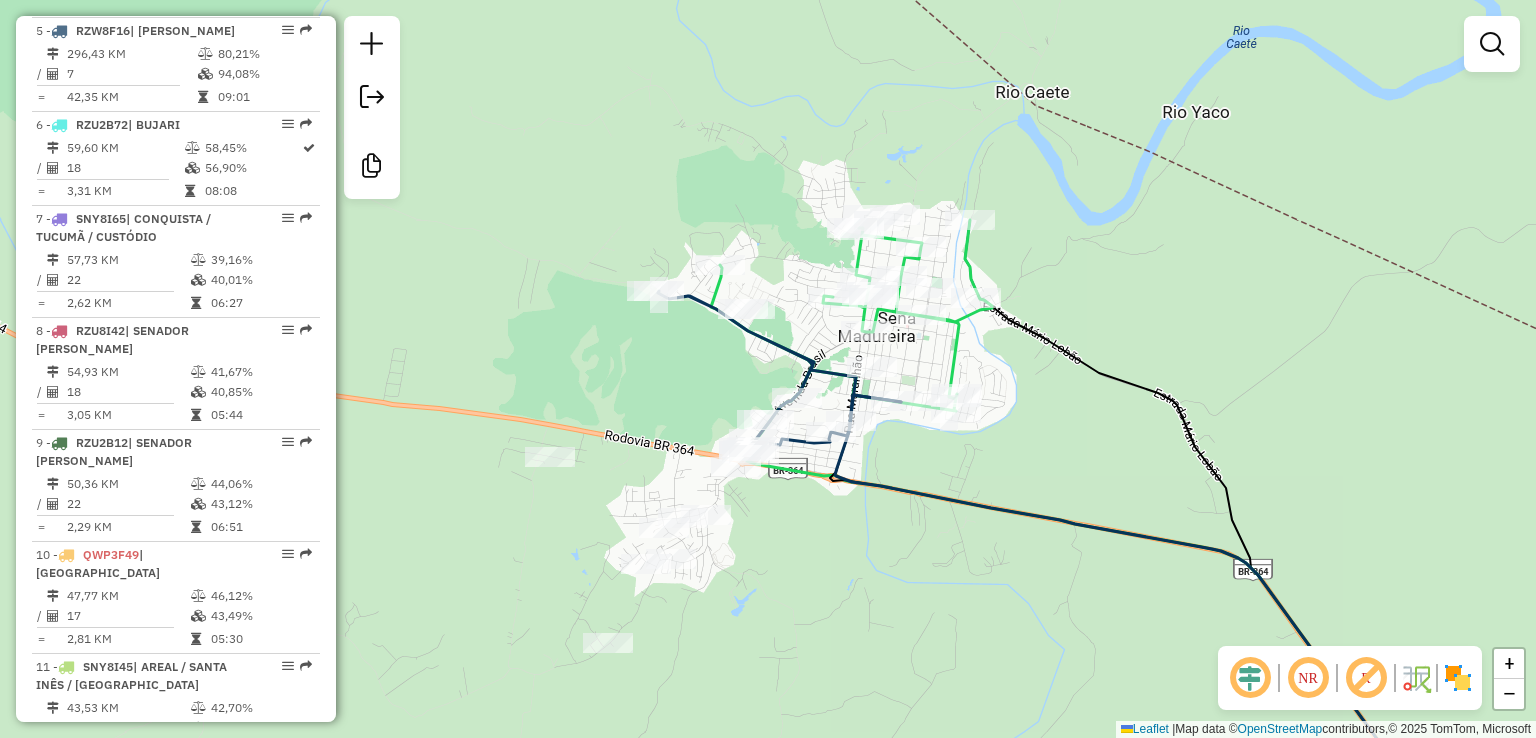 drag, startPoint x: 862, startPoint y: 514, endPoint x: 814, endPoint y: 514, distance: 48 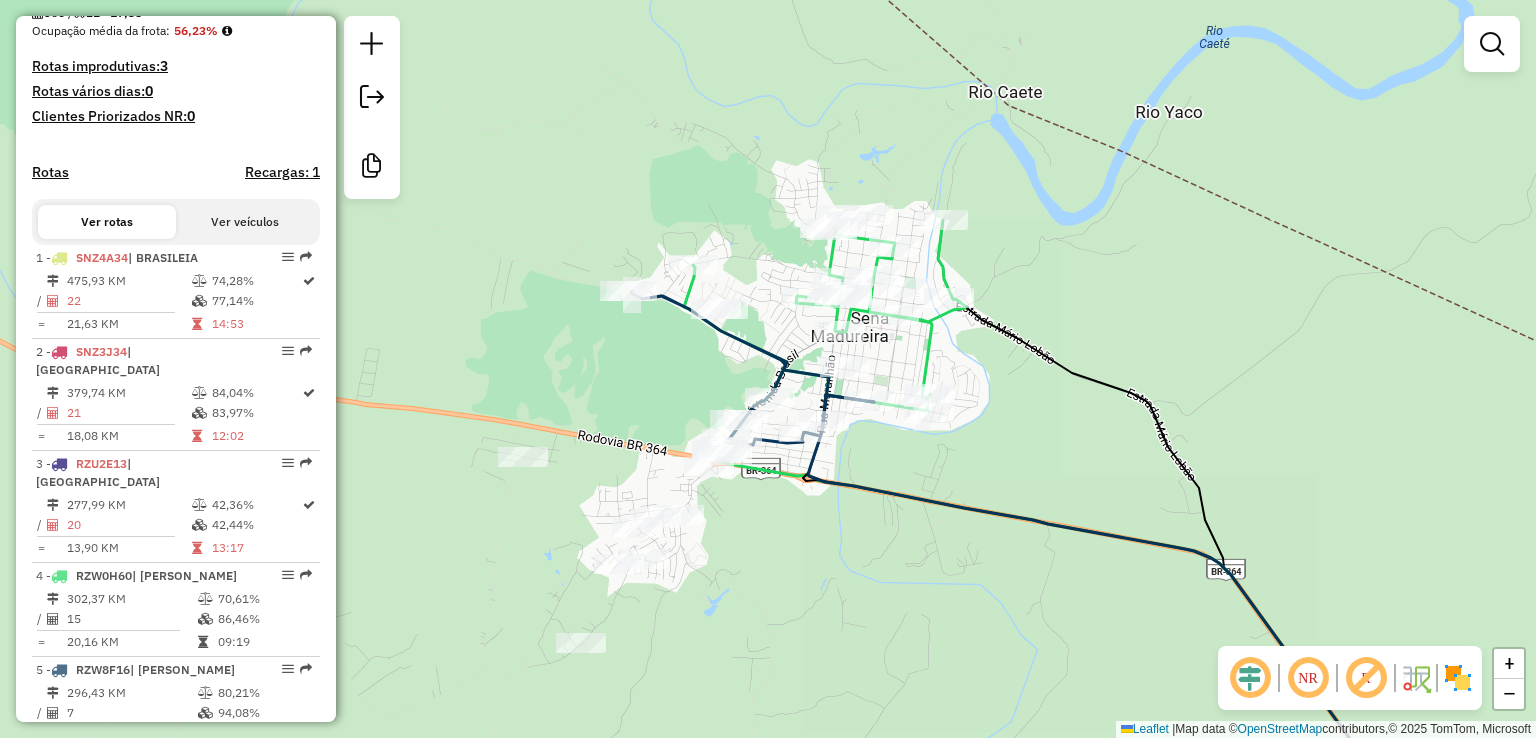 scroll, scrollTop: 380, scrollLeft: 0, axis: vertical 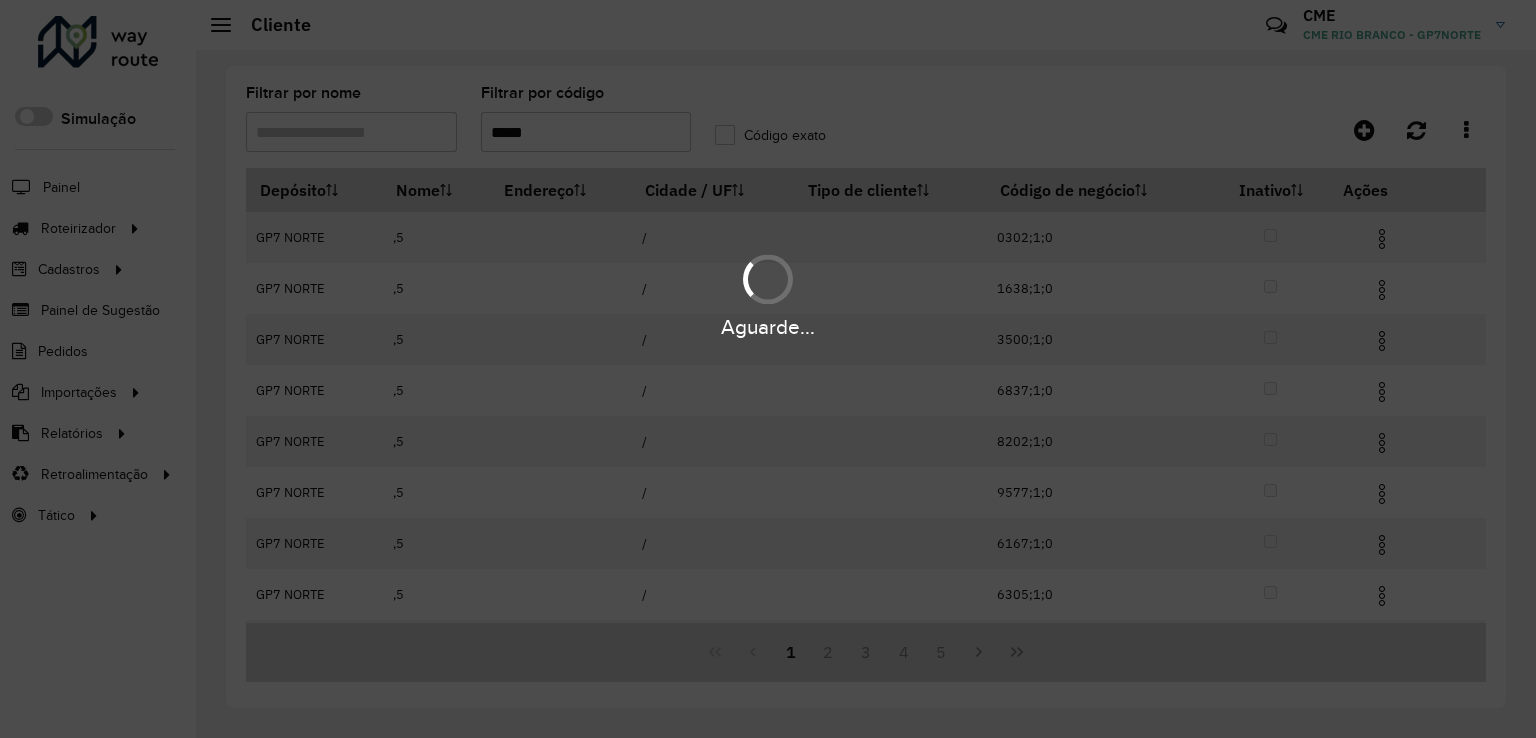 type on "*****" 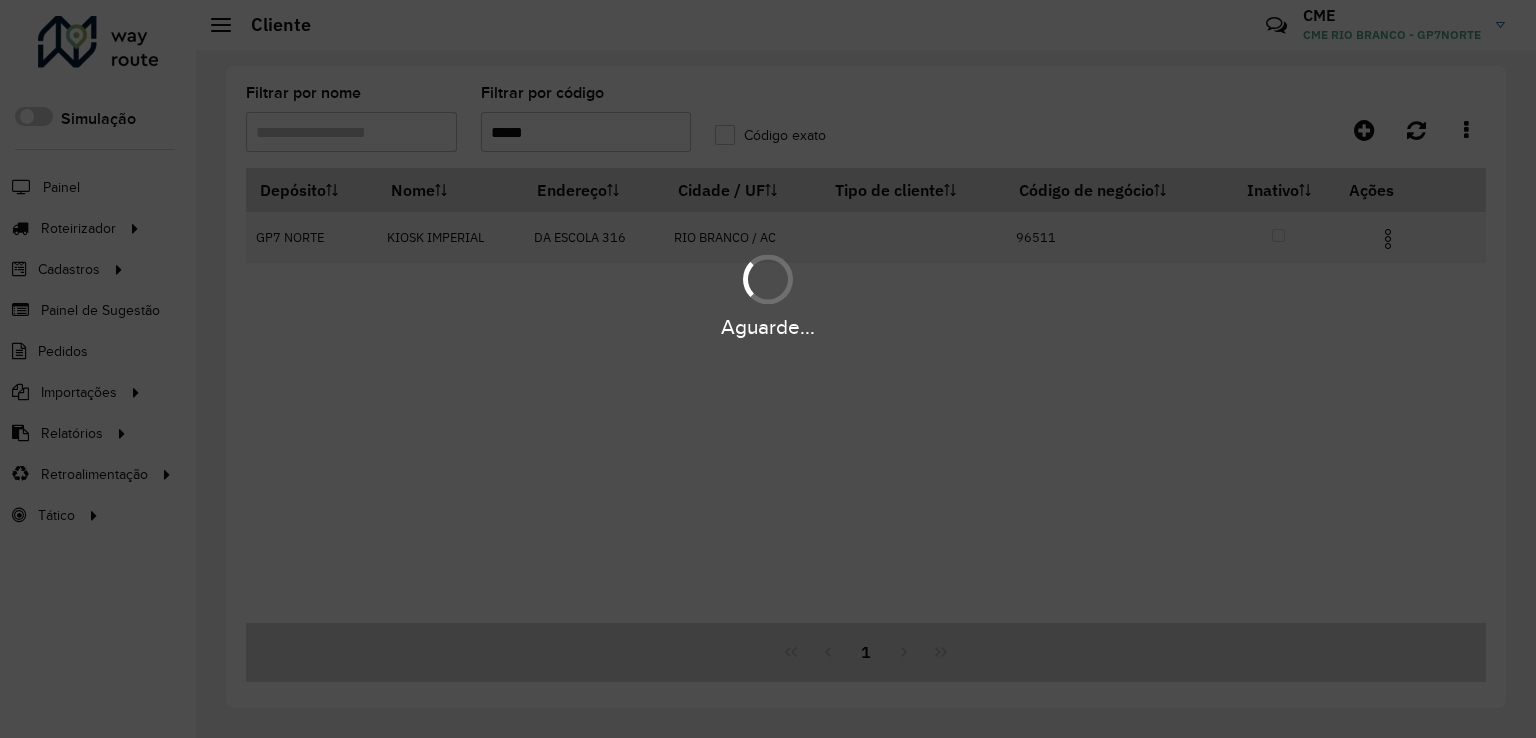 click on "Aguarde..." at bounding box center (768, 369) 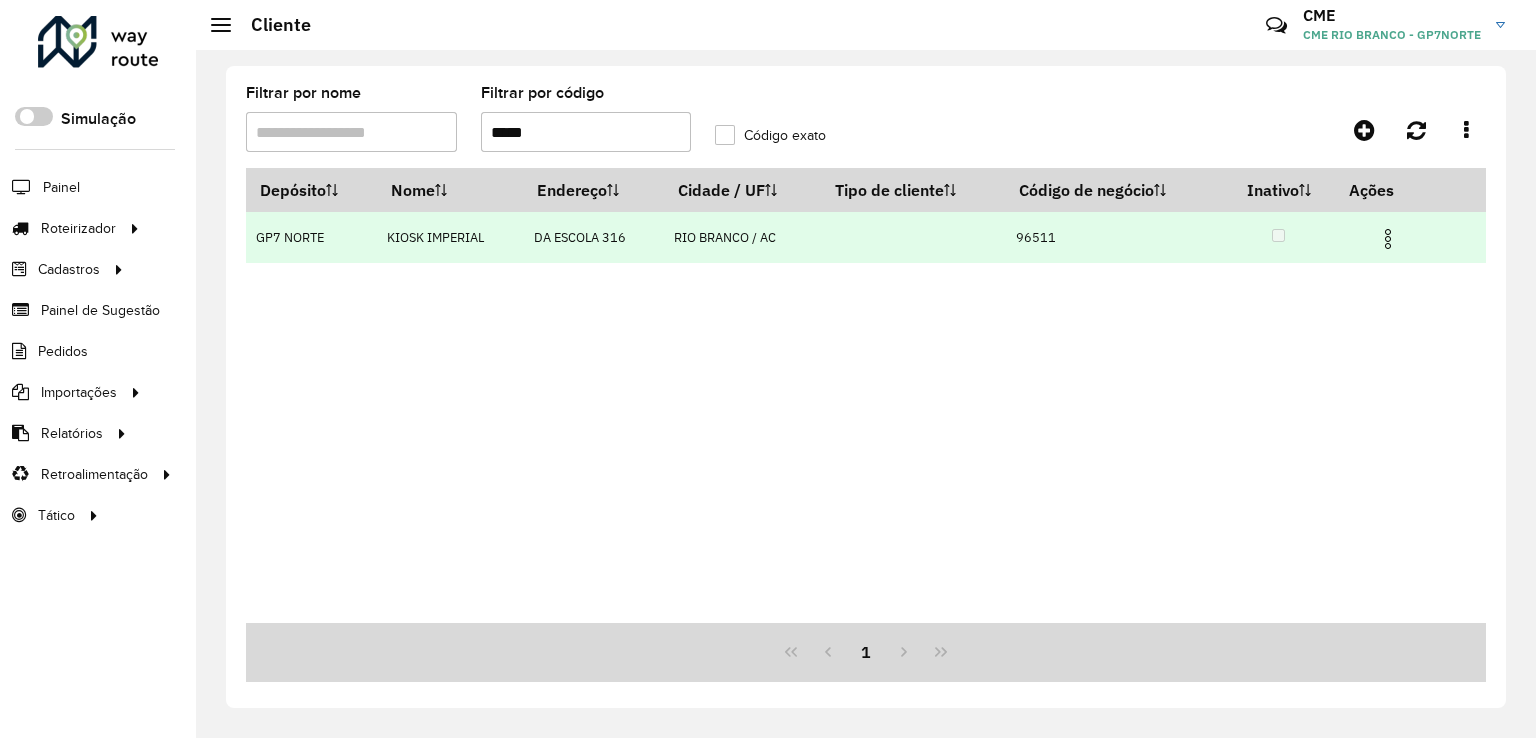 click at bounding box center (1388, 239) 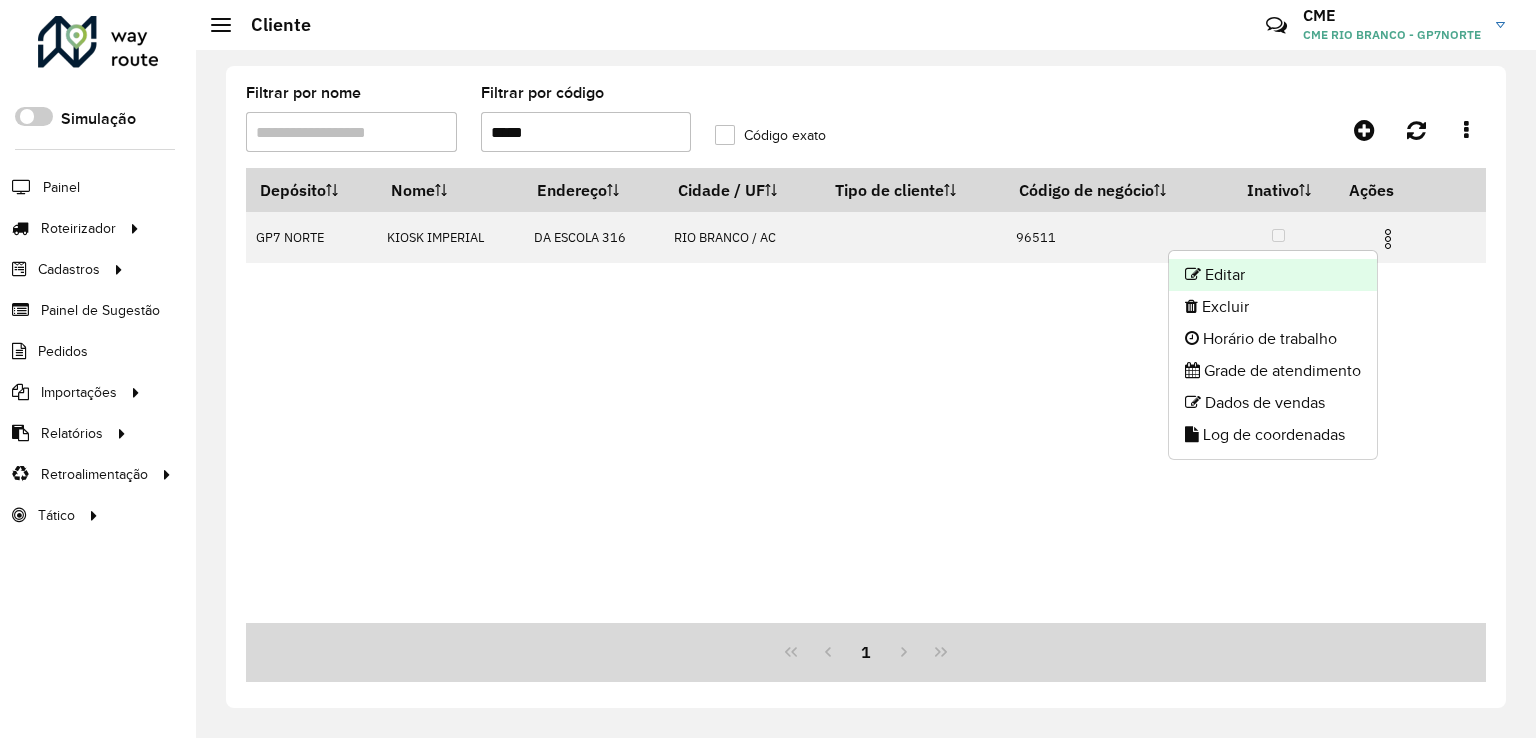 click on "Editar" 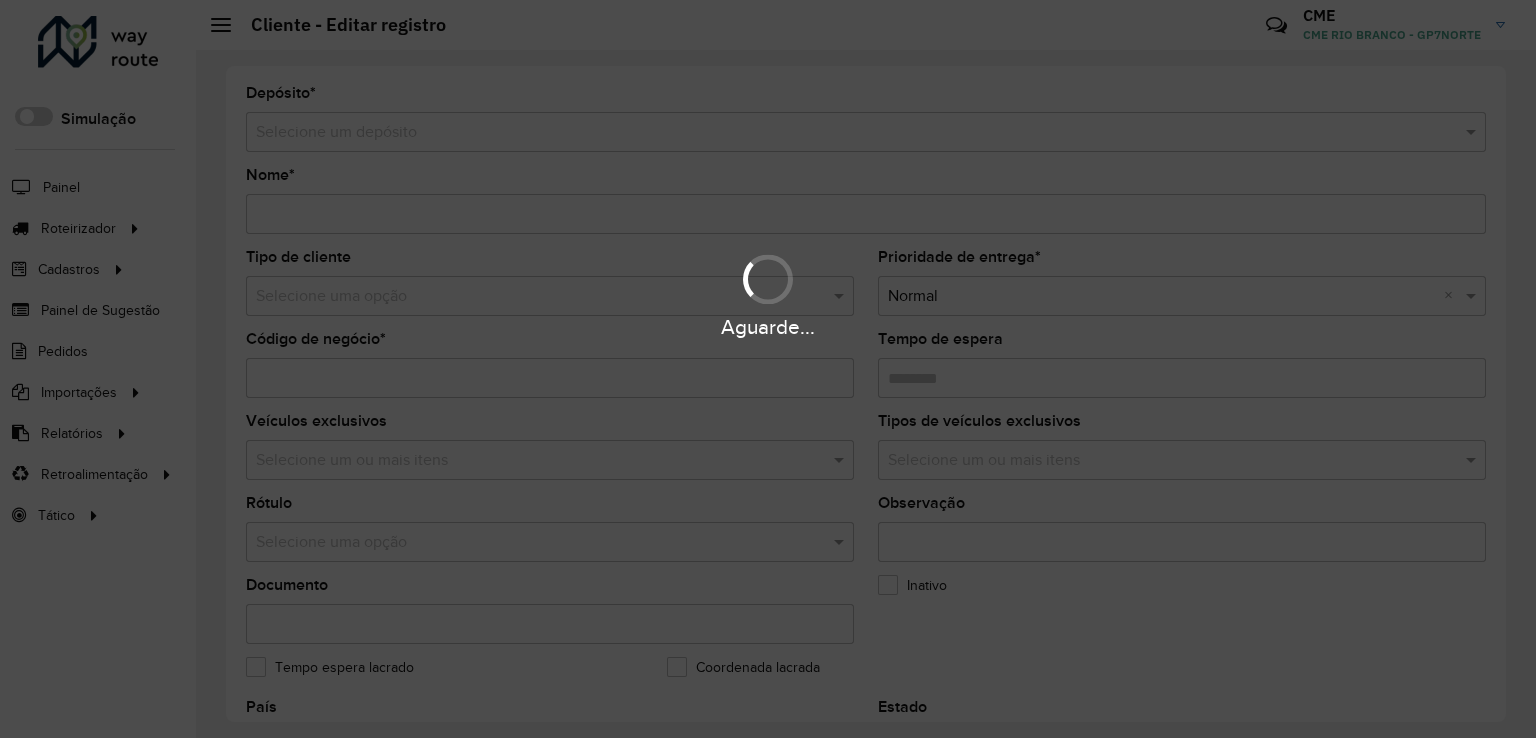 type on "**********" 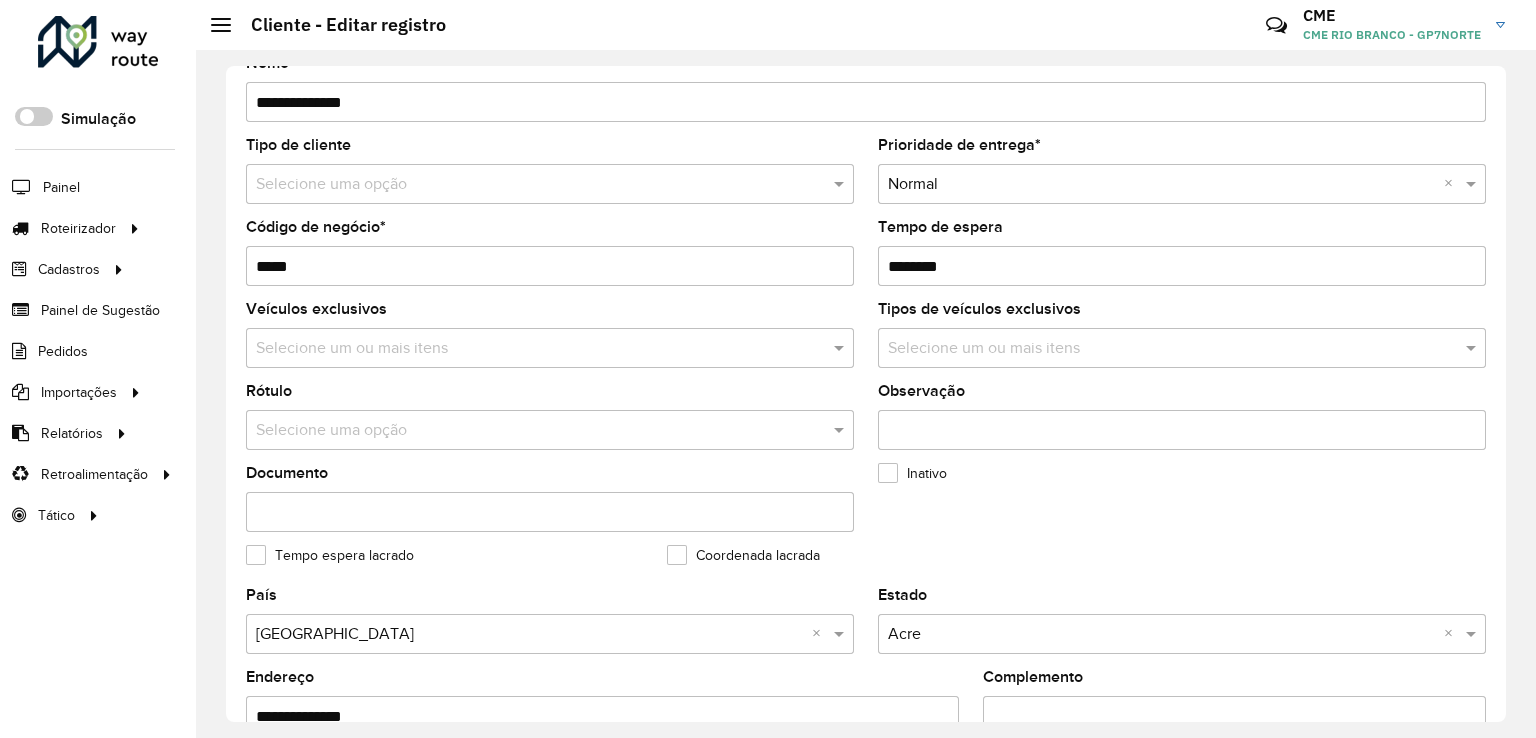 scroll, scrollTop: 100, scrollLeft: 0, axis: vertical 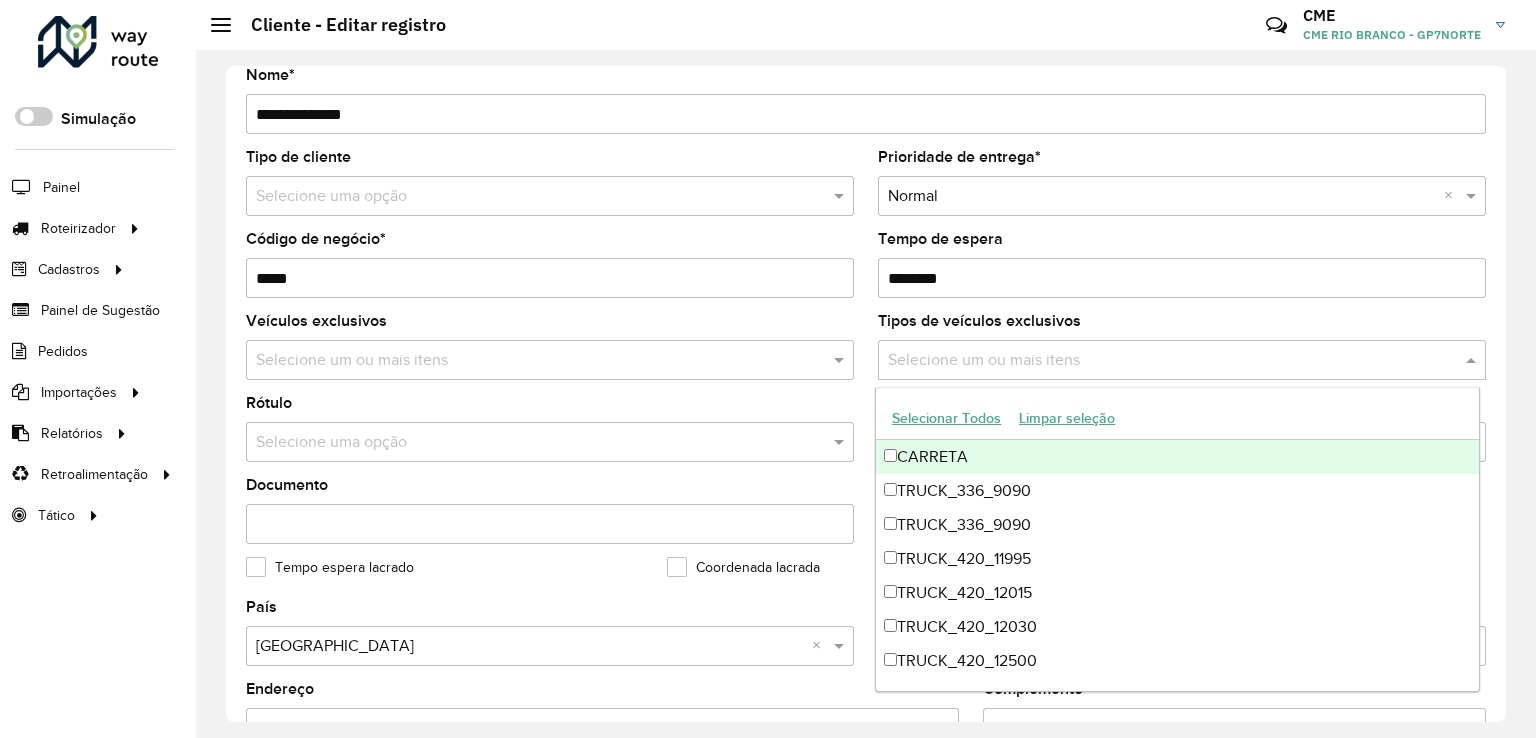 click at bounding box center [1172, 361] 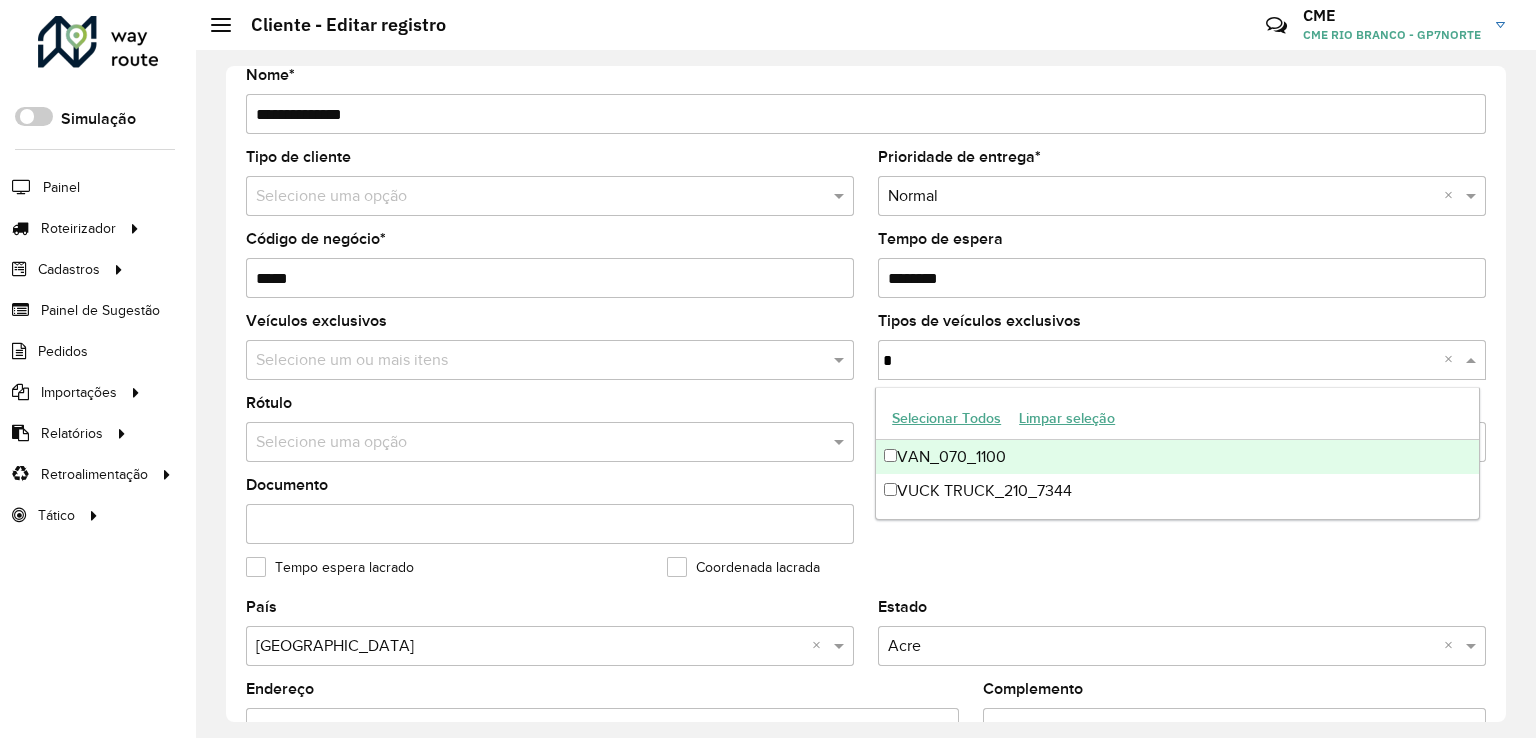 click on "VAN_070_1100" at bounding box center [1177, 457] 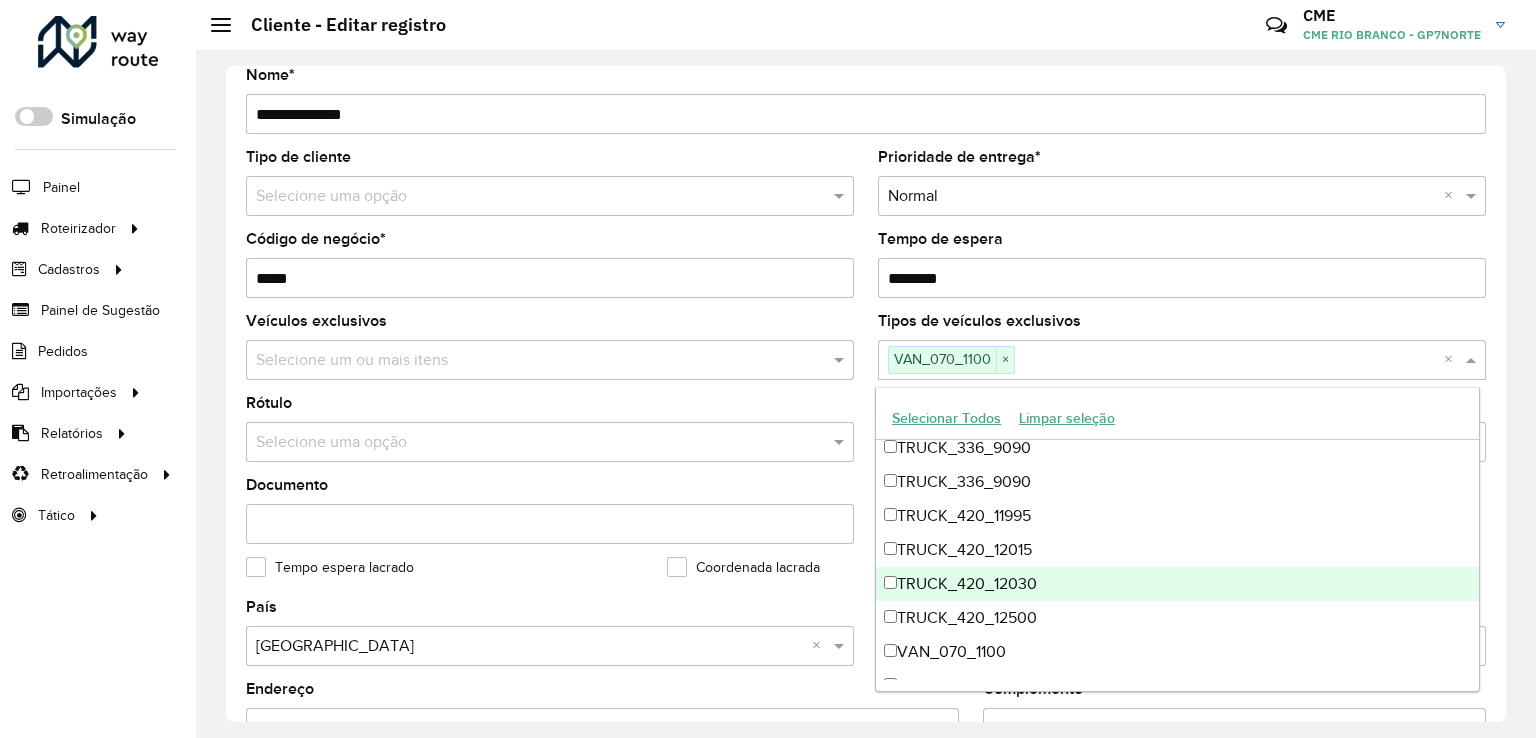 scroll, scrollTop: 66, scrollLeft: 0, axis: vertical 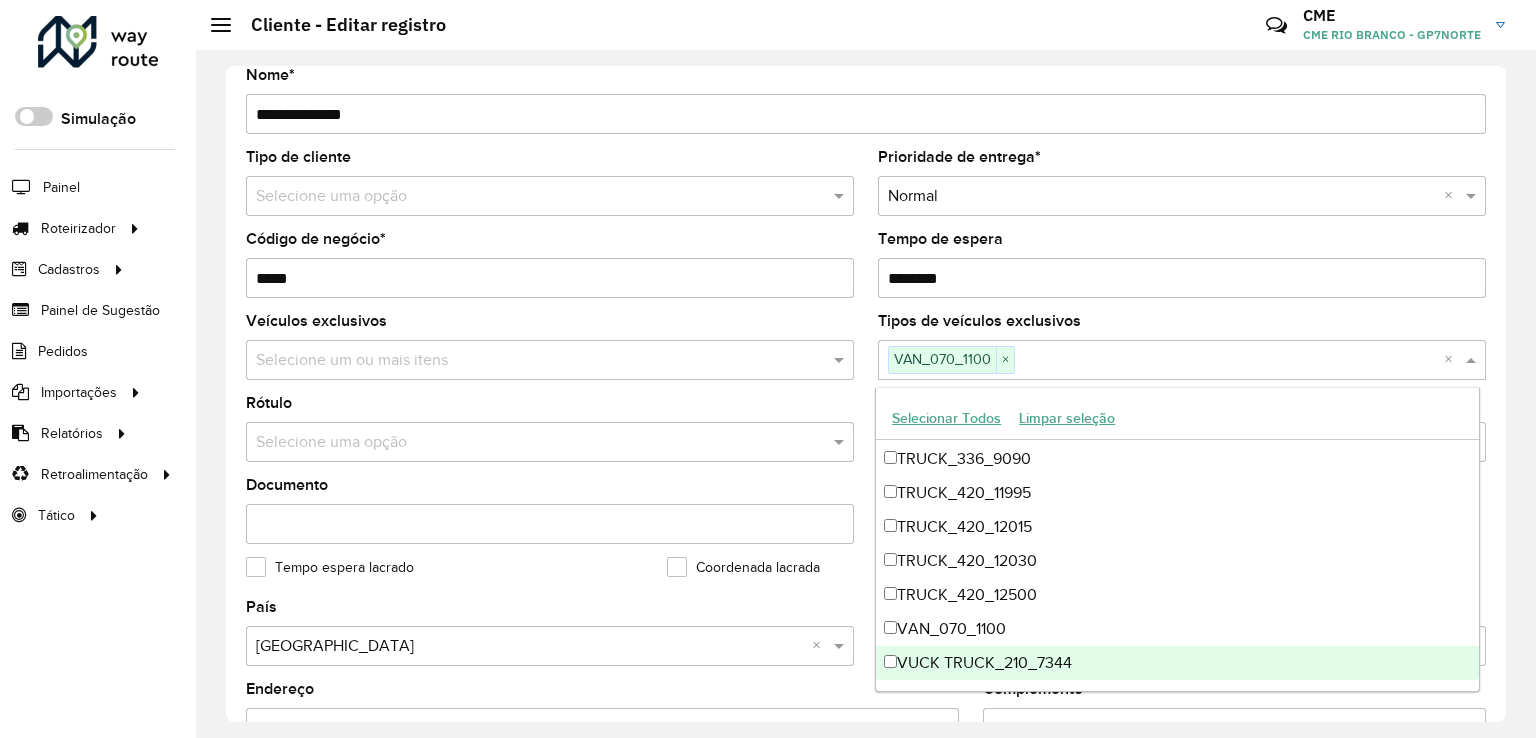 click on "VUCK TRUCK_210_7344" at bounding box center (1177, 663) 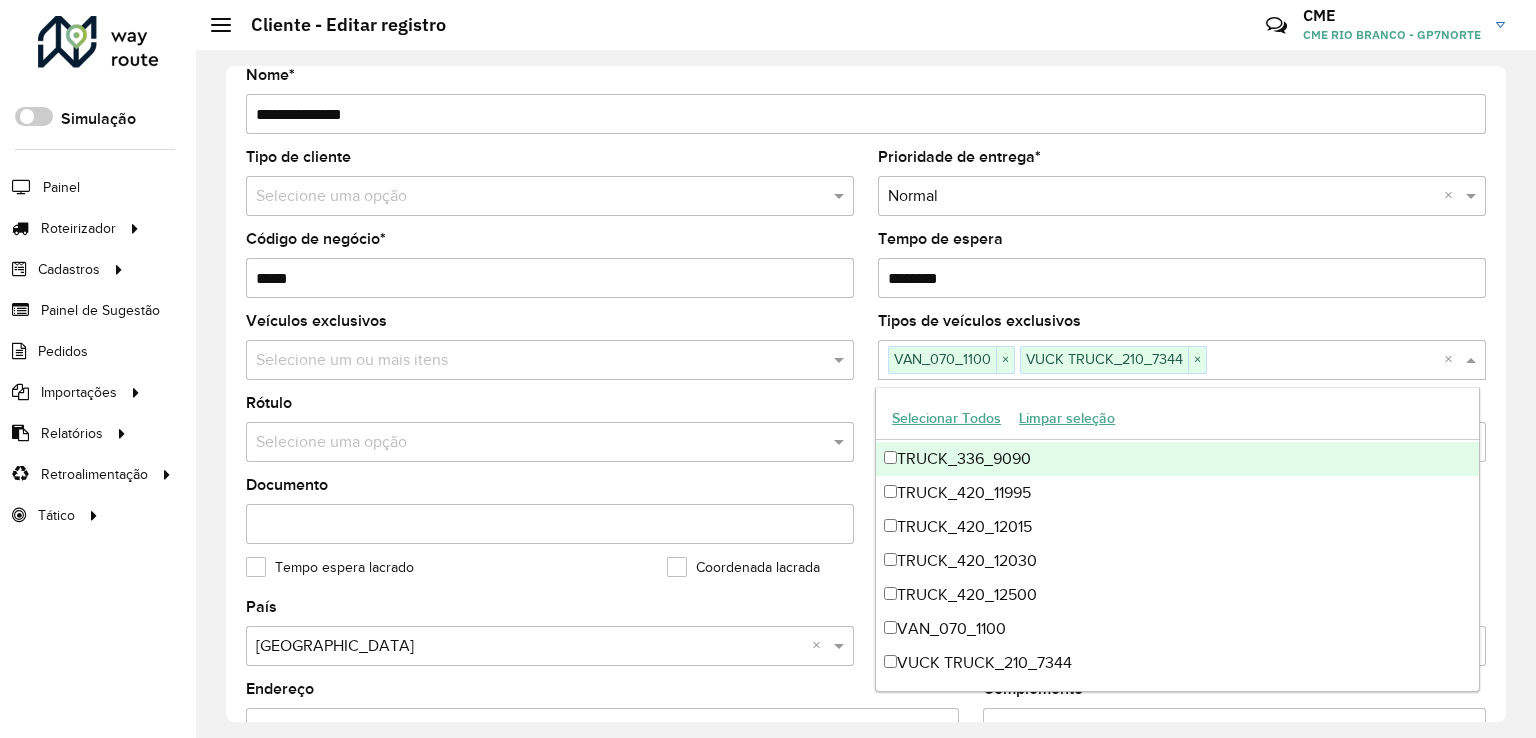 click at bounding box center [1325, 361] 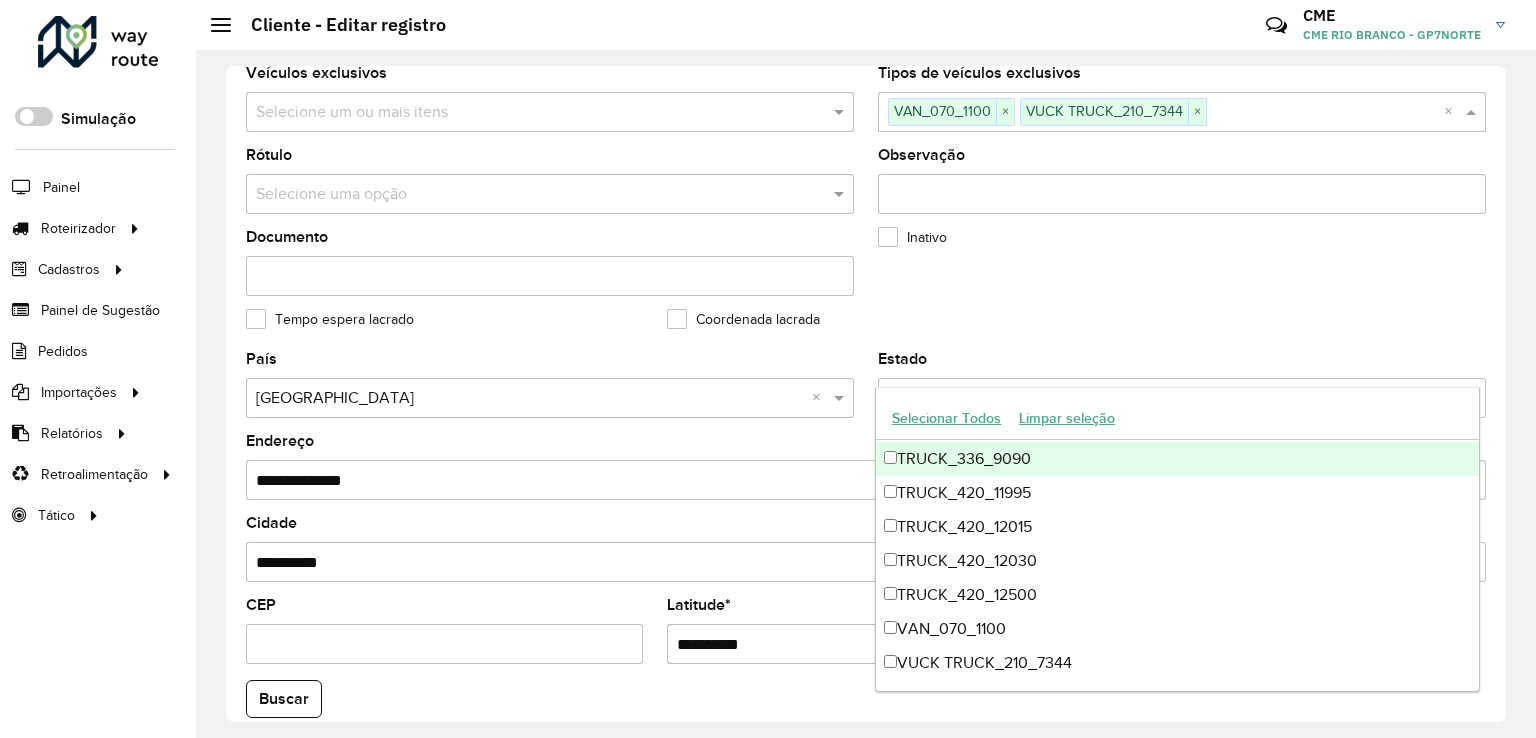 scroll, scrollTop: 400, scrollLeft: 0, axis: vertical 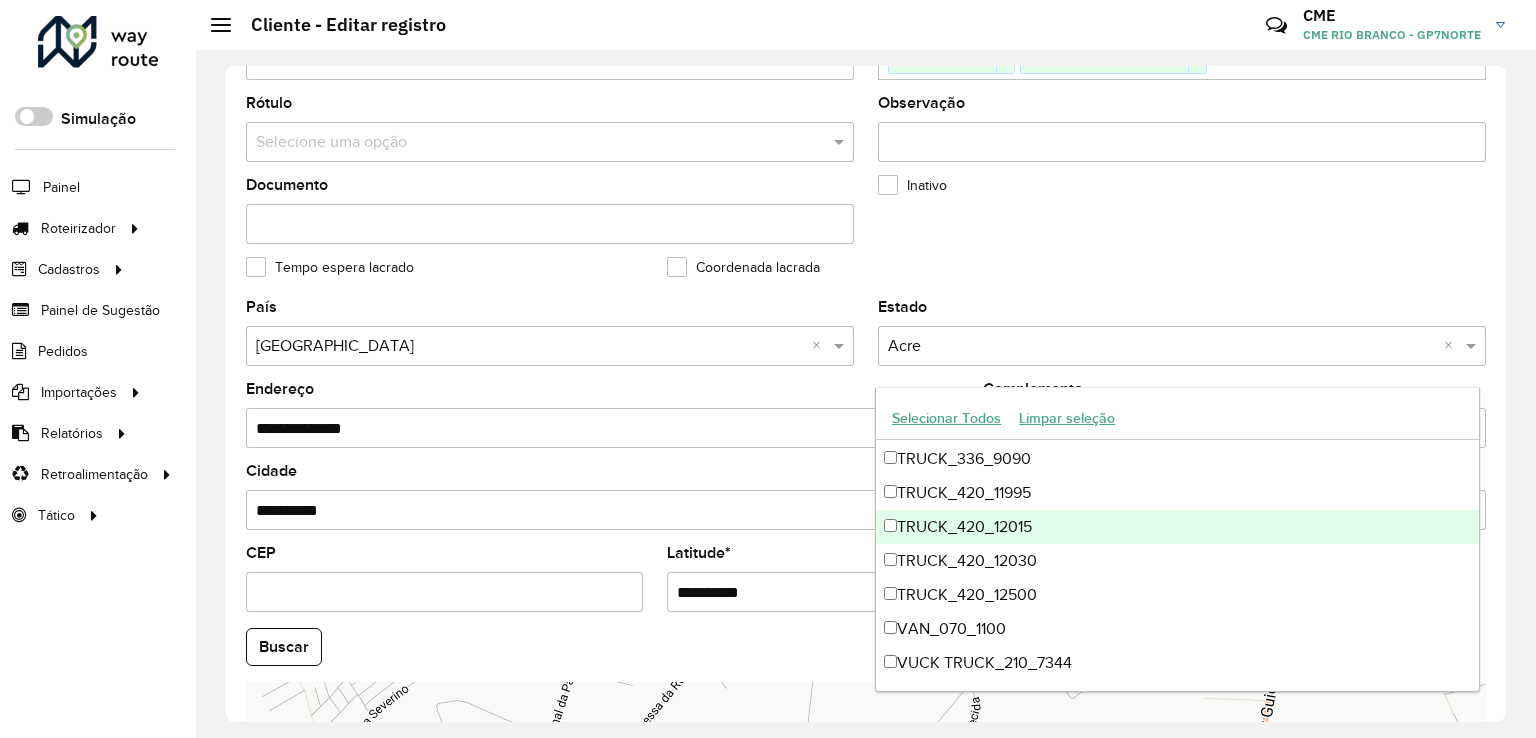 click on "Inativo" 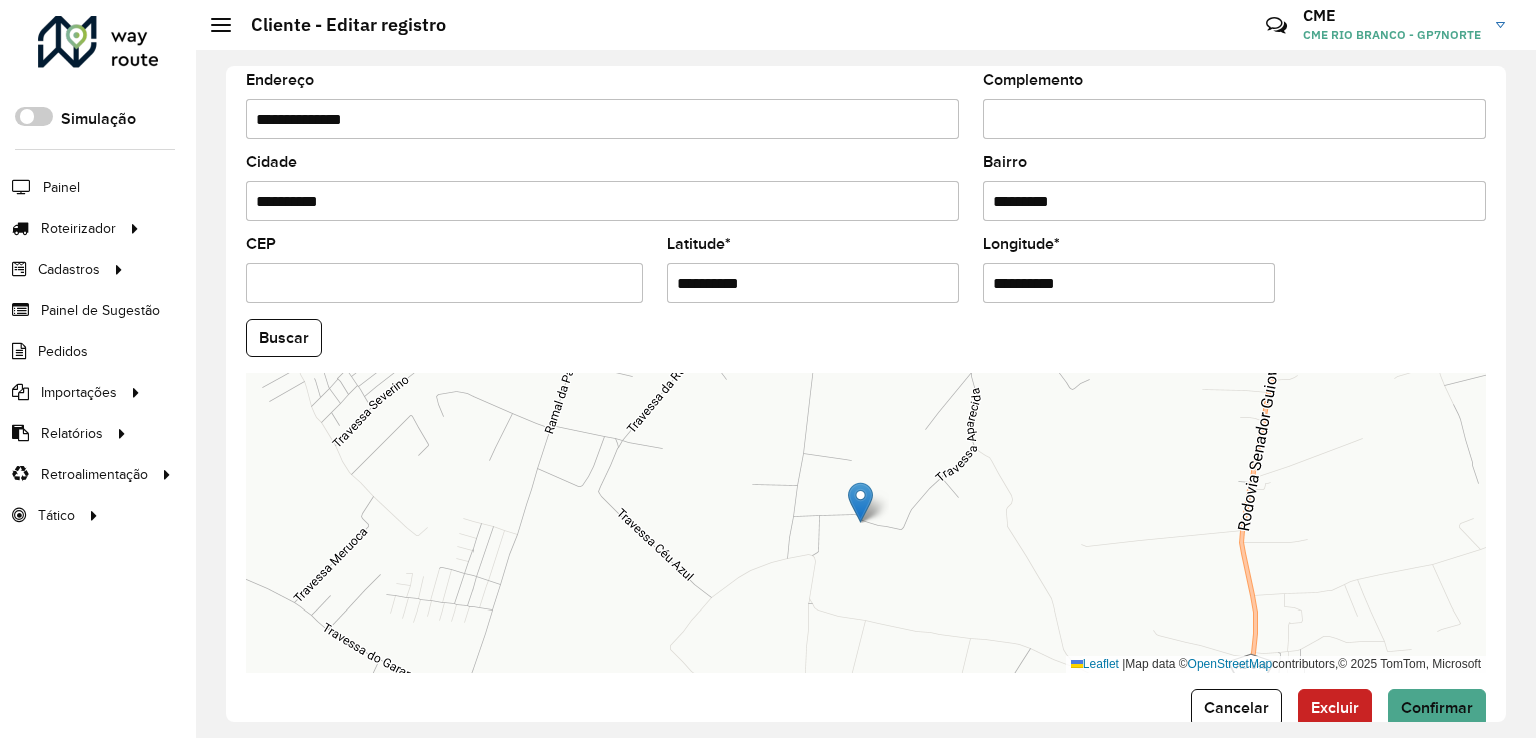 scroll, scrollTop: 742, scrollLeft: 0, axis: vertical 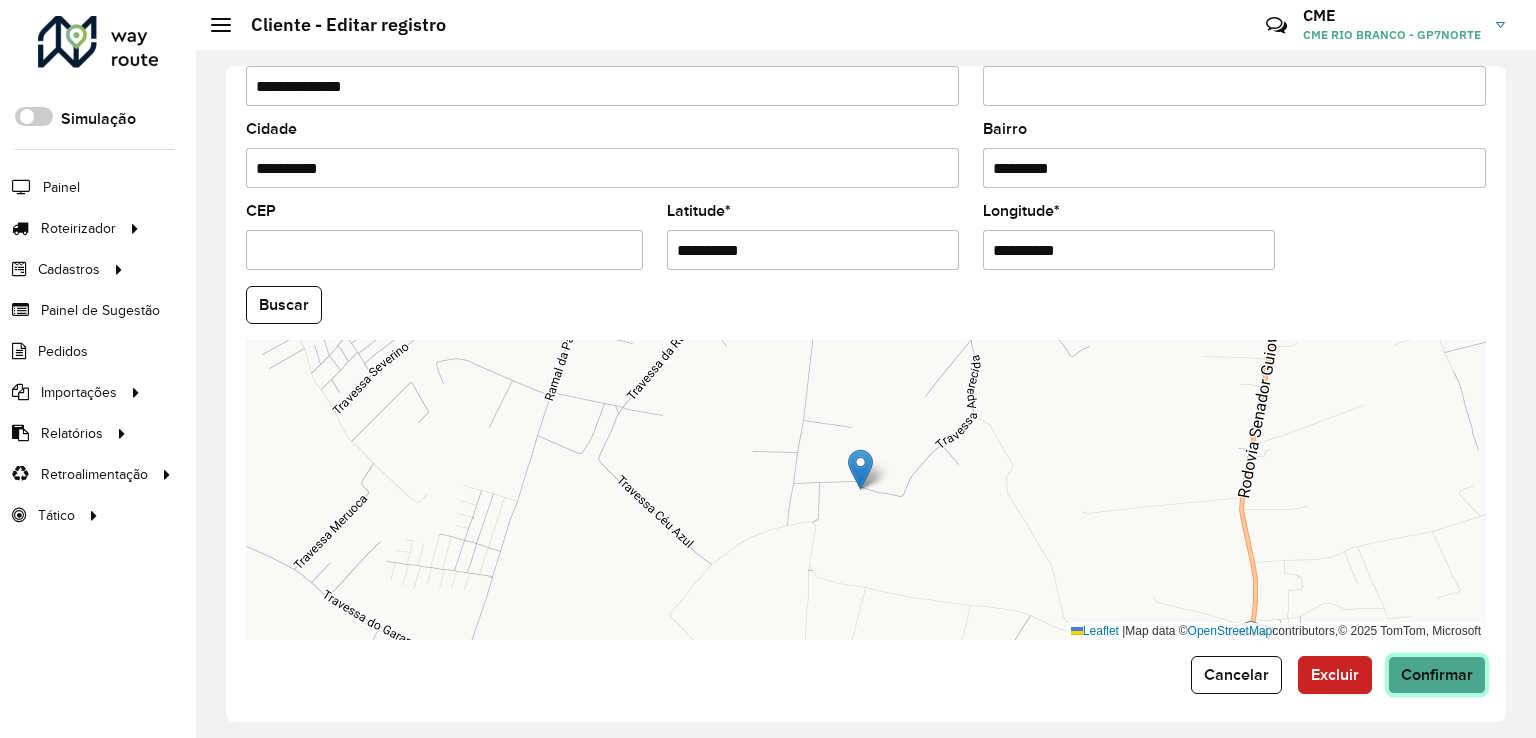 click on "Confirmar" 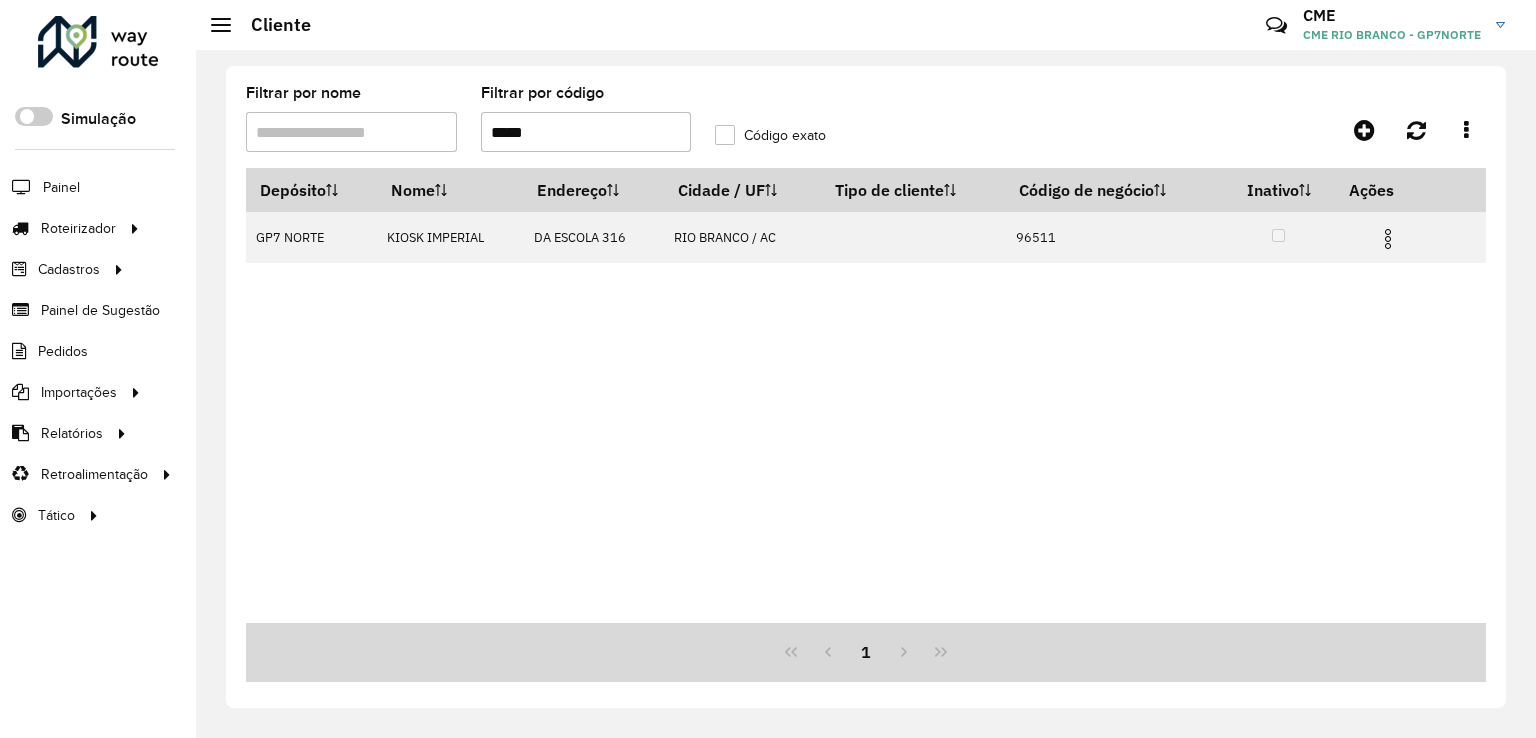 drag, startPoint x: 559, startPoint y: 116, endPoint x: 284, endPoint y: 116, distance: 275 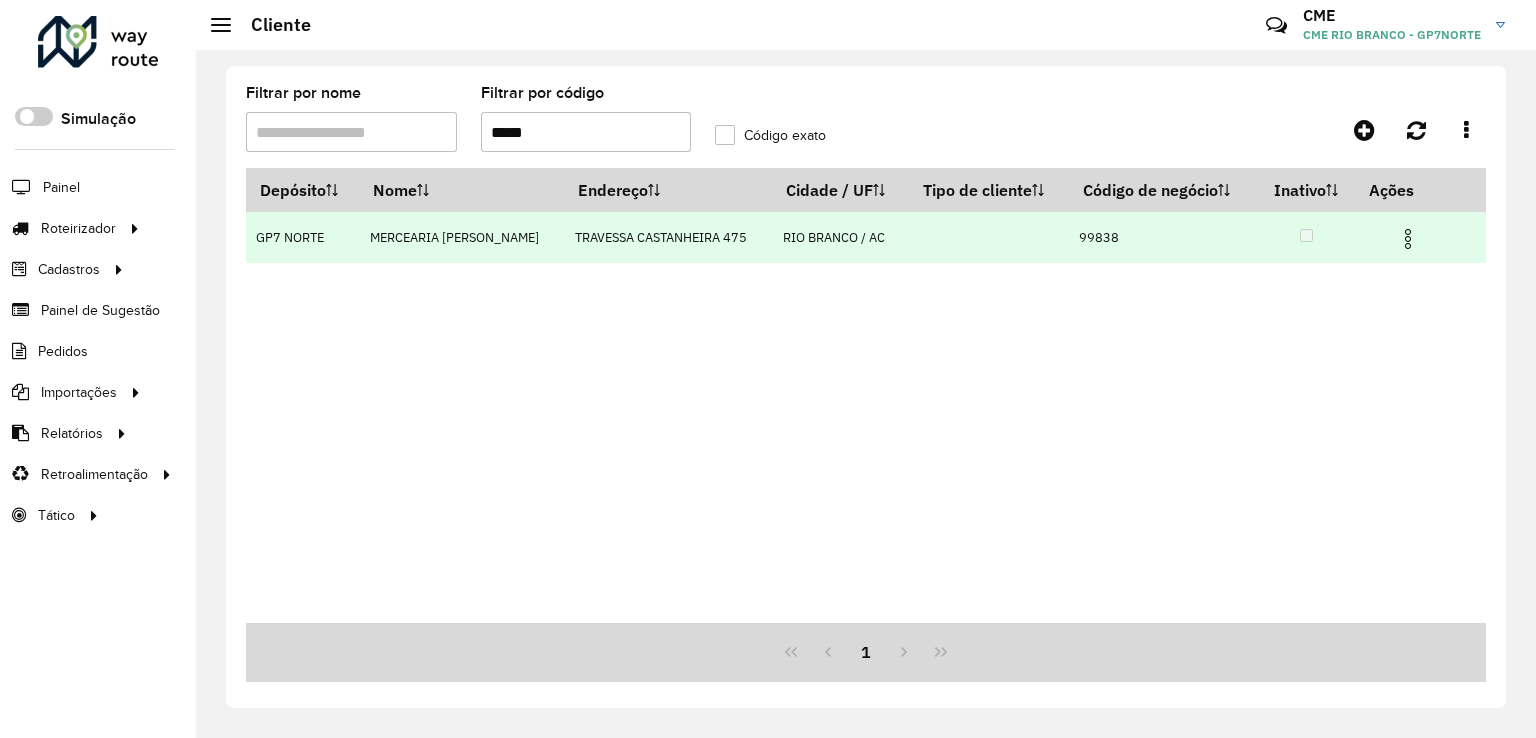 type on "*****" 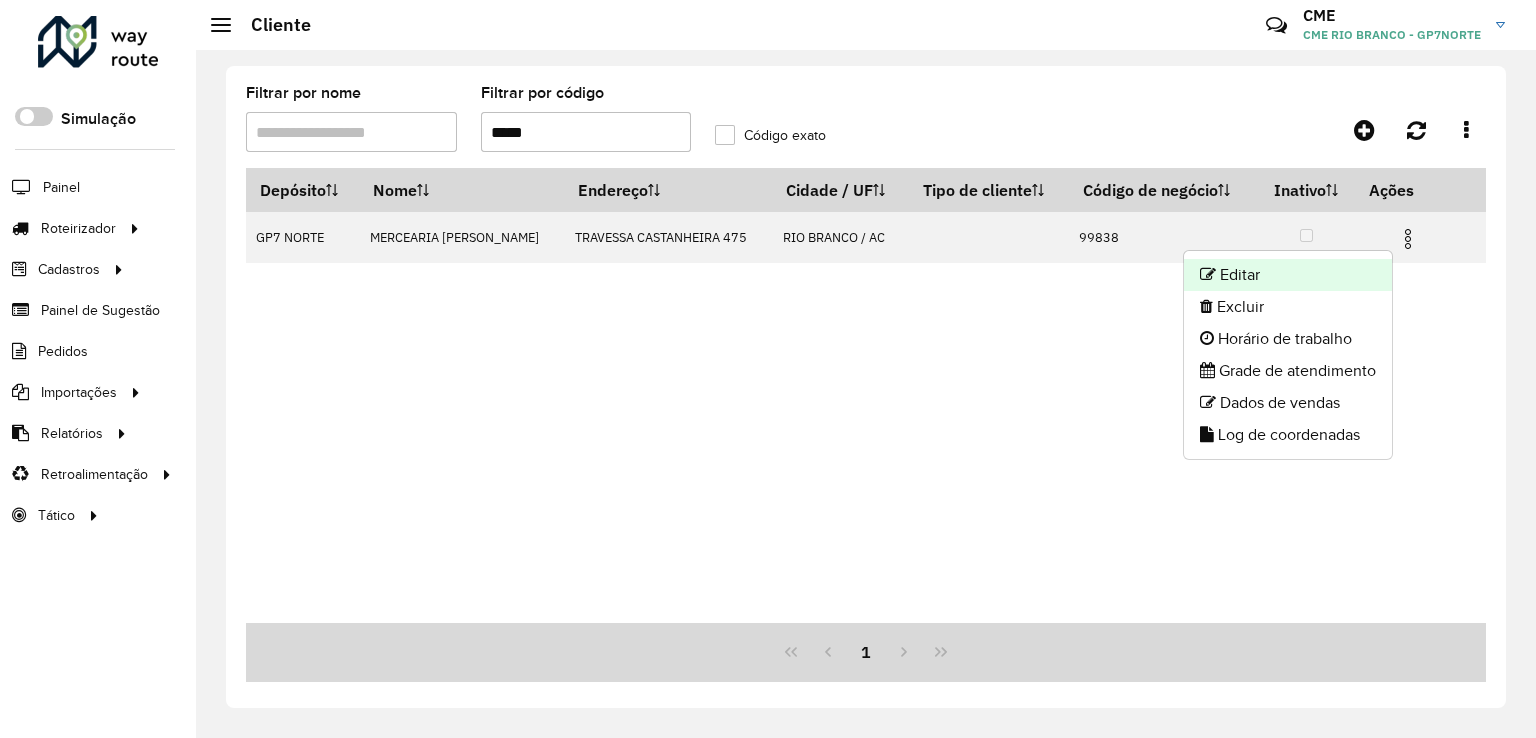 click on "Editar" 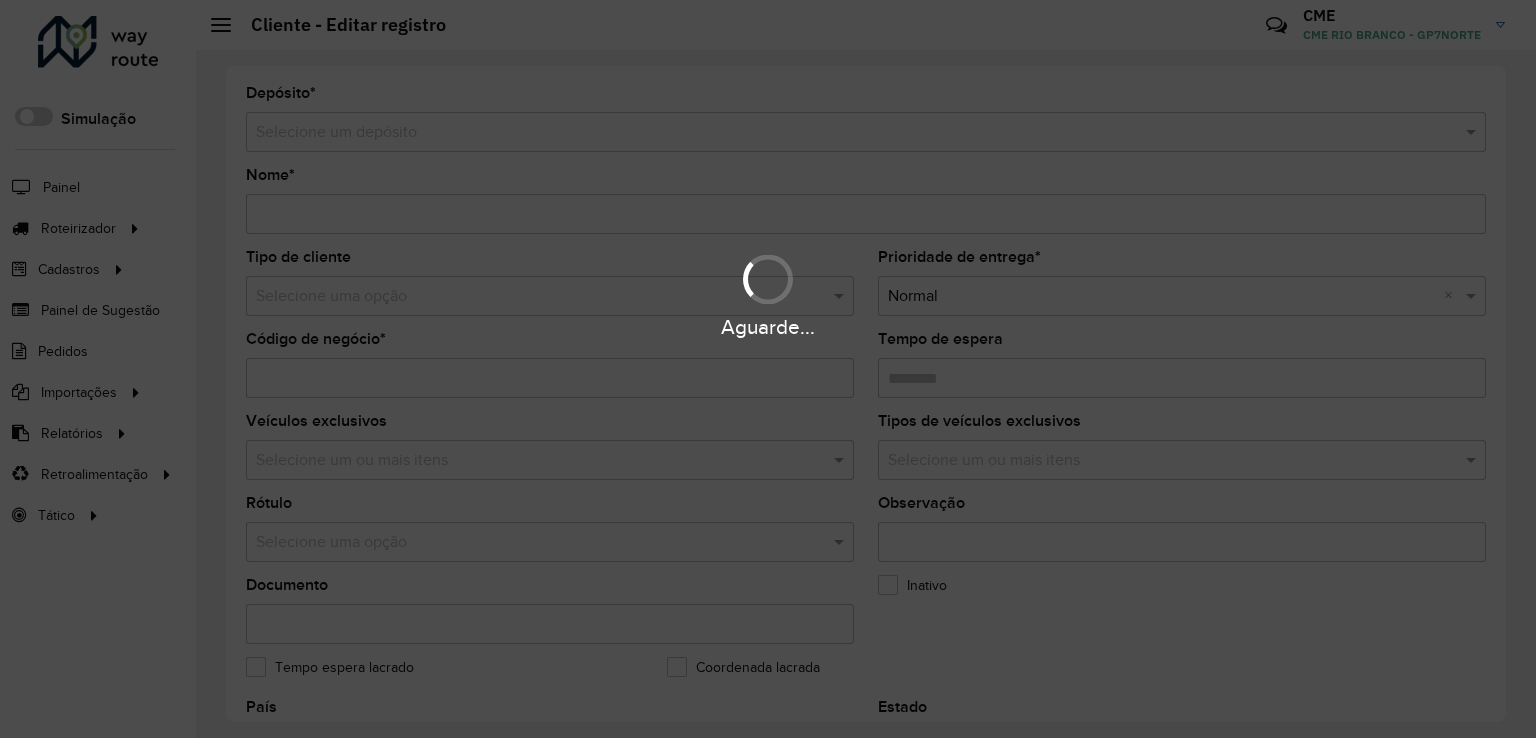 type on "**********" 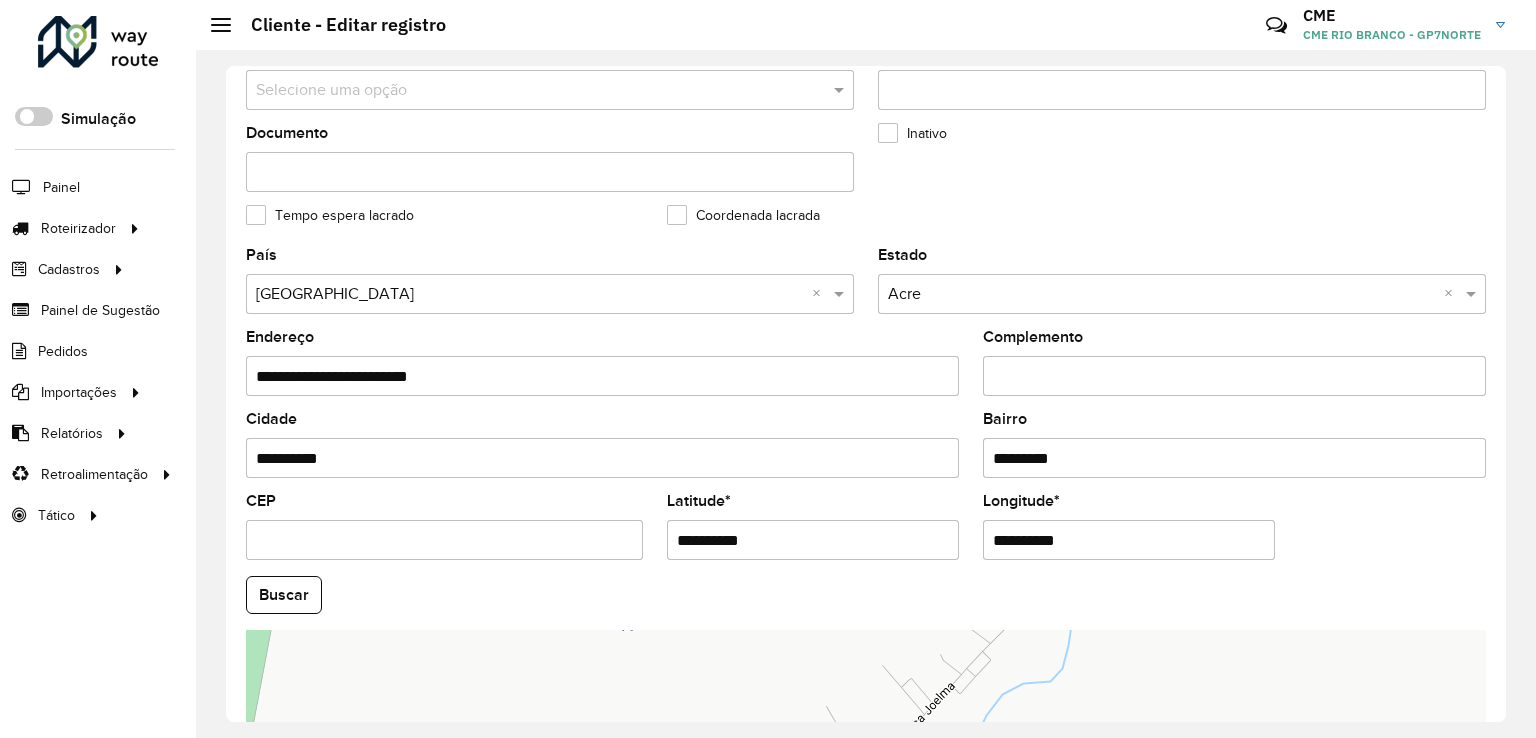 scroll, scrollTop: 700, scrollLeft: 0, axis: vertical 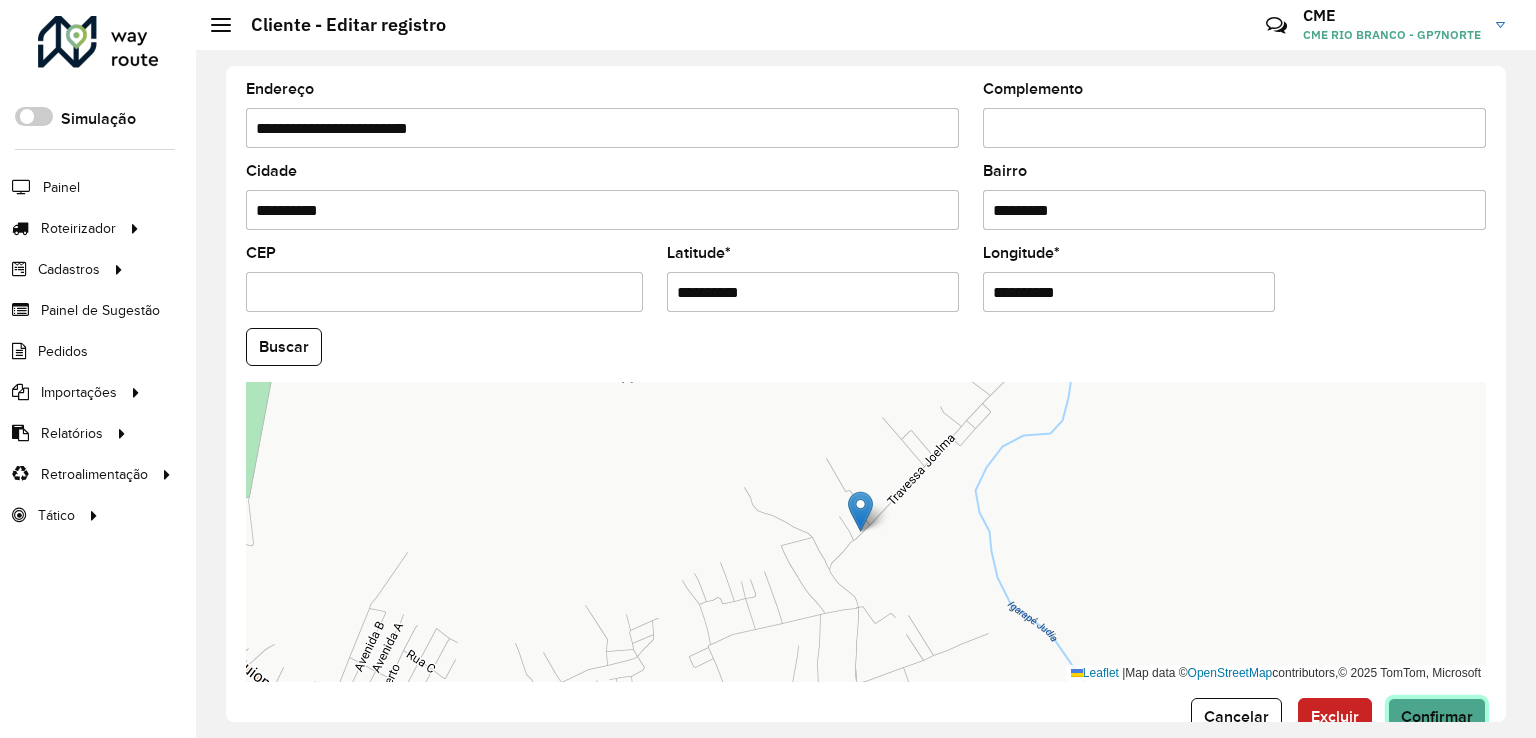 click on "Confirmar" 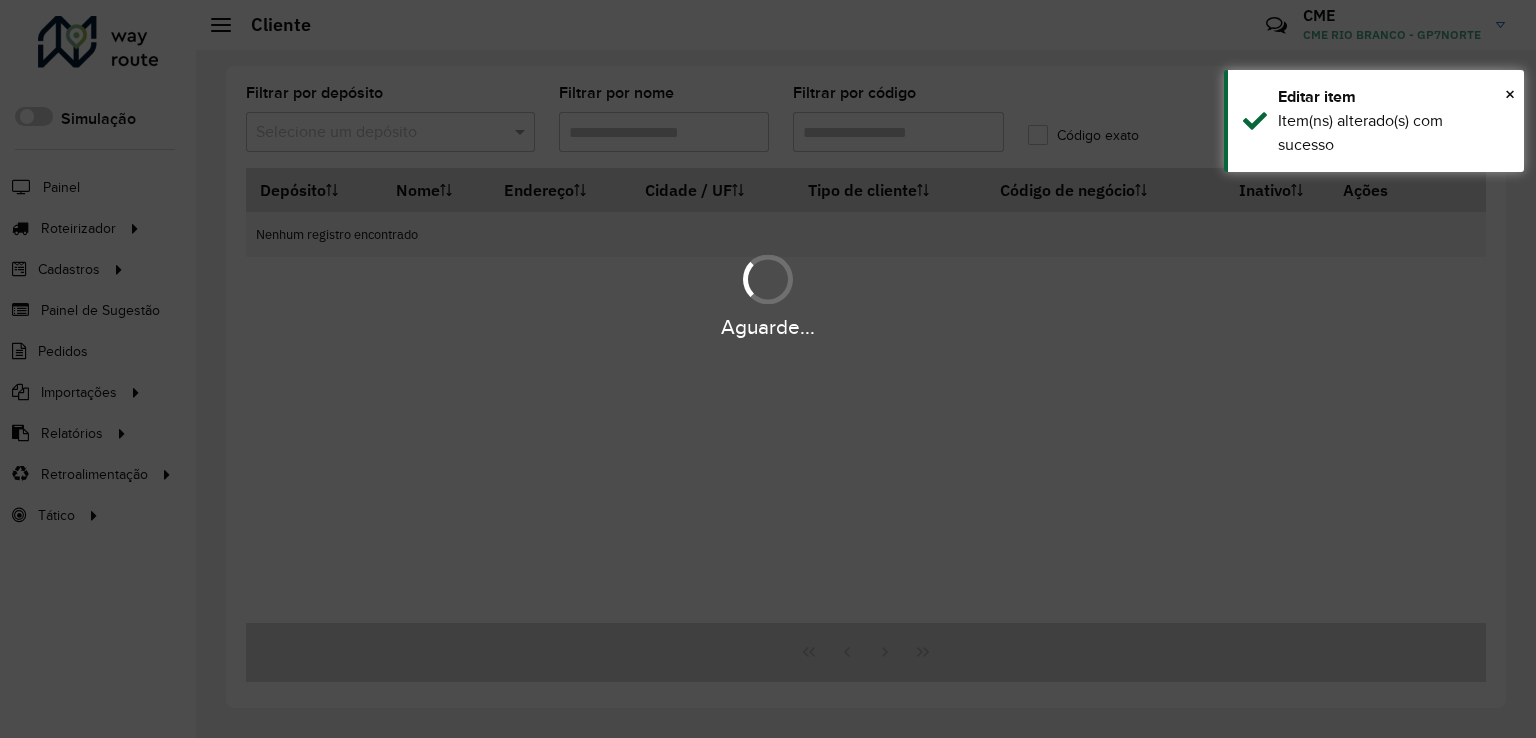 type on "*****" 